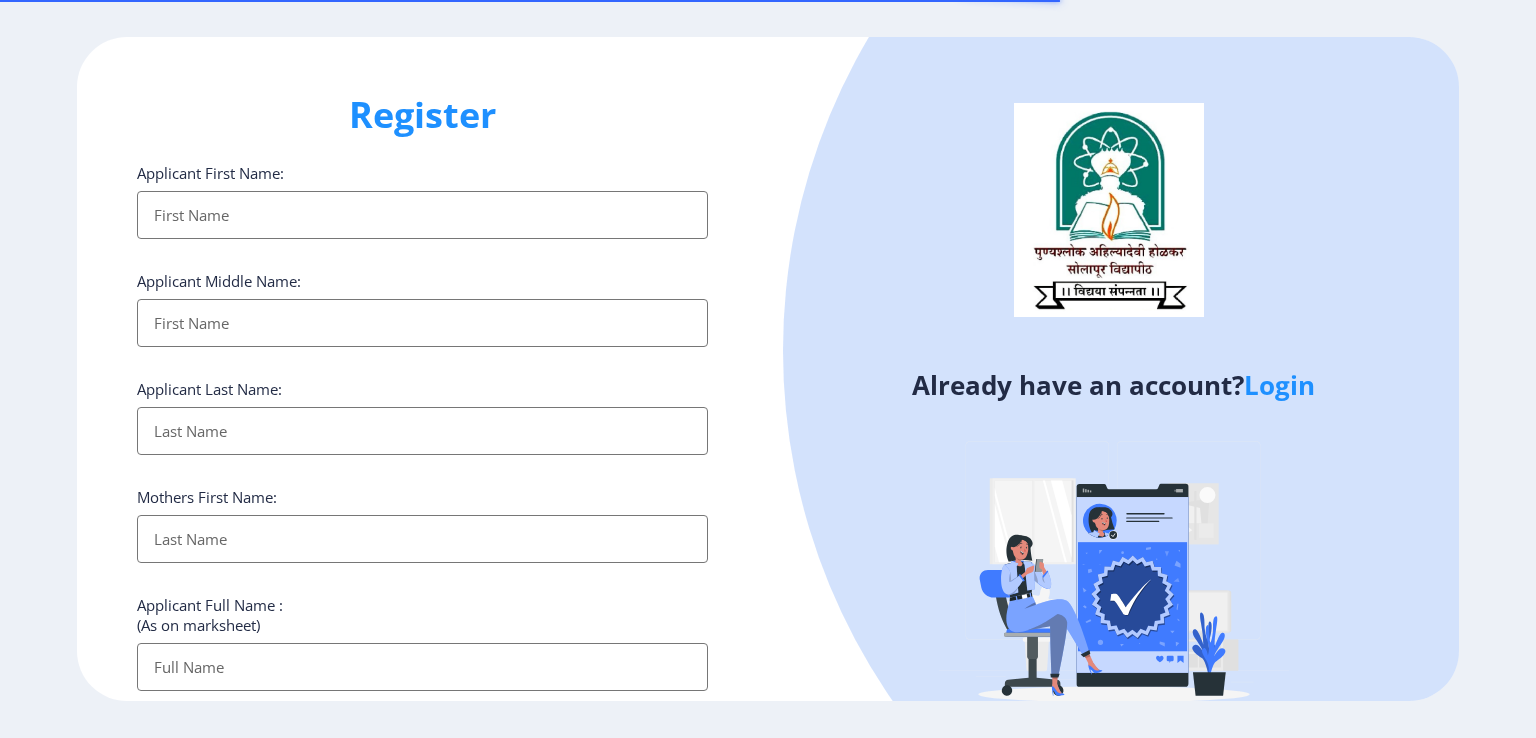 select 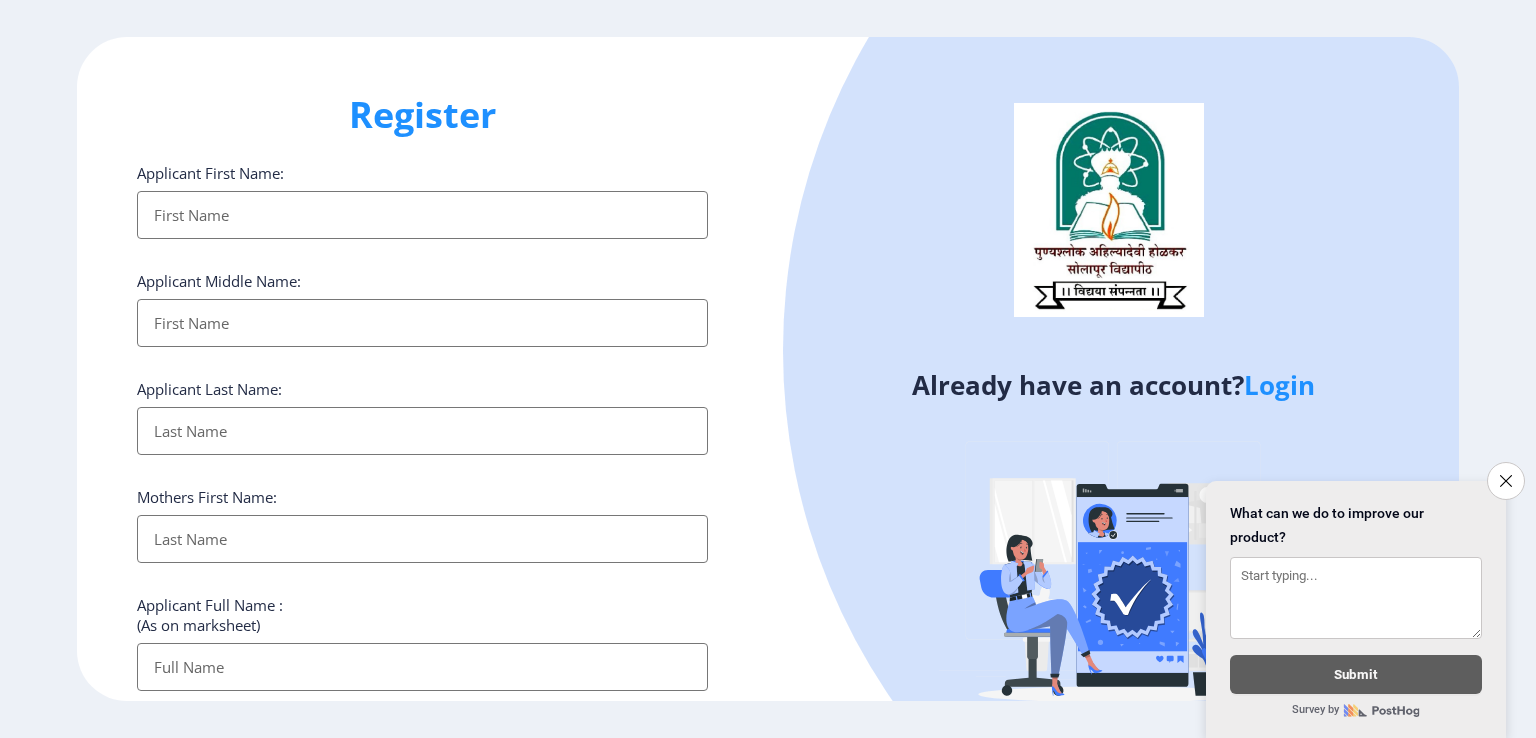 click on "Applicant First Name:" at bounding box center (422, 215) 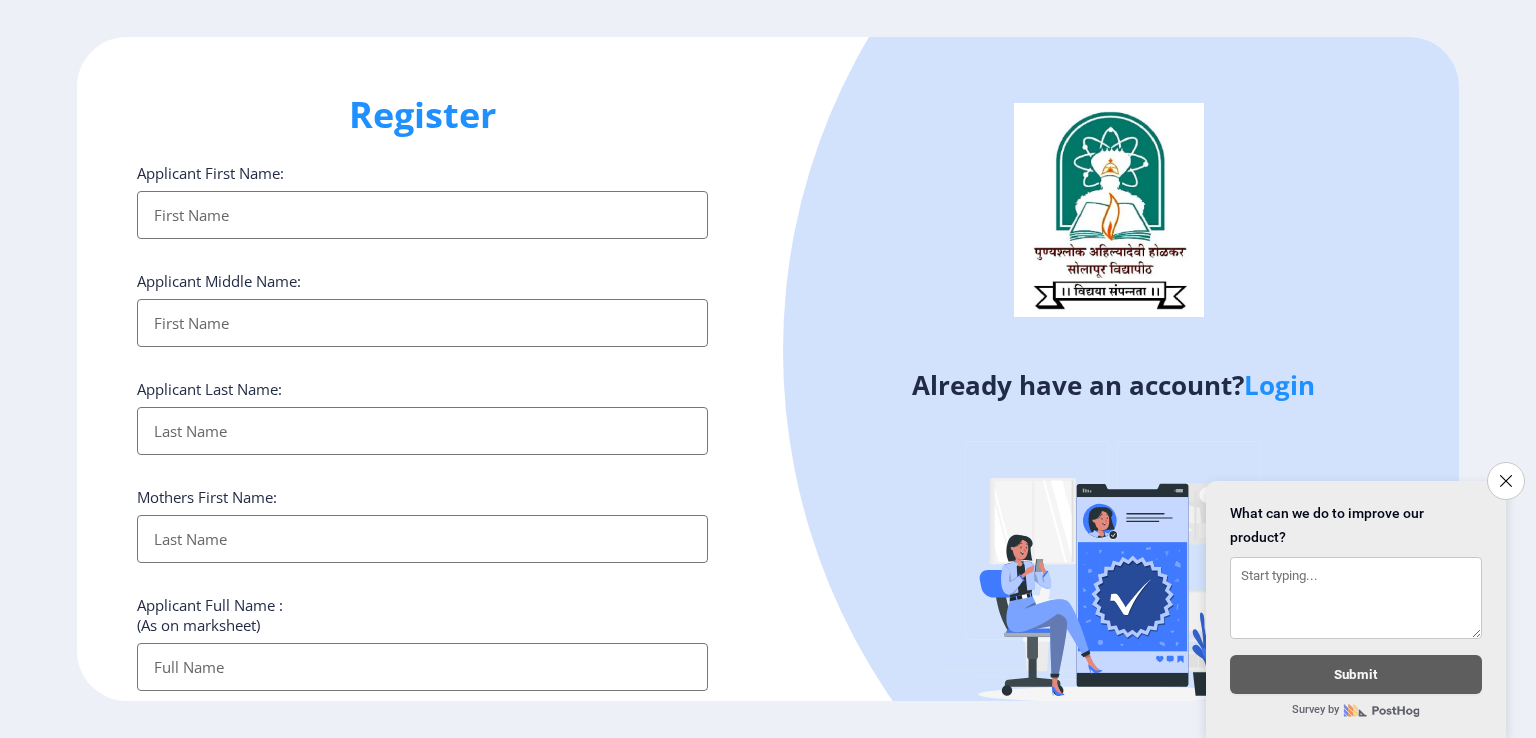 click on "Applicant First Name:" at bounding box center [422, 215] 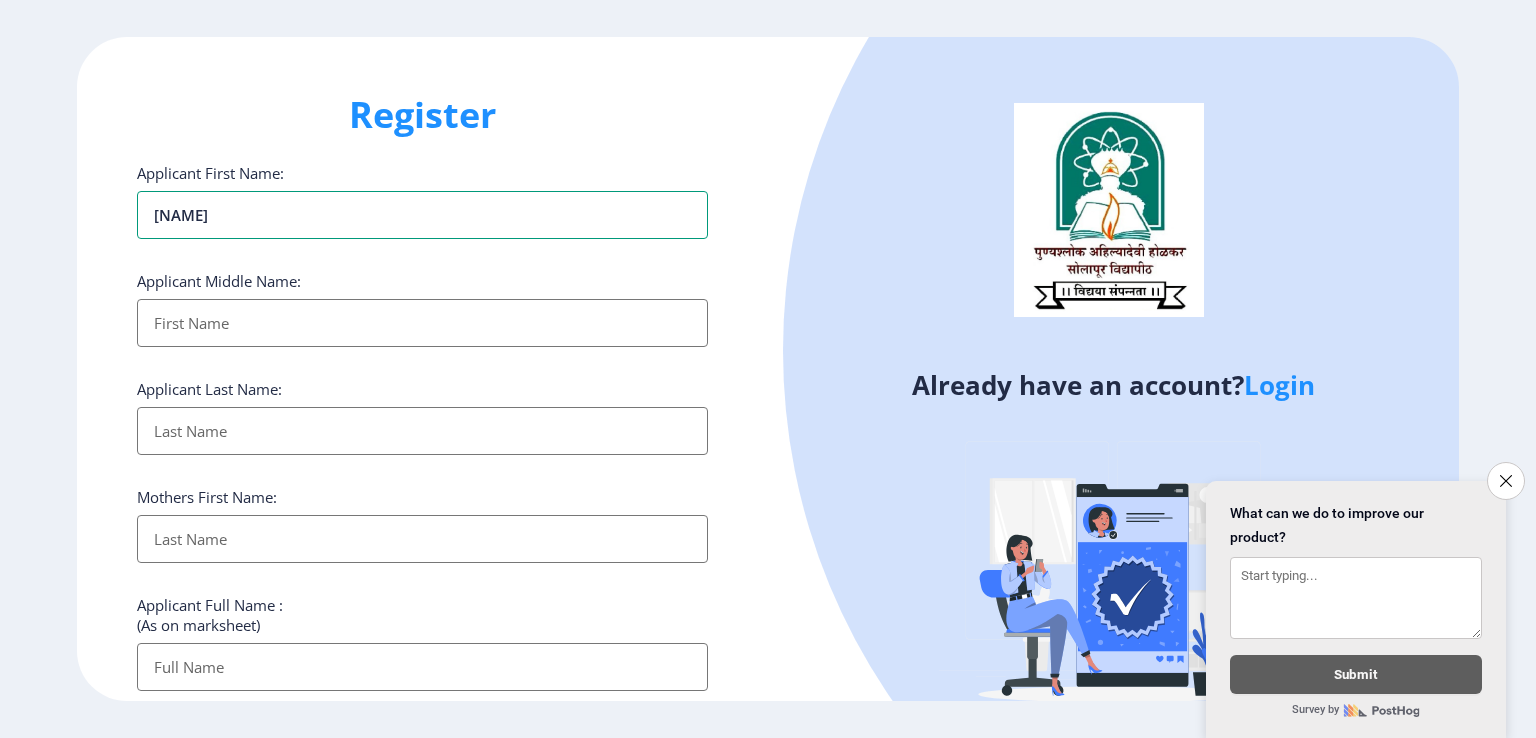 type on "[NAME]" 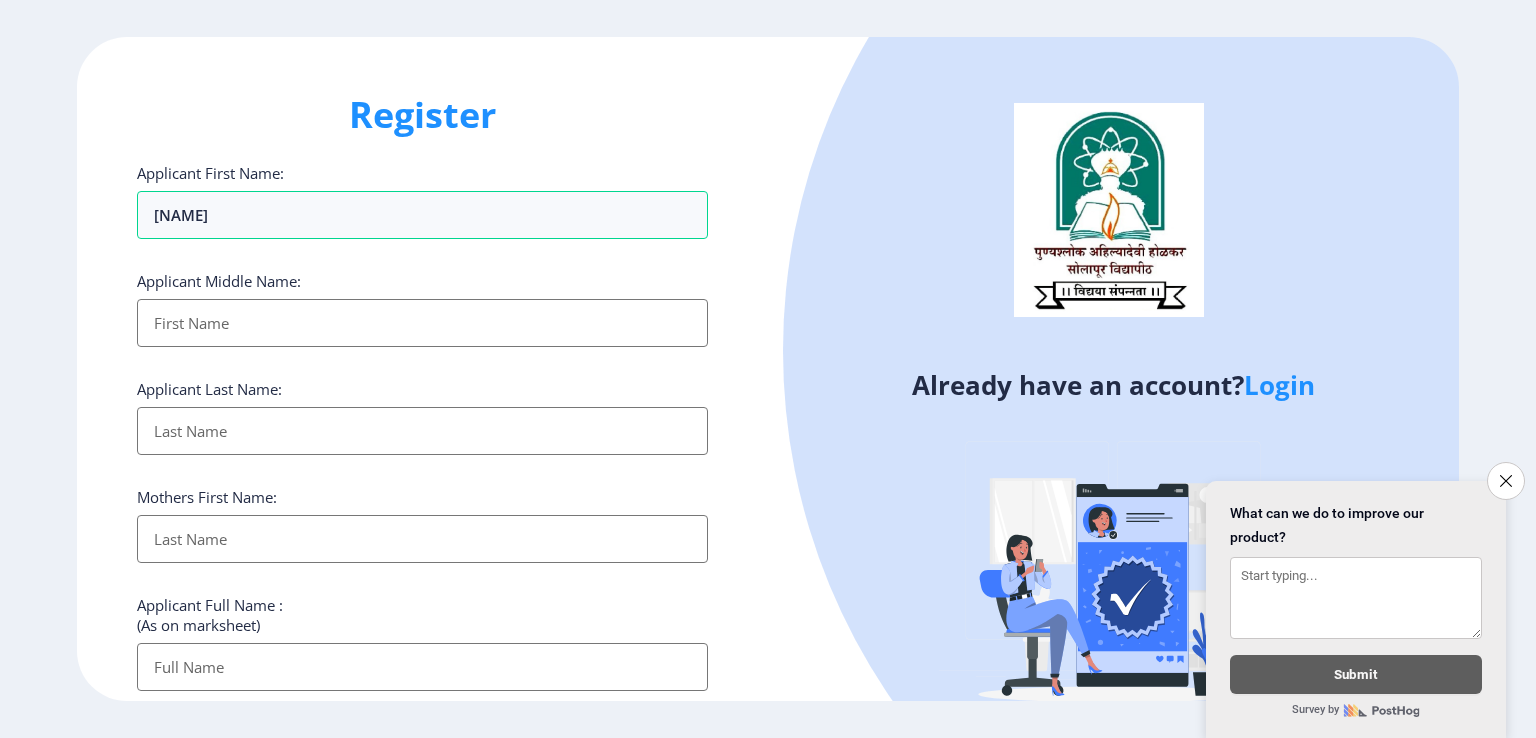 click on "Applicant First Name:" at bounding box center (422, 323) 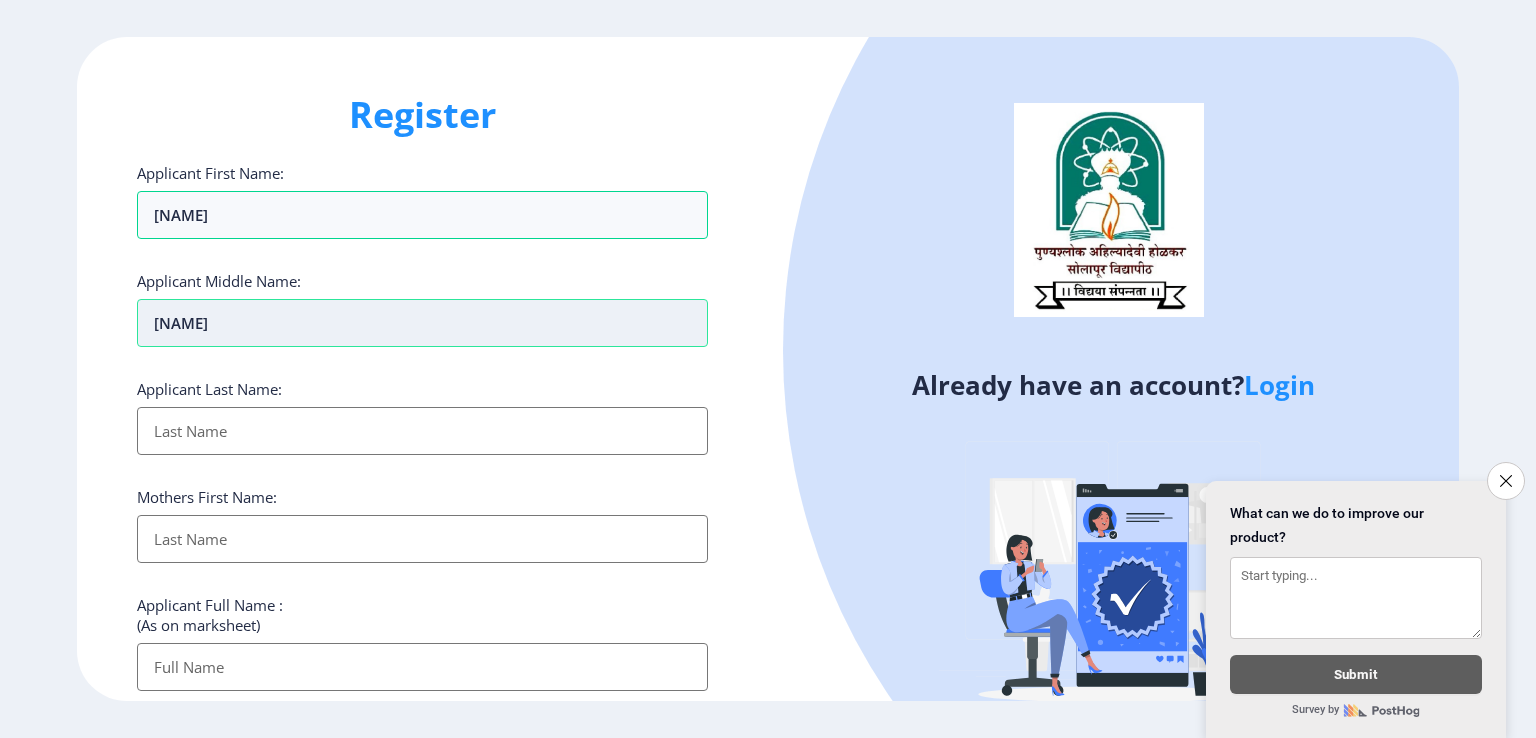 type on "[NAME]" 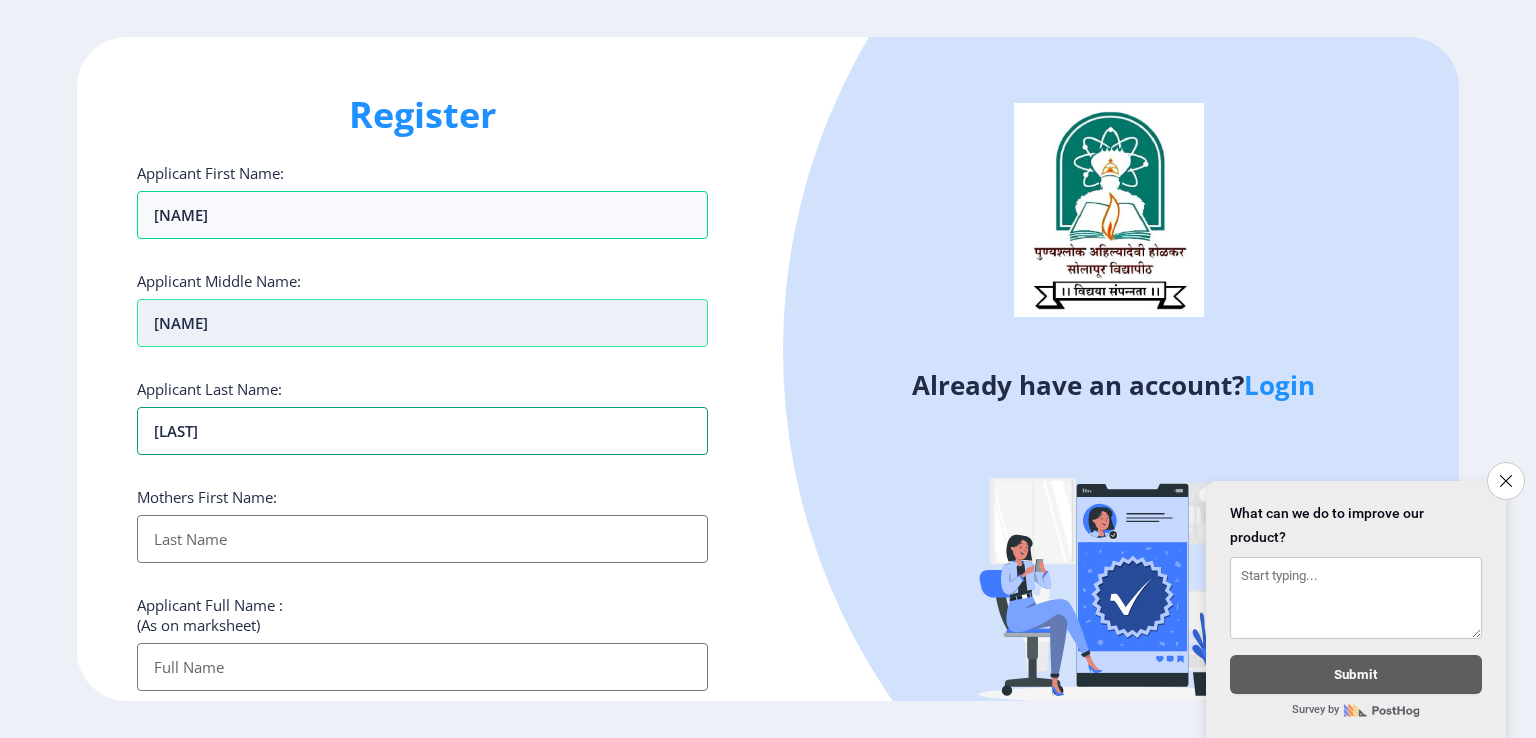 type on "[LAST]" 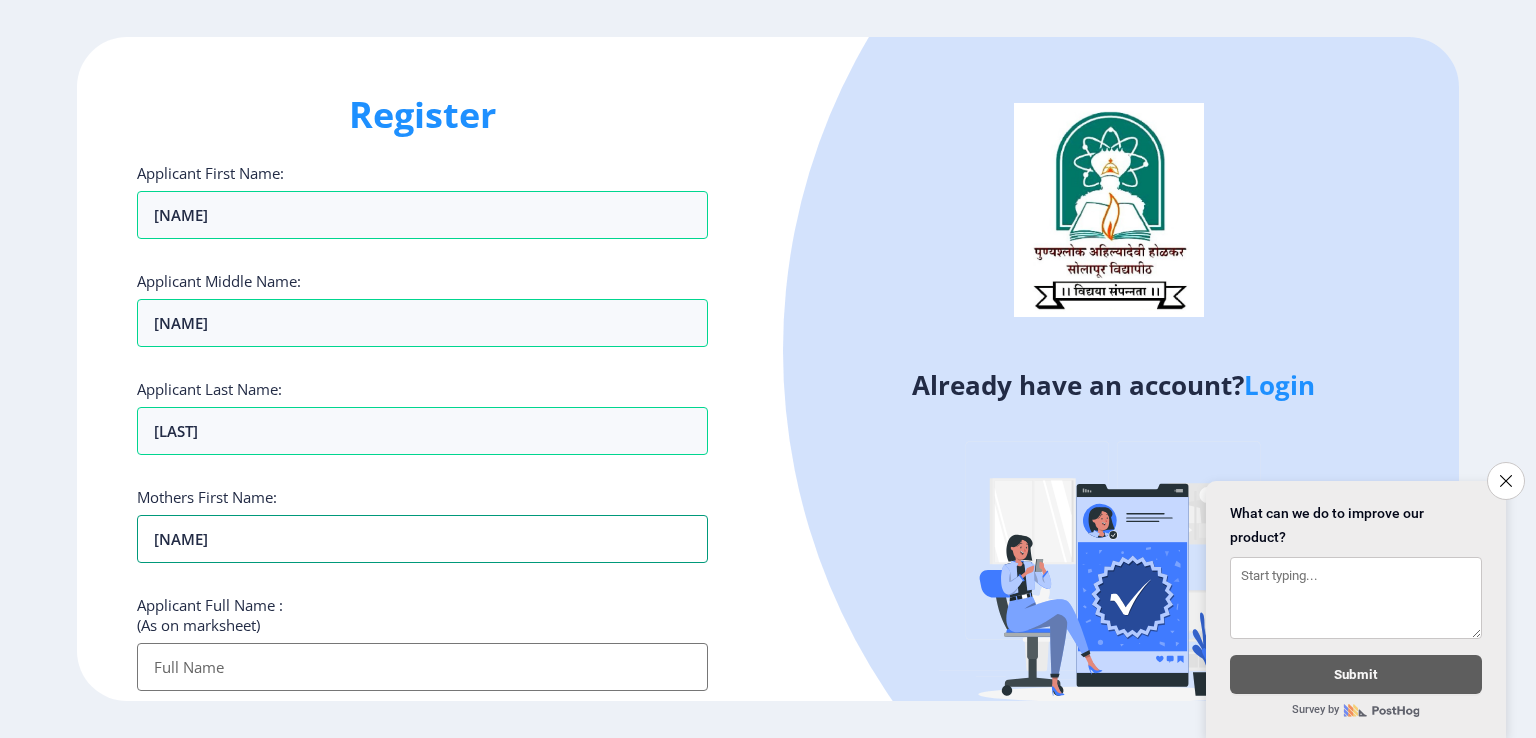 type on "[NAME]" 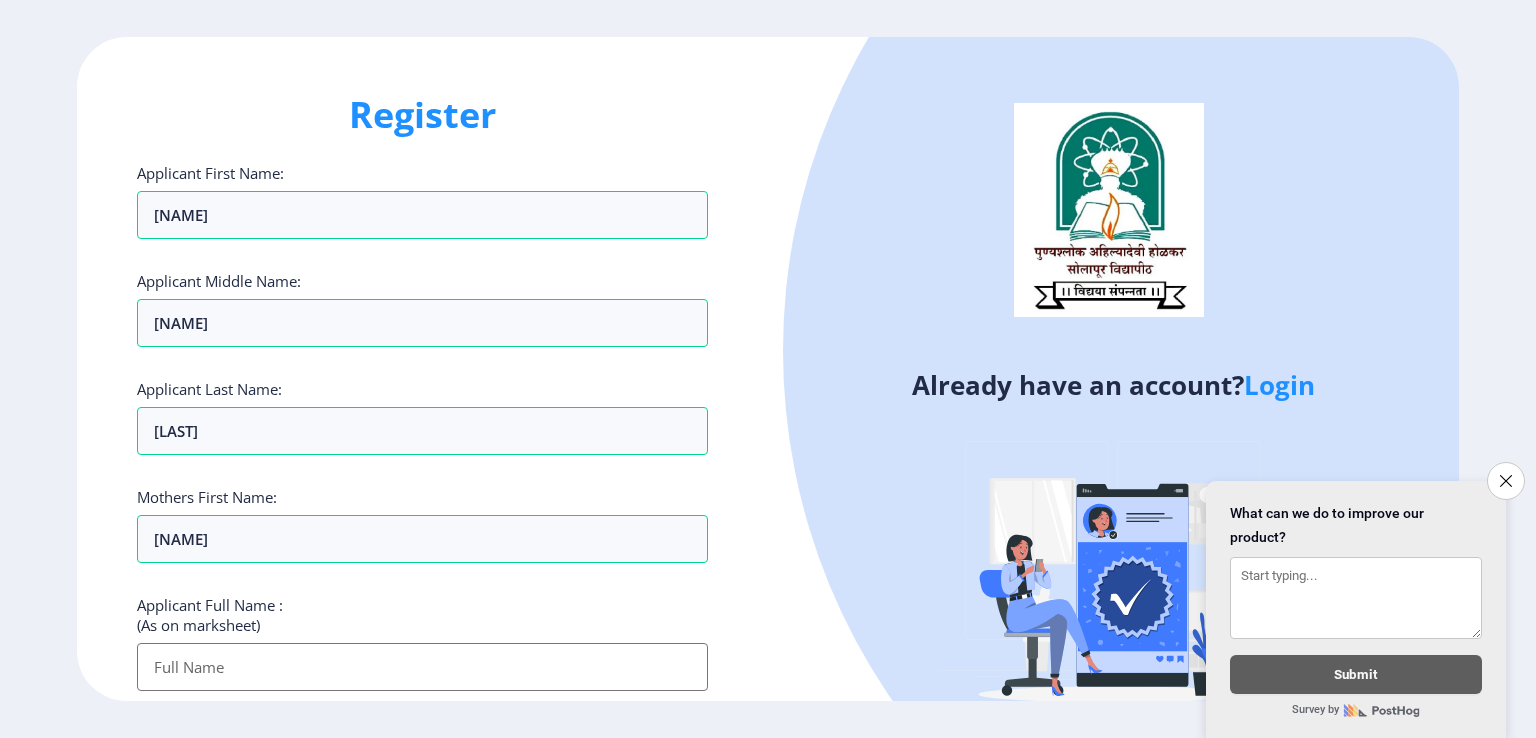 click on "Applicant First Name:" at bounding box center (422, 667) 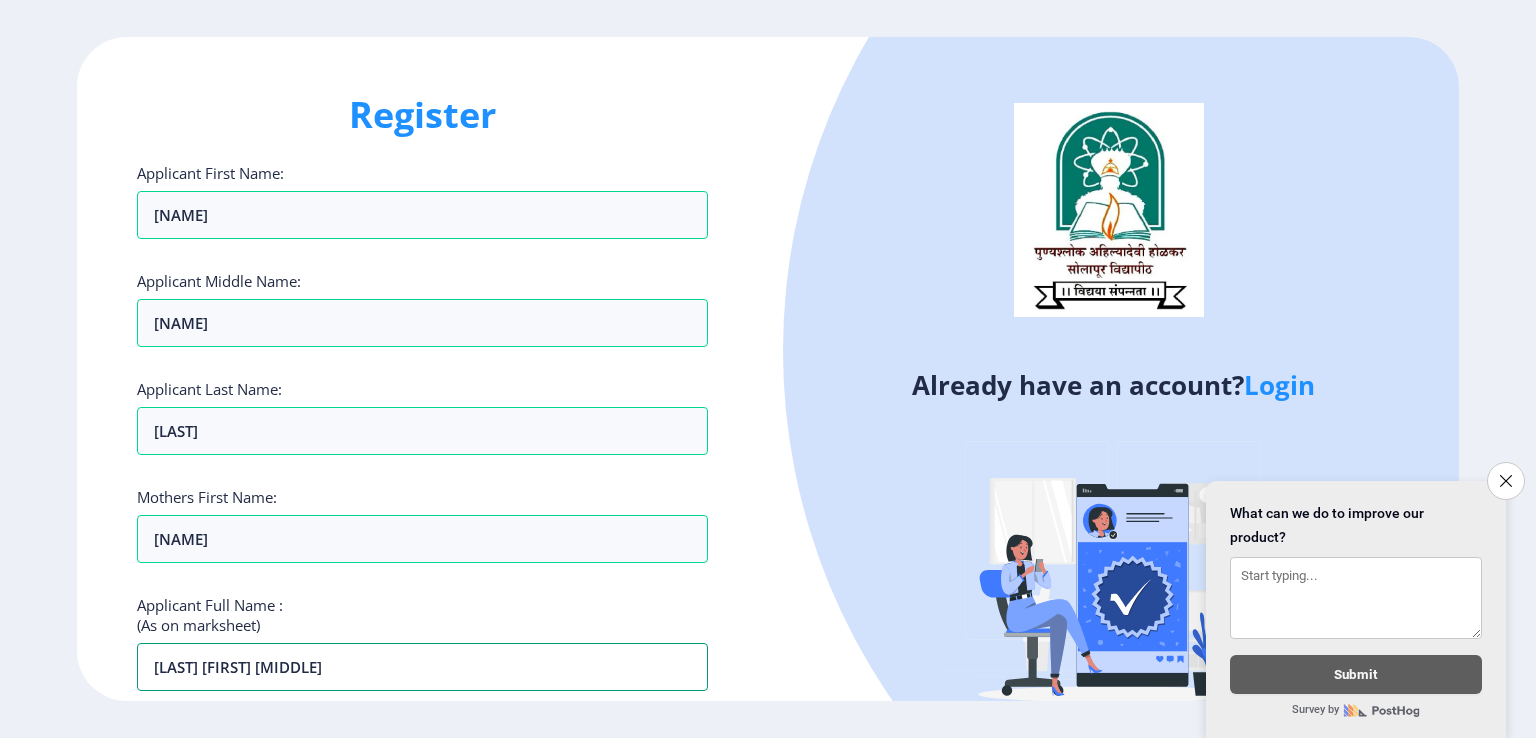 type on "[LAST] [FIRST] [MIDDLE]" 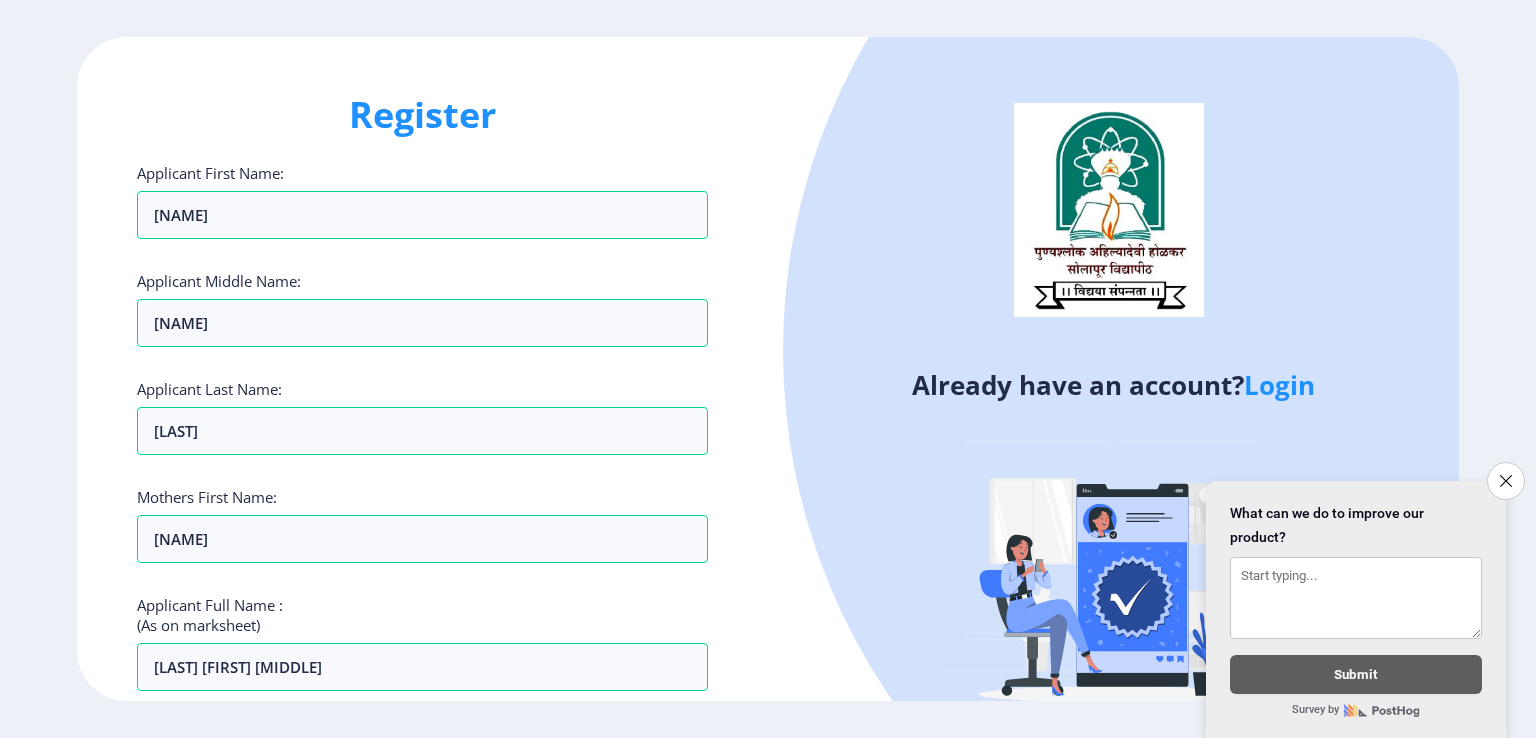 click 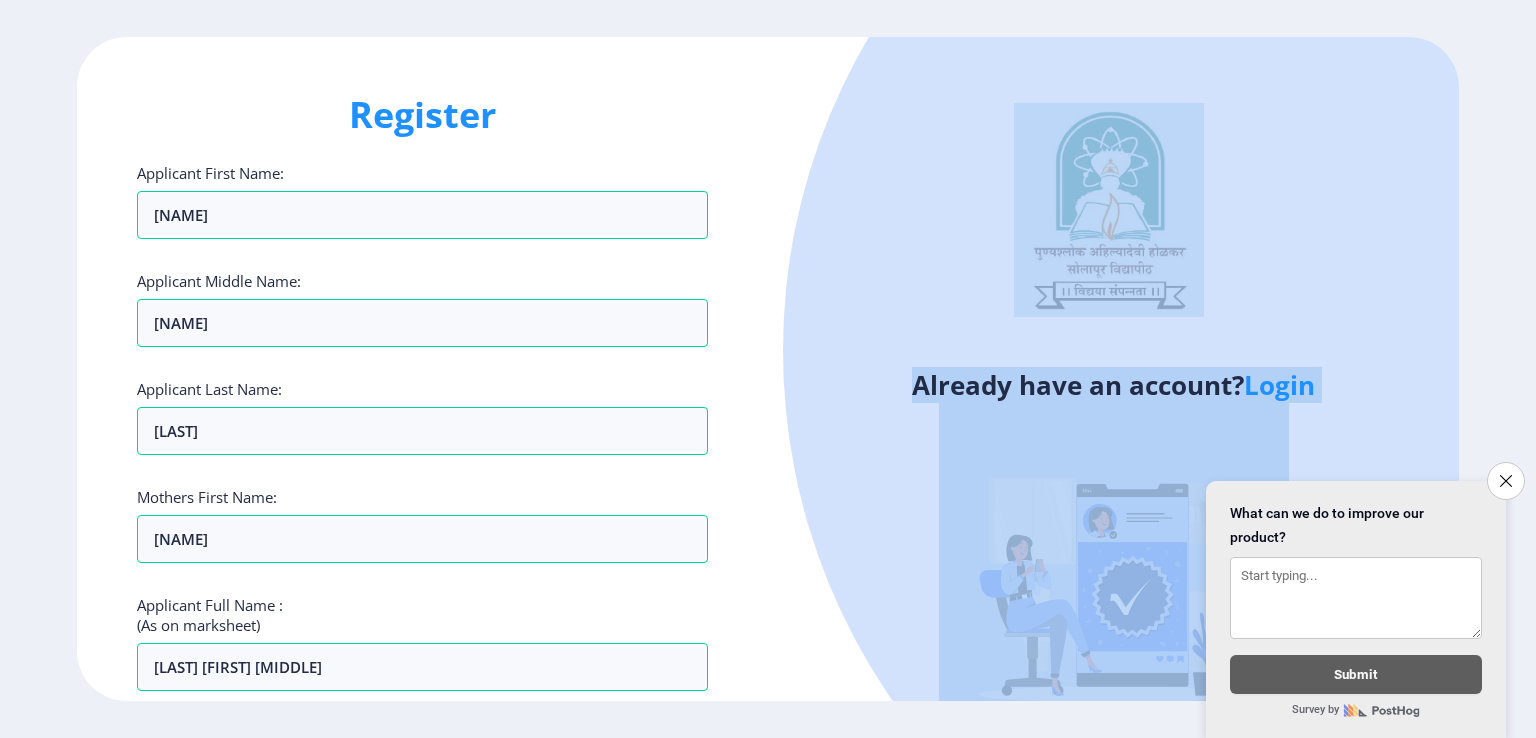 drag, startPoint x: 1535, startPoint y: 234, endPoint x: 1535, endPoint y: 357, distance: 123 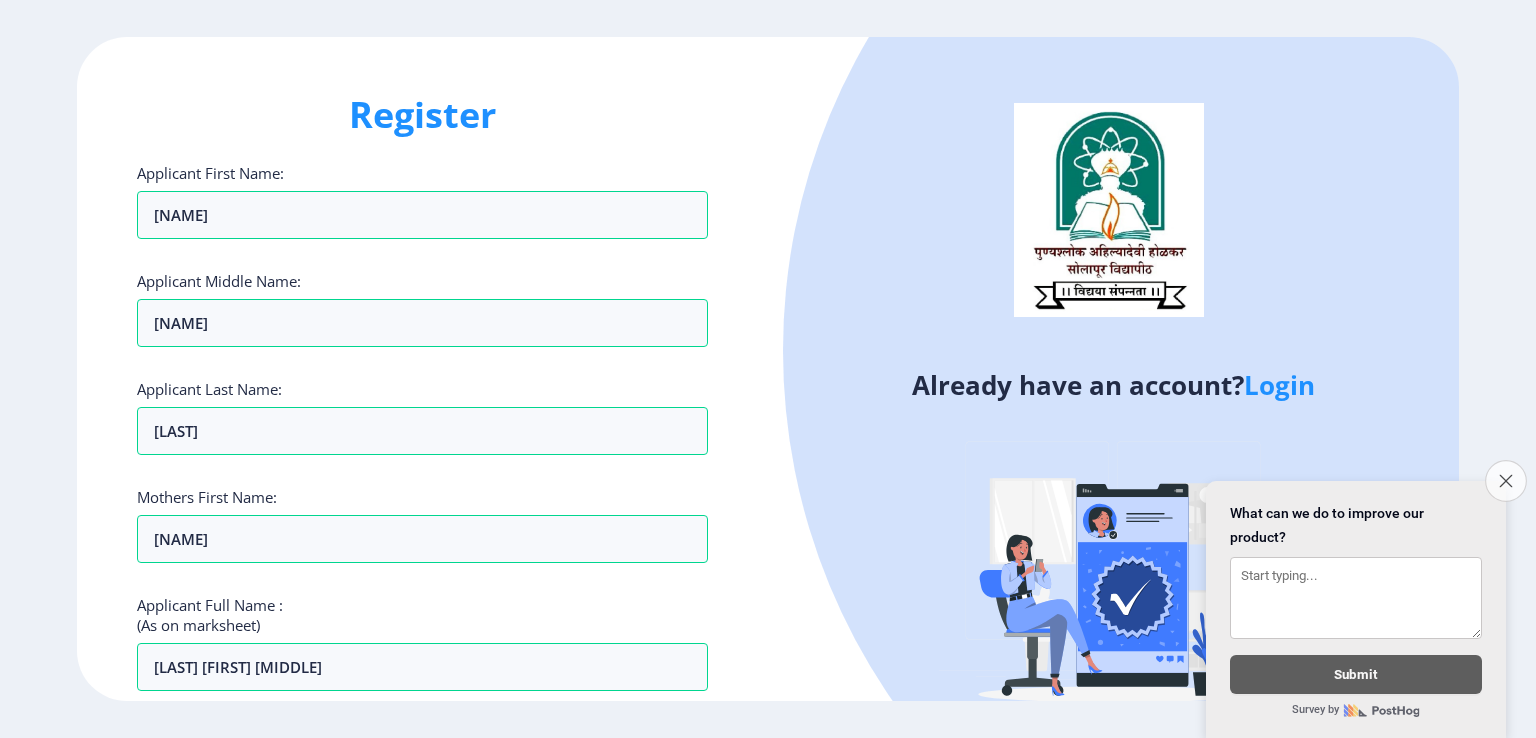 click on "Close survey" at bounding box center [1506, 481] 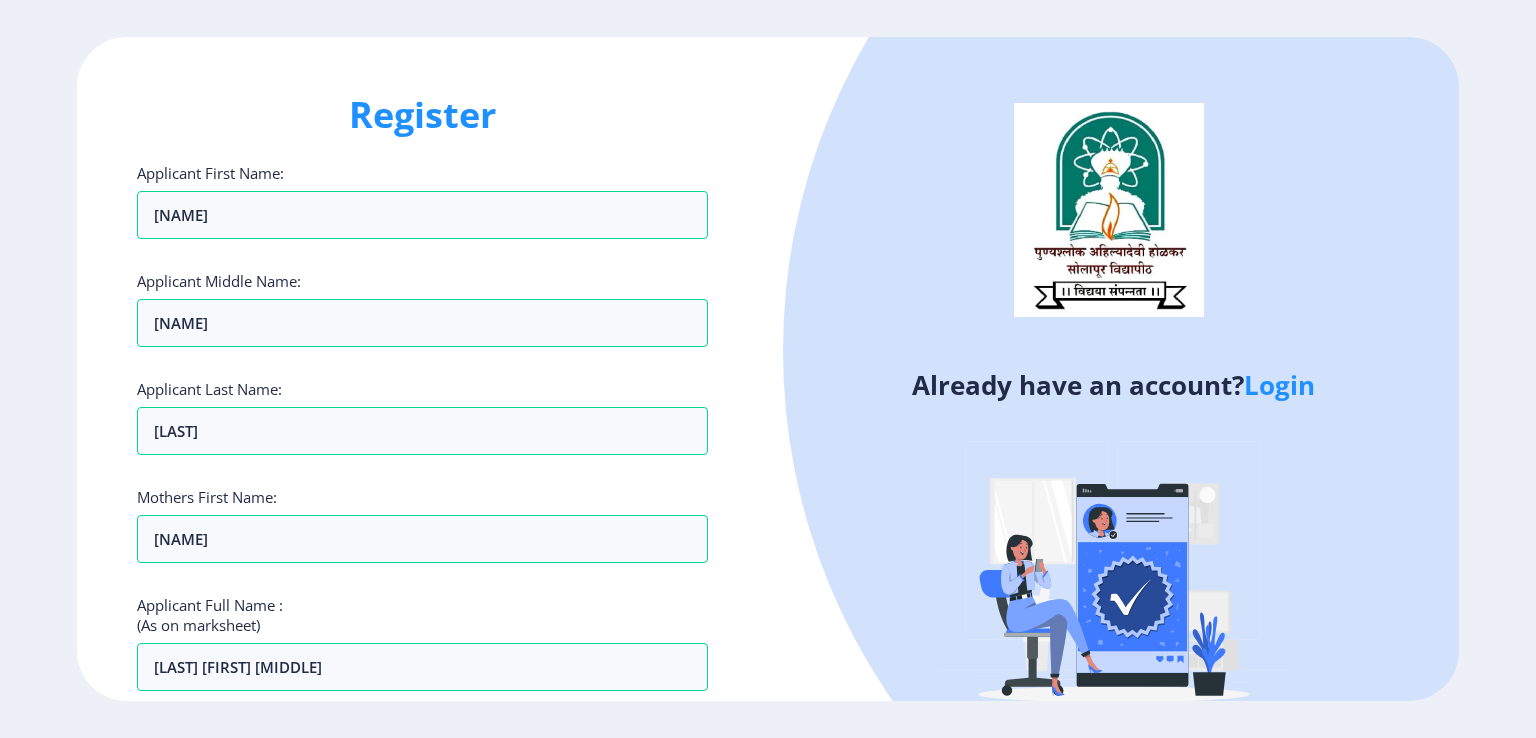 click on "Register Applicant First Name: [NAME] Applicant Middle Name: [NAME] Applicant Last Name: [LAST] Mothers First Name: [NAME] Applicant Full Name : (As on marksheet) [LAST] [FIRST] [MIDDLE] Aadhar Number : Gender: Select Gender Male Female Other Country Code and Mobile number * +91 India (भारत) +91 Afghanistan (‫افغانستان‬‎) +93 Albania (Shqipëri) +355 Algeria (‫الجزائر‬‎) +213 American Samoa +1 Andorra +376 Angola +244 Anguilla +1 Antigua and Barbuda +1 Argentina +54 Armenia (Հայաստան) +374 Aruba +297 Australia +61 Austria (Österreich) +43 Azerbaijan (Azərbaycan) +994 Bahamas +1 Bahrain (‫البحرين‬‎) +973 Bangladesh (বাংলাদেশ) +880 Barbados +1 Belarus (Беларусь) +375 Belgium (België) +32 Belize +501 Benin (Bénin) +229 Bermuda +1 Bhutan (འབྲུག) +975 Bolivia +591 Bosnia and Herzegovina (Босна и Херцеговина) +387 Botswana +267 Brazil (Brasil) +55 British Indian Ocean Territory +246 +1" 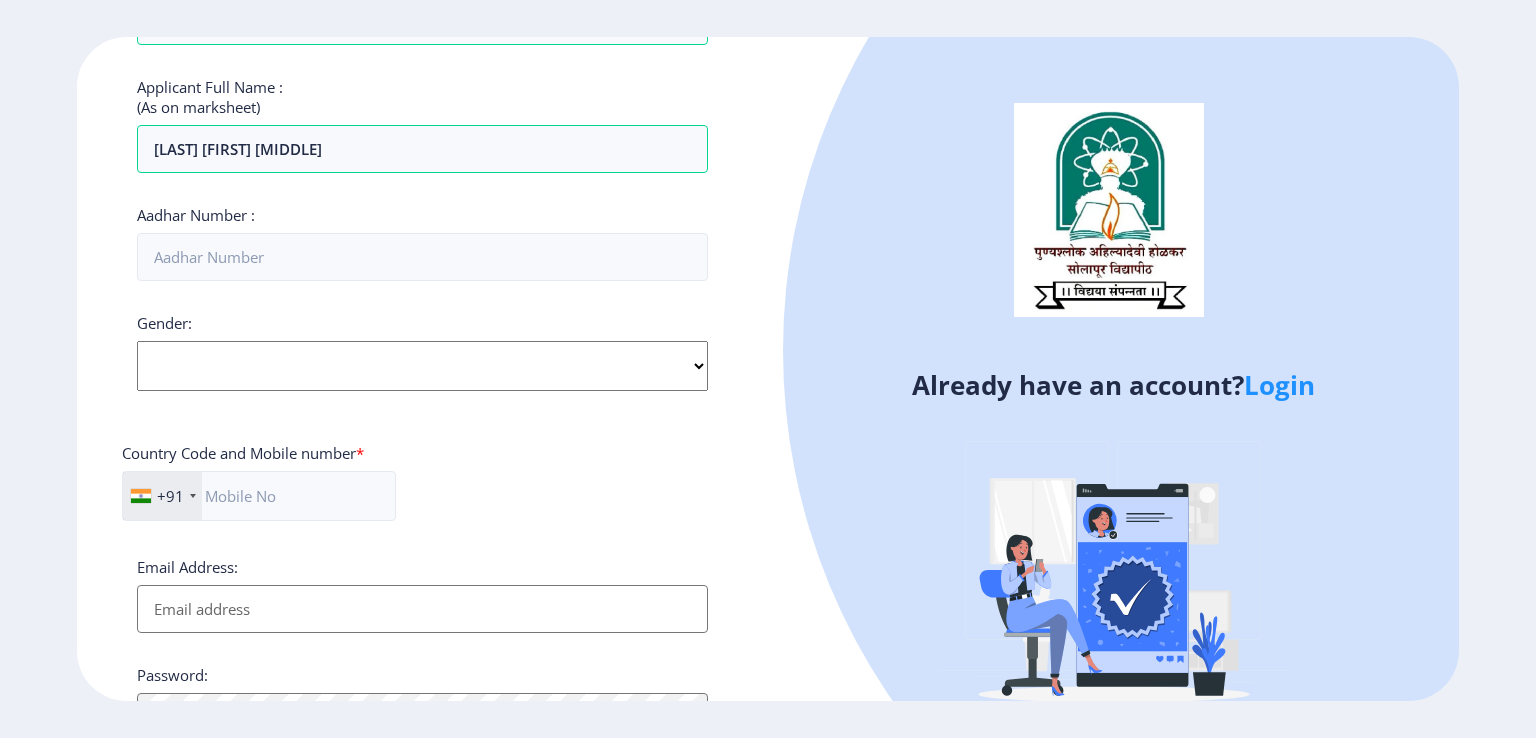 scroll, scrollTop: 520, scrollLeft: 0, axis: vertical 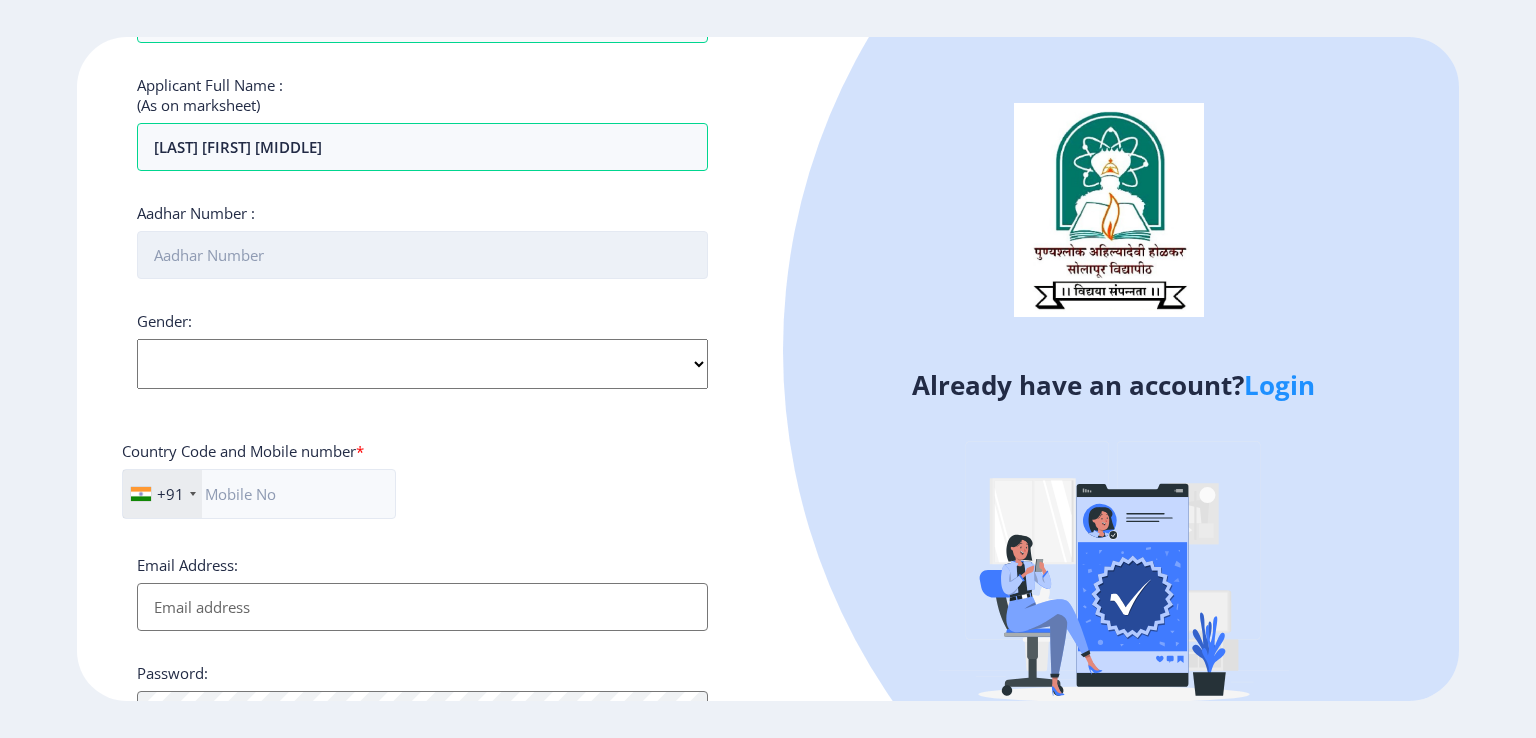 click on "Aadhar Number :" at bounding box center (422, 255) 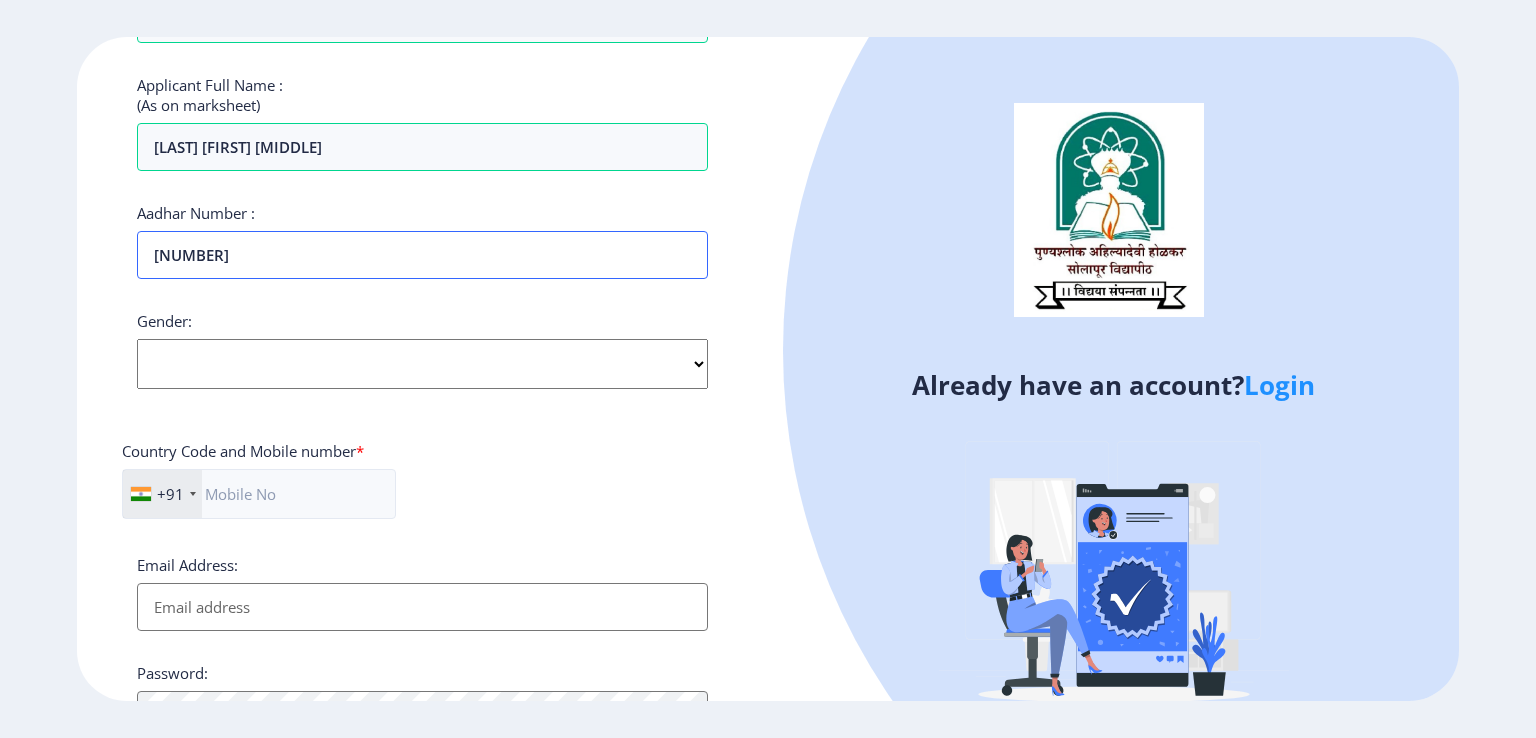 type on "[NUMBER]" 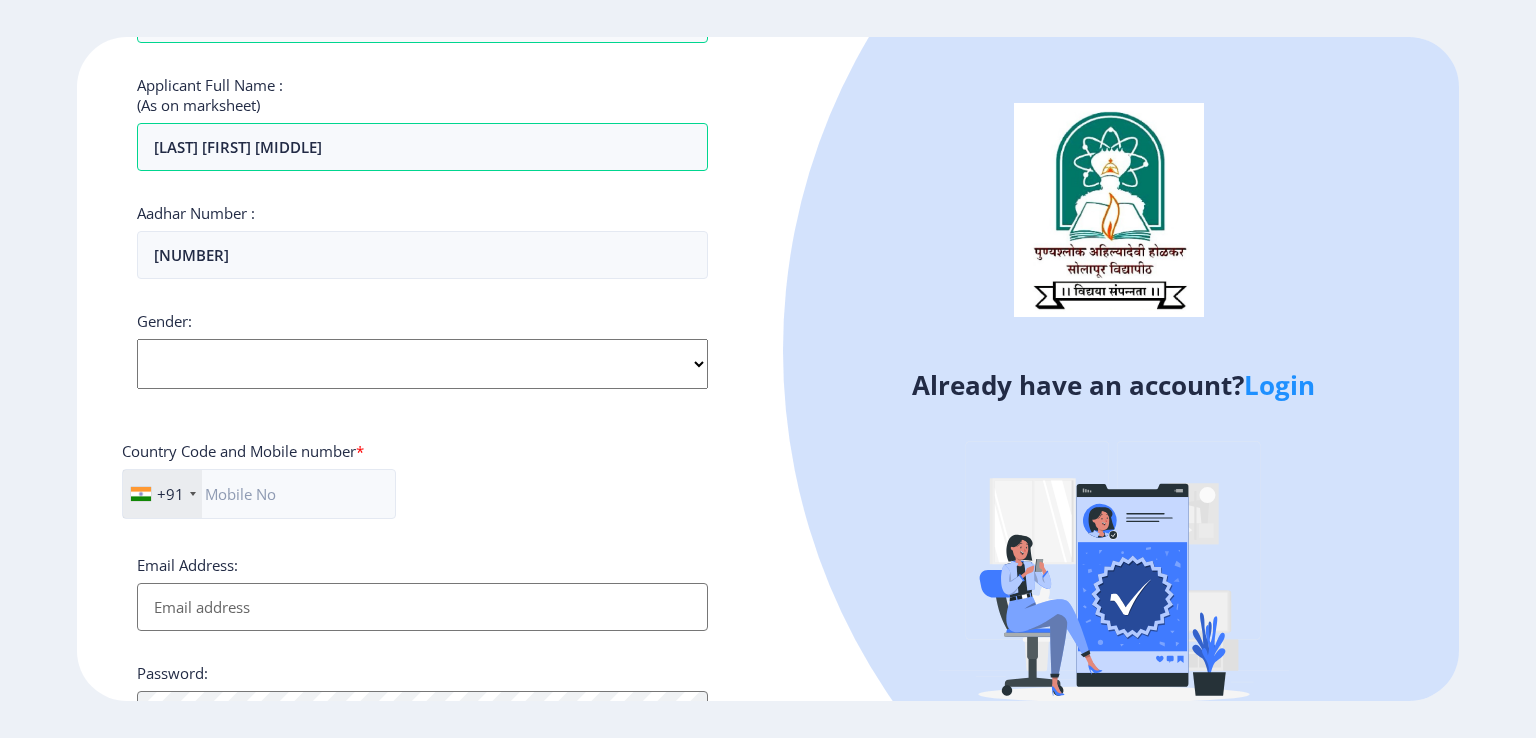 click on "Select Gender Male Female Other" 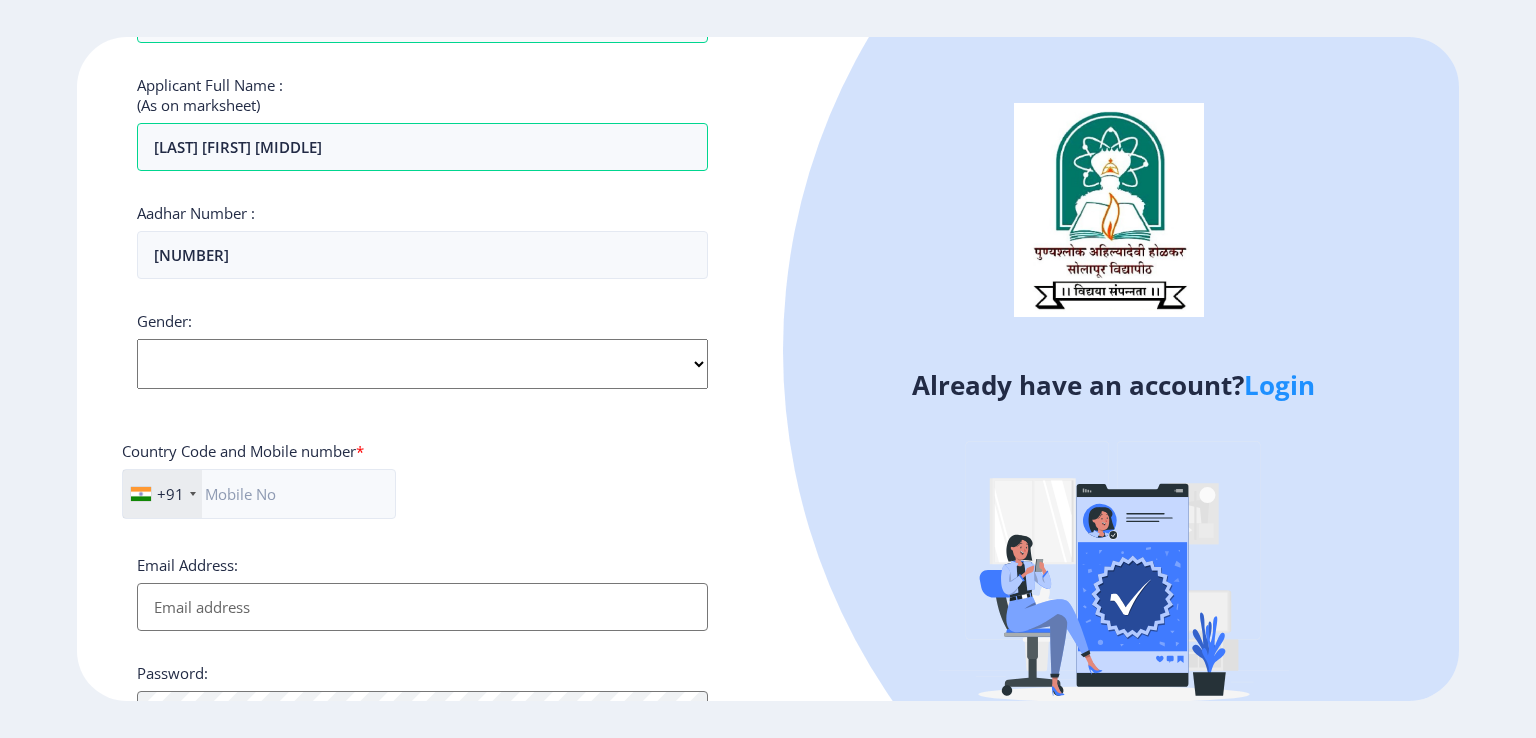 select on "Female" 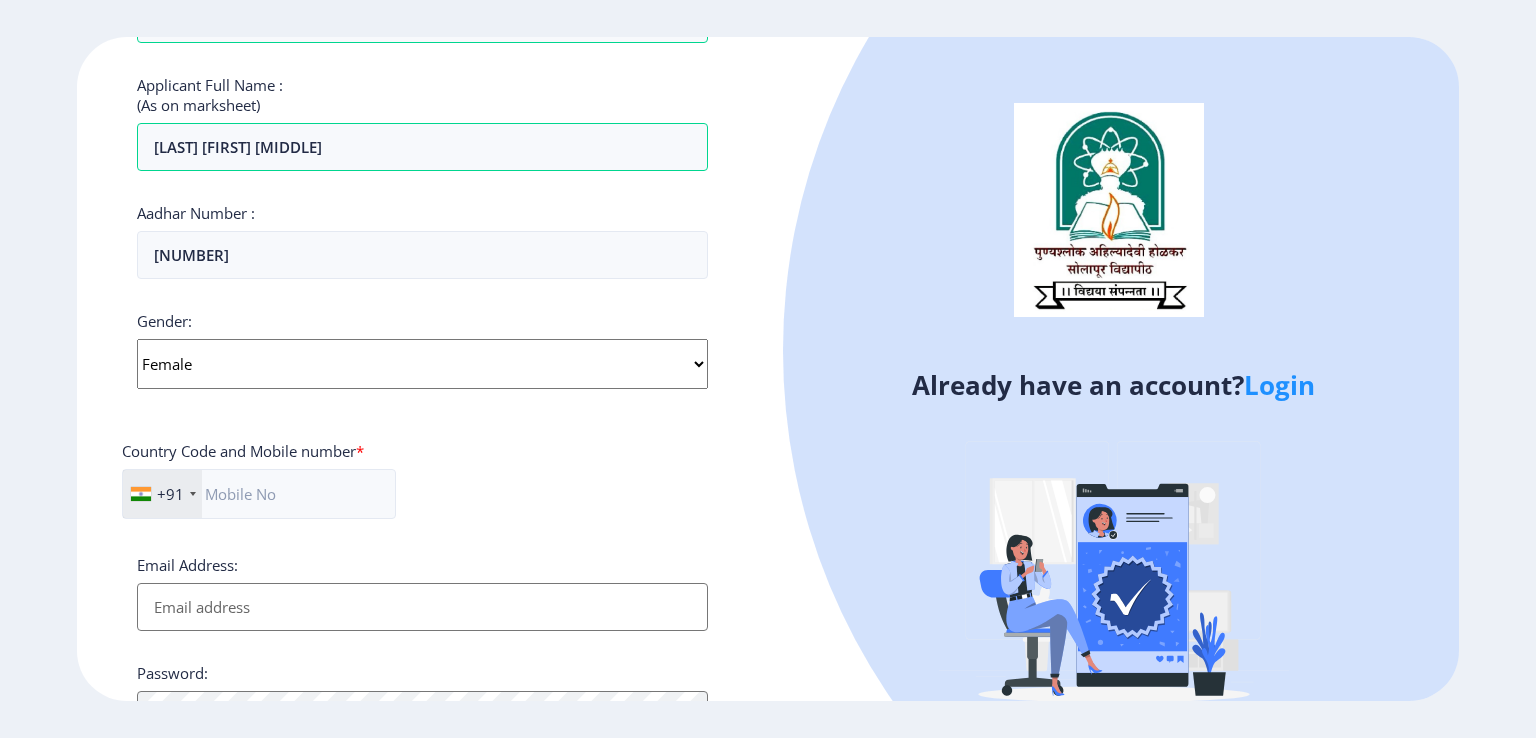 click on "Select Gender Male Female Other" 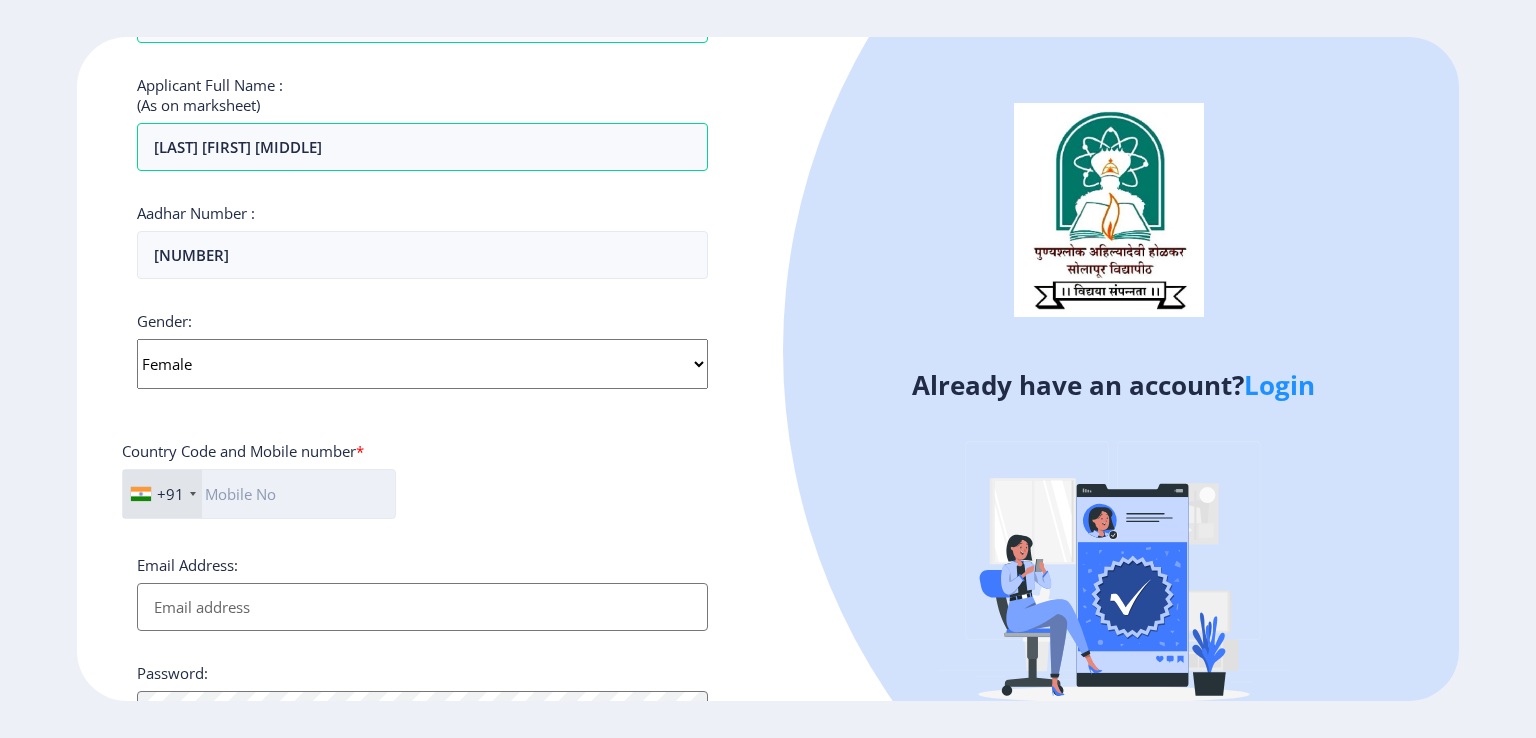 click 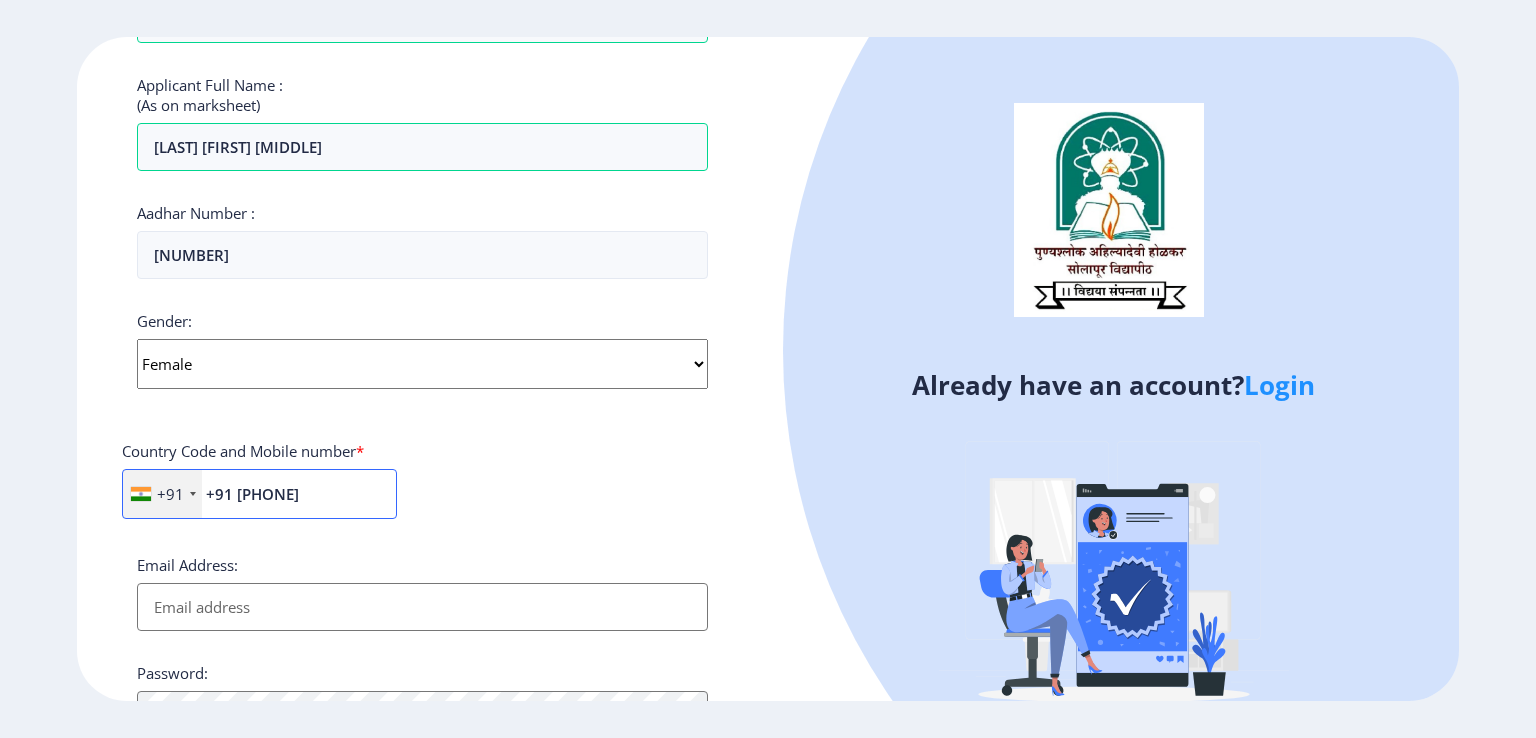 type on "+91 [PHONE]" 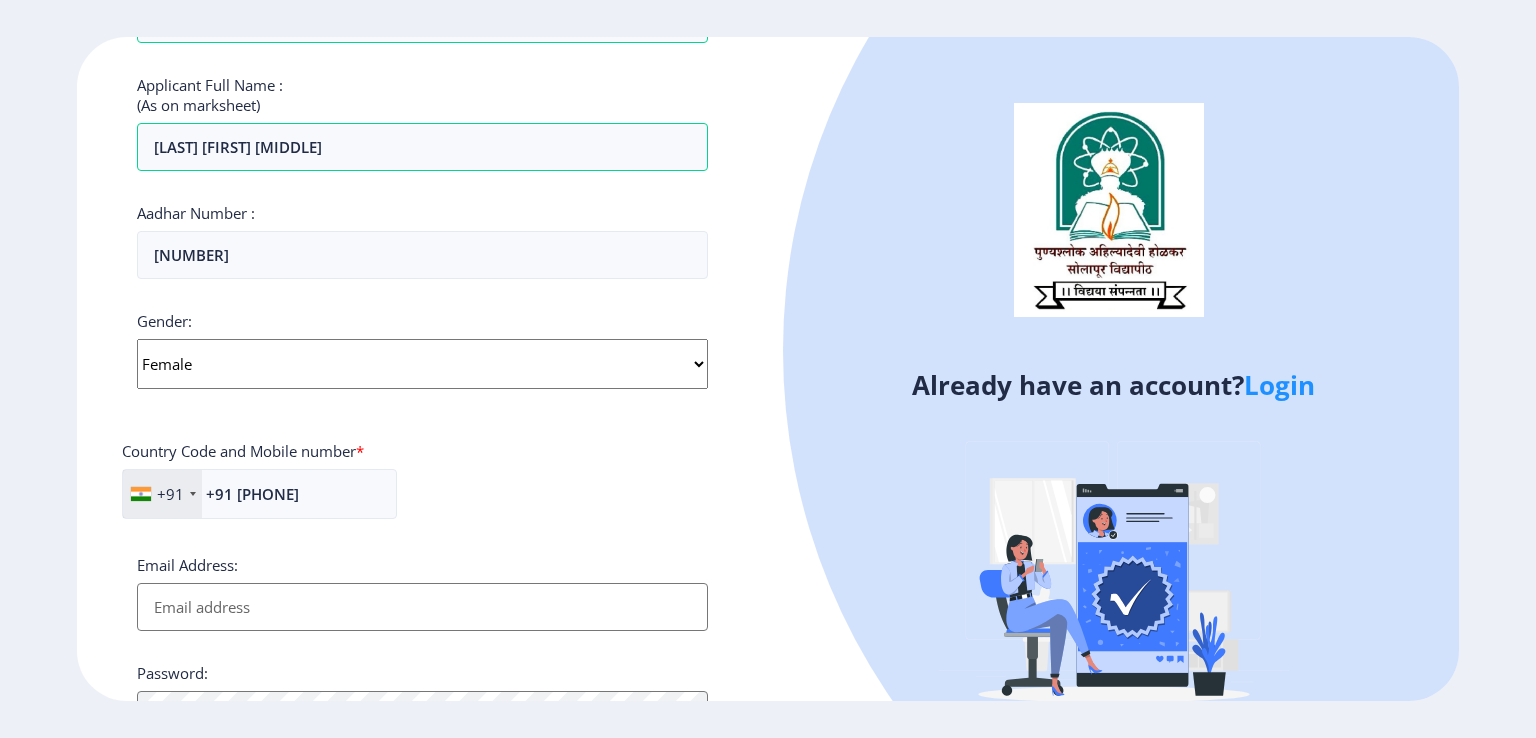 click on "Email Address:" at bounding box center (422, 607) 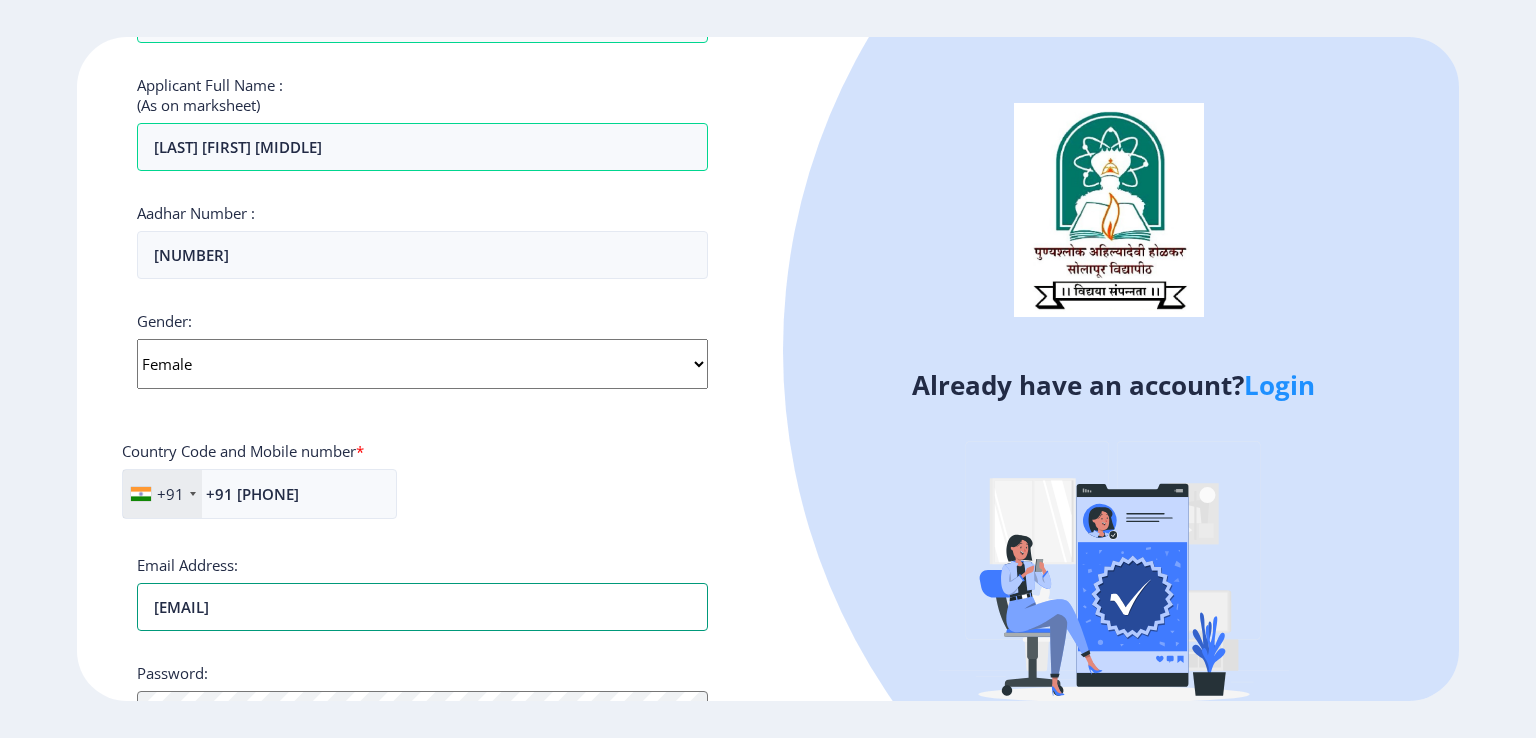 type on "[EMAIL]" 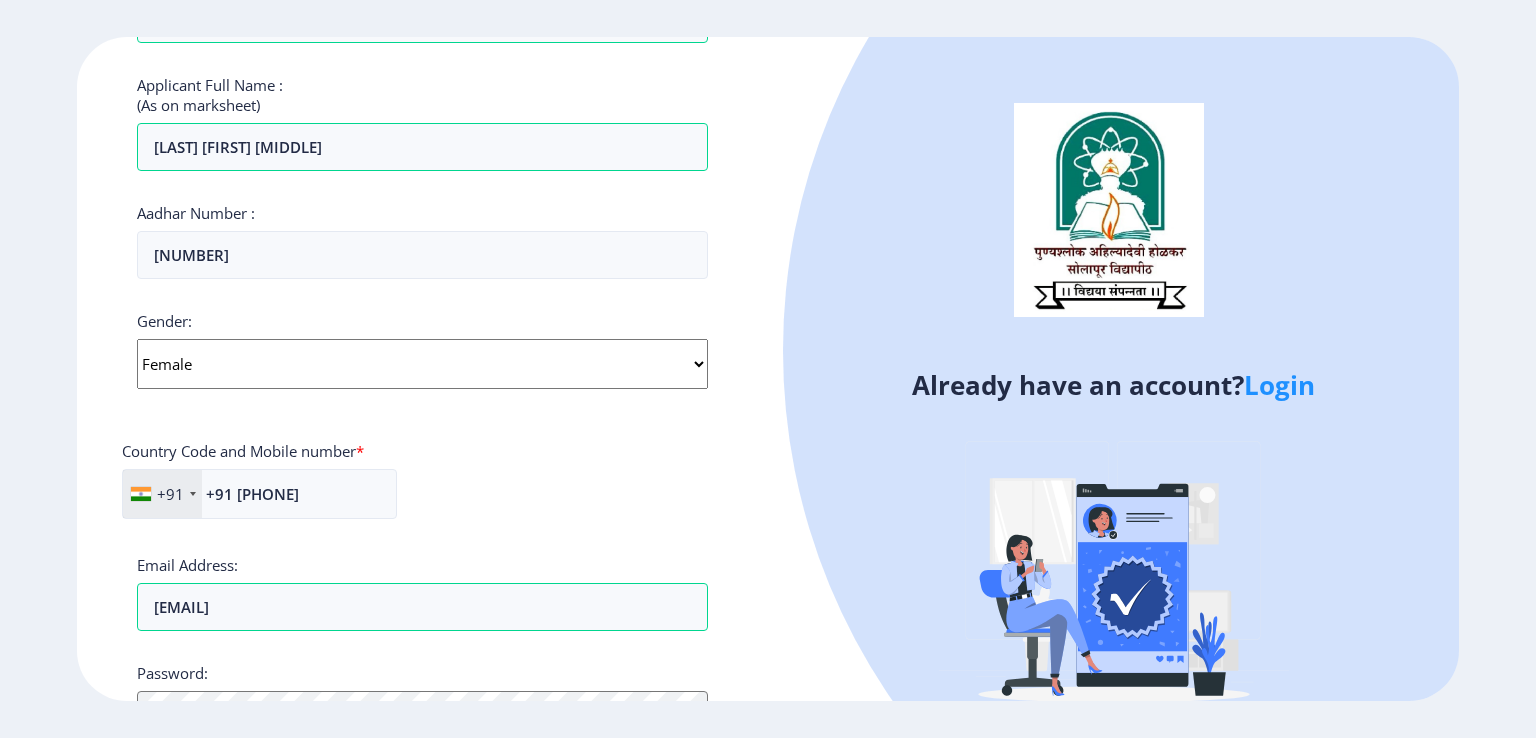 click on "+91 India (भारत) +91 Afghanistan (‫افغانستان‬‎) +93 Albania (Shqipëri) +355 Algeria (‫الجزائر‬‎) +213 American Samoa +1 Andorra +376 Angola +244 Anguilla +1 Antigua and Barbuda +1 Argentina +54 Armenia (Հայաստան) +374 Aruba +297 Australia +61 Austria (Österreich) +43 Azerbaijan (Azərbaycan) +994 Bahamas +1 Bahrain (‫البحرين‬‎) +973 Bangladesh (বাংলাদেশ) +880 Barbados +1 Belarus (Беларусь) +375 Belgium (België) +32 Belize +501 Benin (Bénin) +229 Bermuda +1 Bhutan (འབྲུག) +975 Bolivia +591 Bosnia and Herzegovina (Босна и Херцеговина) +387 Botswana +267 Brazil (Brasil) +55 British Indian Ocean Territory +246 British Virgin Islands +1 Brunei +673 Bulgaria (България) +359 Burkina Faso +226 Burundi (Uburundi) +257 Cambodia (កម្ពុជា) +855 Cameroon (Cameroun) +237 Canada +1 Cape Verde (Kabu Verdi) +238 Caribbean Netherlands +599 Cayman Islands +1 +236 Chad (Tchad) +235 Chile +56 +86" 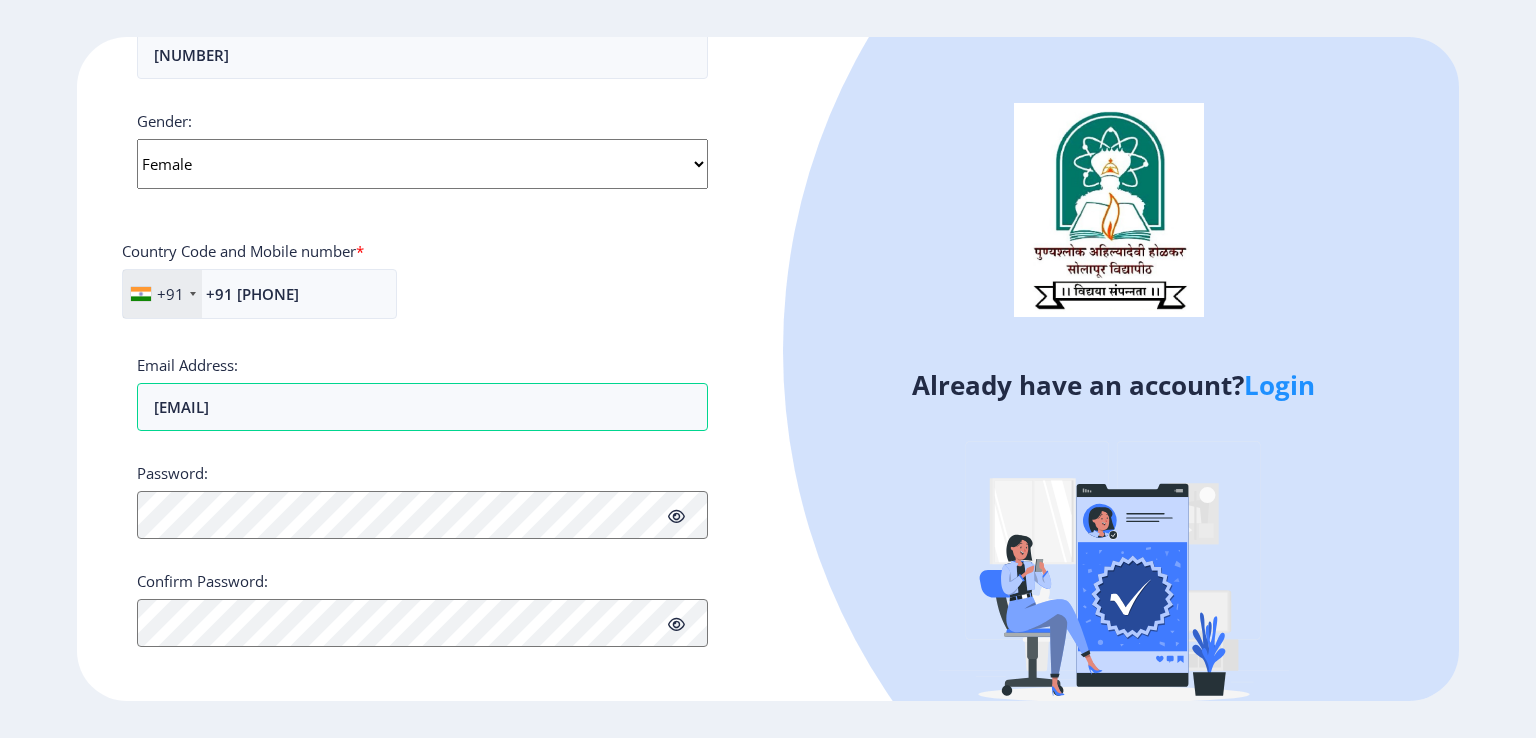 scroll, scrollTop: 725, scrollLeft: 0, axis: vertical 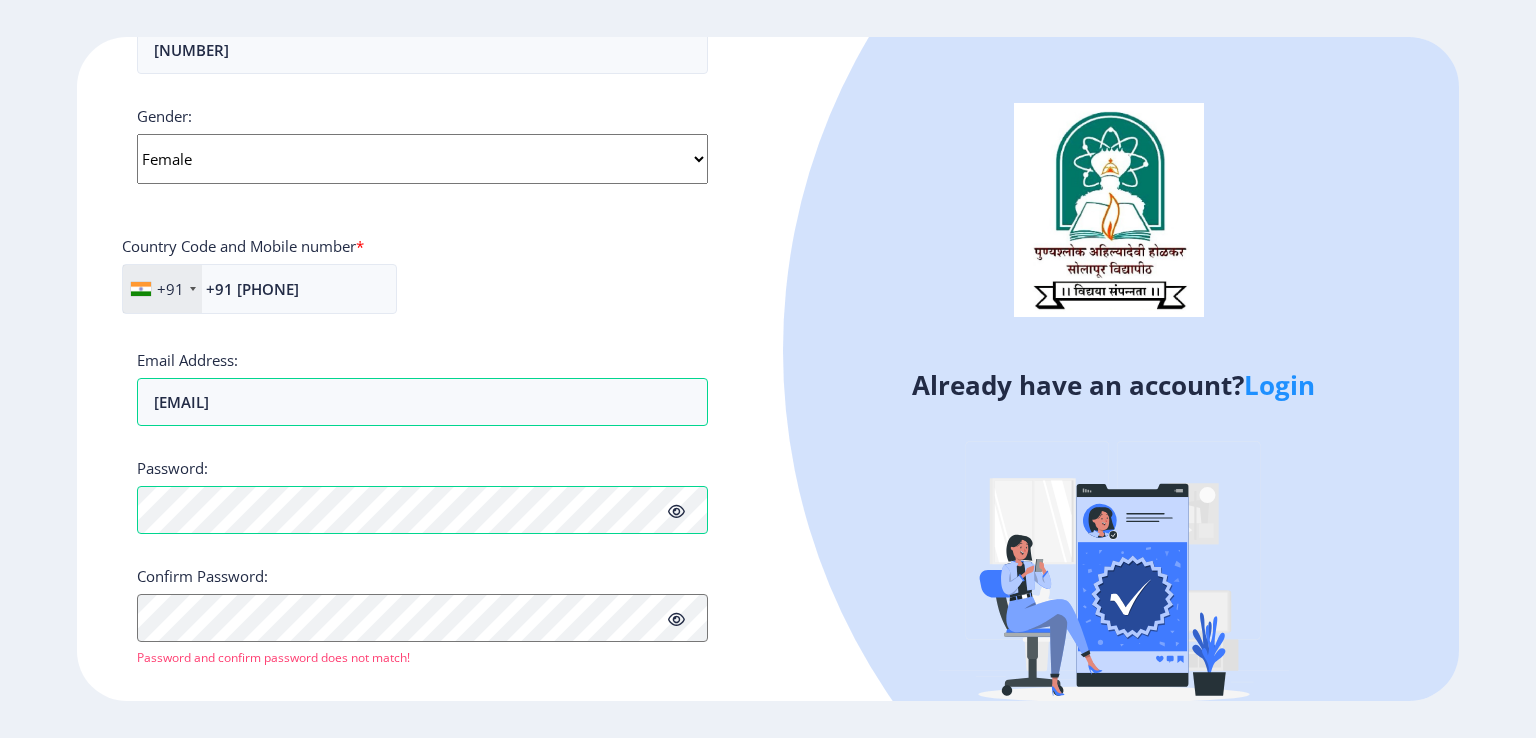 click 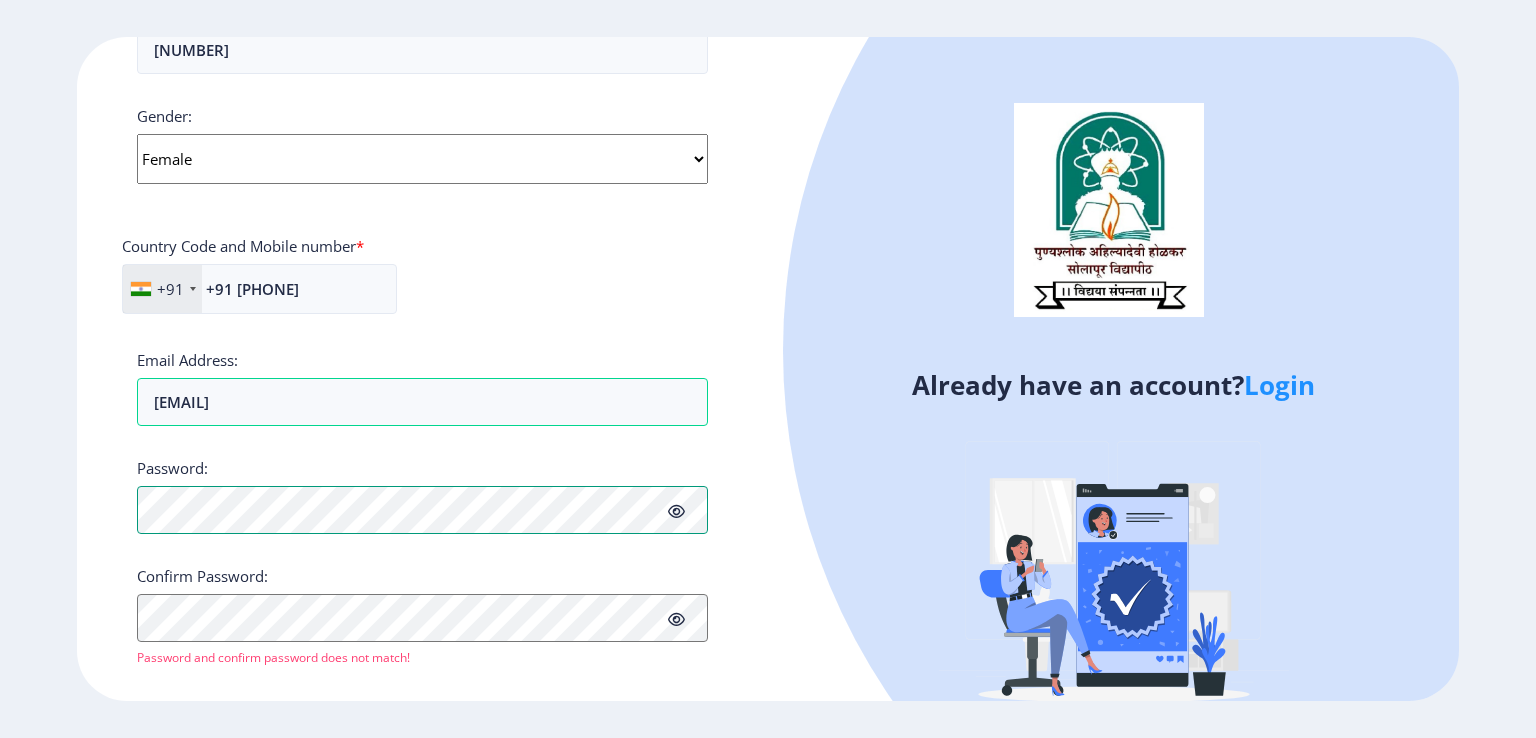 click on "Register Applicant First Name: [NAME] Applicant Middle Name: [NAME] Applicant Last Name: [LAST] Mothers First Name: [NAME] Applicant Full Name : (As on marksheet) [LAST] [FIRST] [MIDDLE] Aadhar Number : [NUMBER] Gender: Select Gender Male Female Other Country Code and Mobile number * +91 India (भारत) +91 Afghanistan (‫افغانستان‬‎) +93 Albania (Shqipëri) +355 Algeria (‫الجزائر‬‎) +213 American Samoa +1 Andorra +376 Angola +244 Anguilla +1 Antigua and Barbuda +1 Argentina +54 Armenia (Հայաստան) +374 Aruba +297 Australia +61 Austria (Österreich) +43 Azerbaijan (Azərbaycan) +994 Bahamas +1 Bahrain (‫البحرين‬‎) +973 Bangladesh (বাংলাদেশ) +880 Barbados +1 Belarus (Беларусь) +375 Belgium (België) +32 Belize +501 Benin (Bénin) +229 Bermuda +1 Bhutan (འབྲུག) +975 Bolivia +591 Bosnia and Herzegovina (Босна и Херцеговина) +387 Botswana +267 Brazil (Brasil) +55 British Indian Ocean Territory +246 +1" 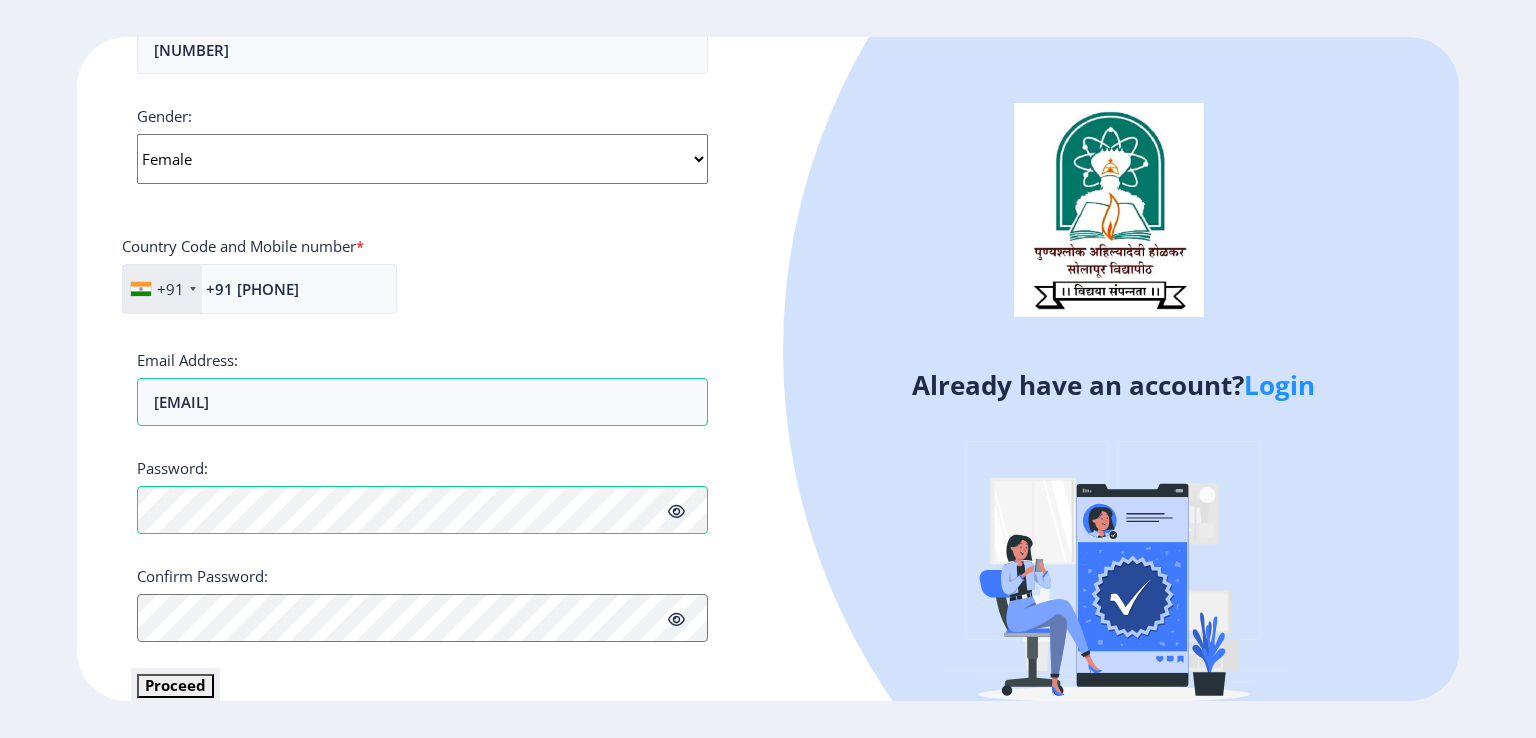 click on "Proceed" 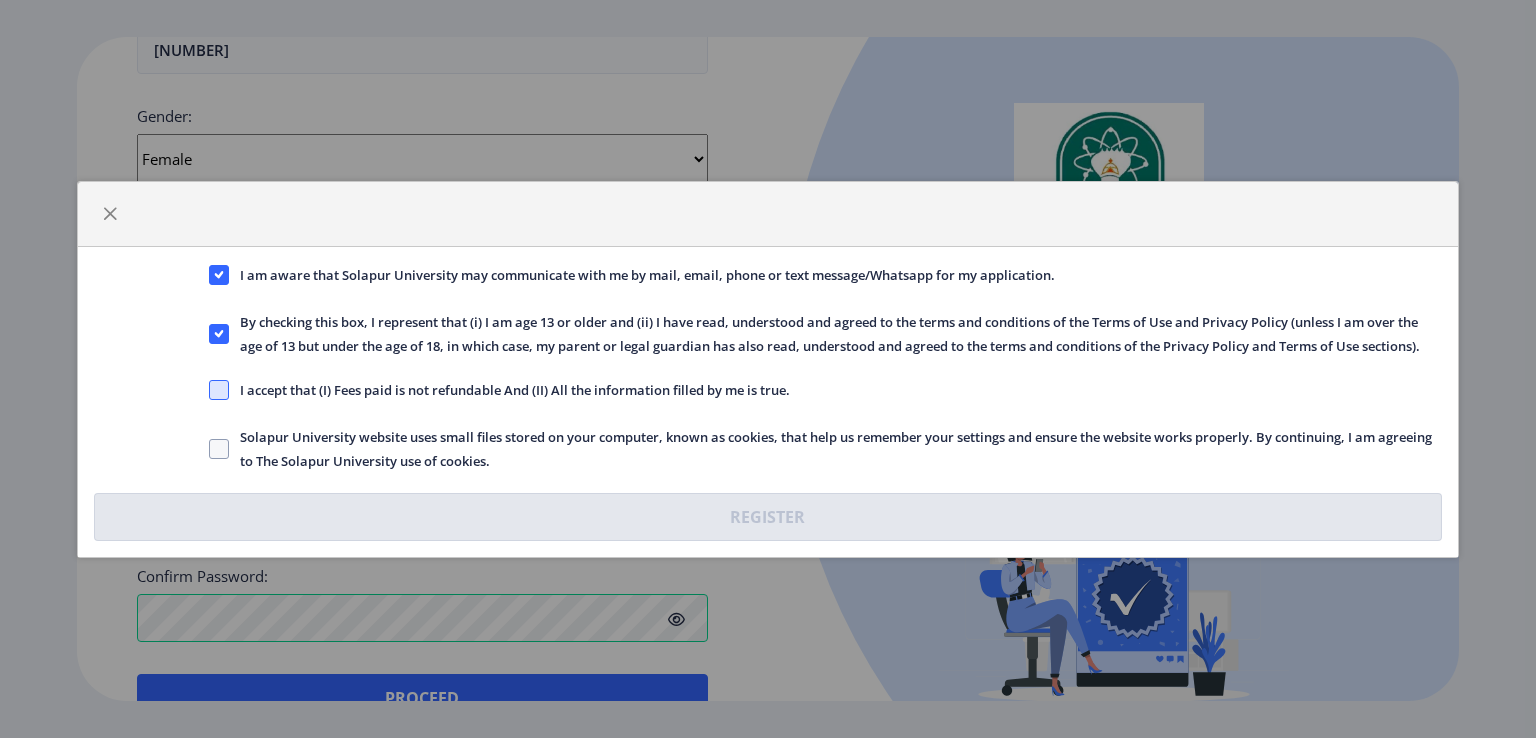 click 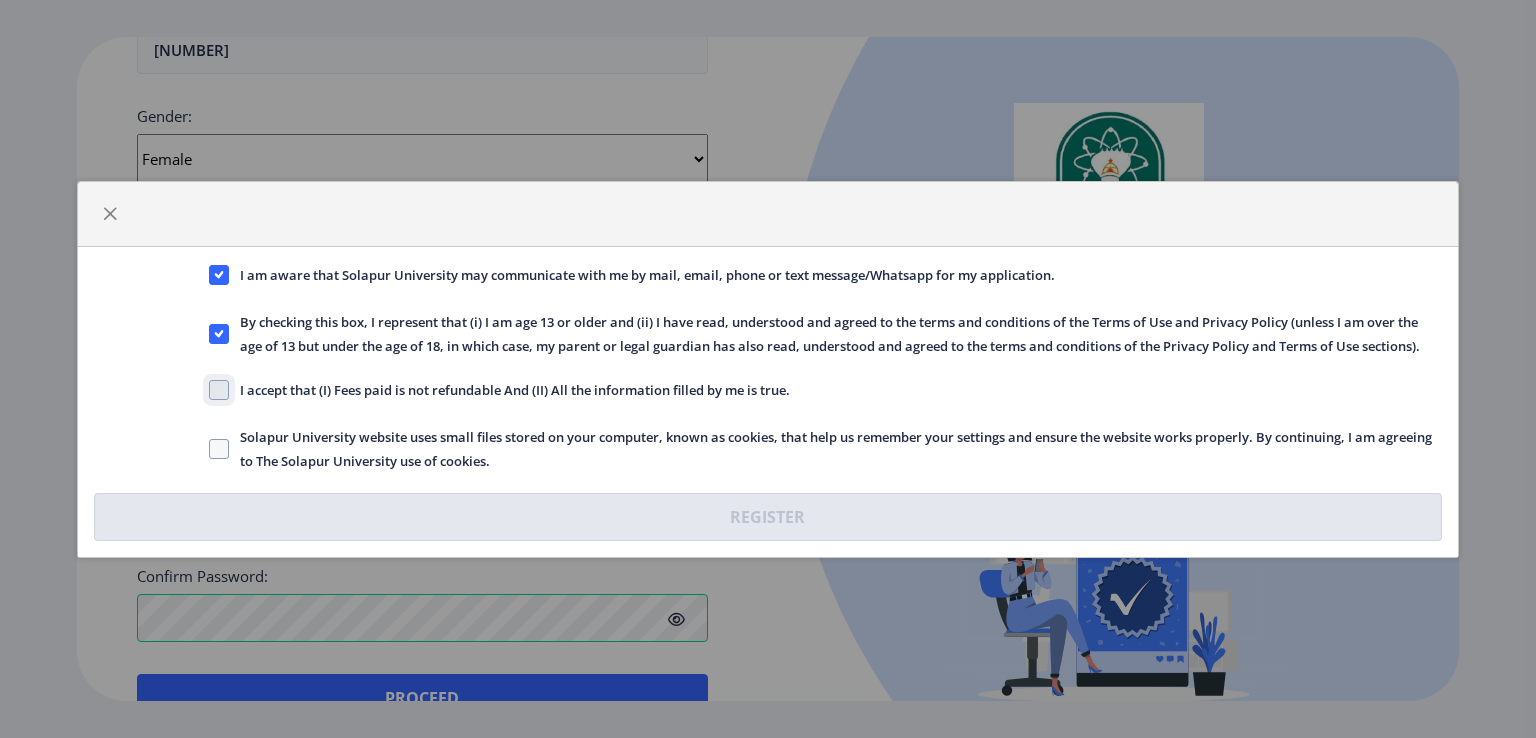 click on "I accept that (I) Fees paid is not refundable And (II) All the information filled by me is true." 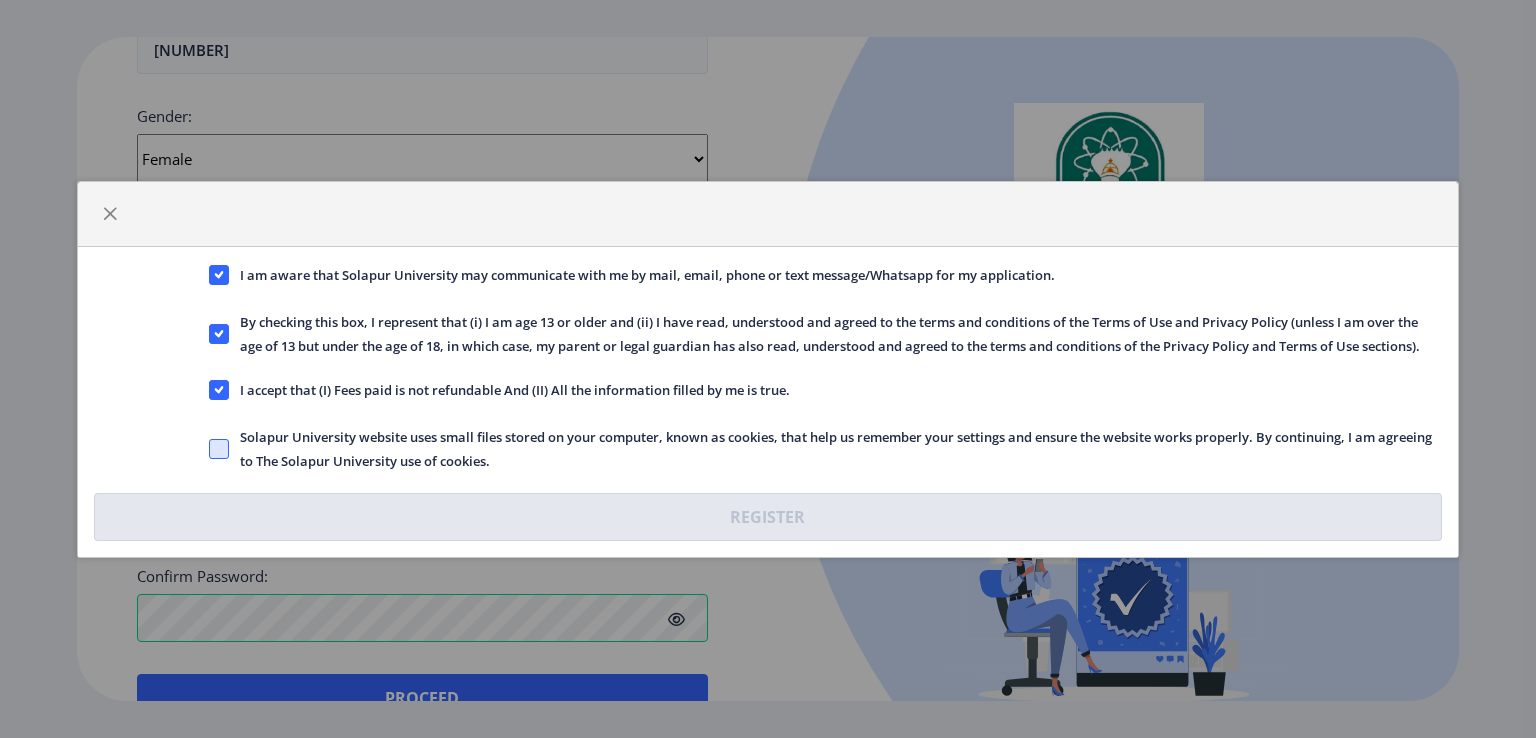 click 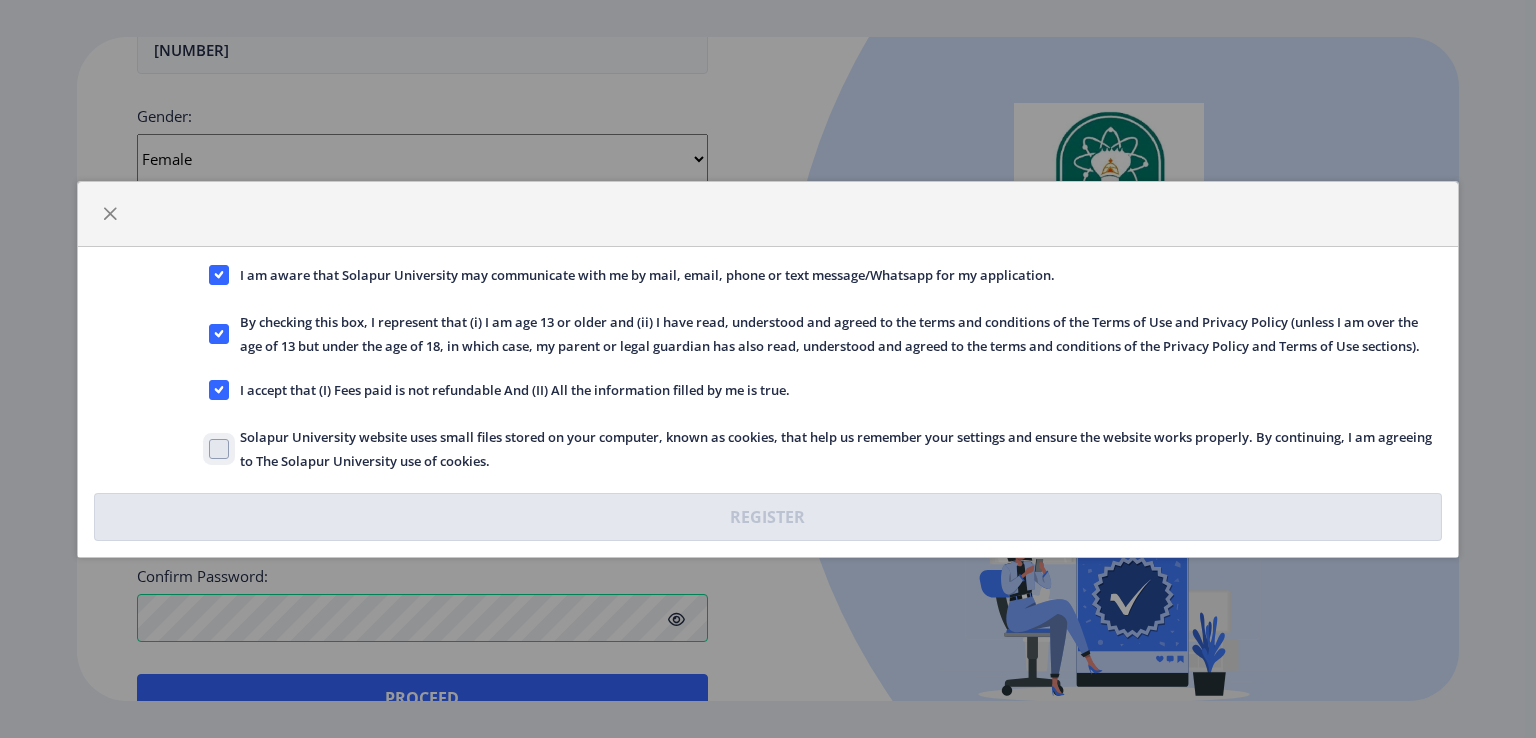 click on "Solapur University website uses small files stored on your computer, known as cookies, that help us remember your settings and ensure the website works properly. By continuing, I am agreeing to The Solapur University use of cookies." 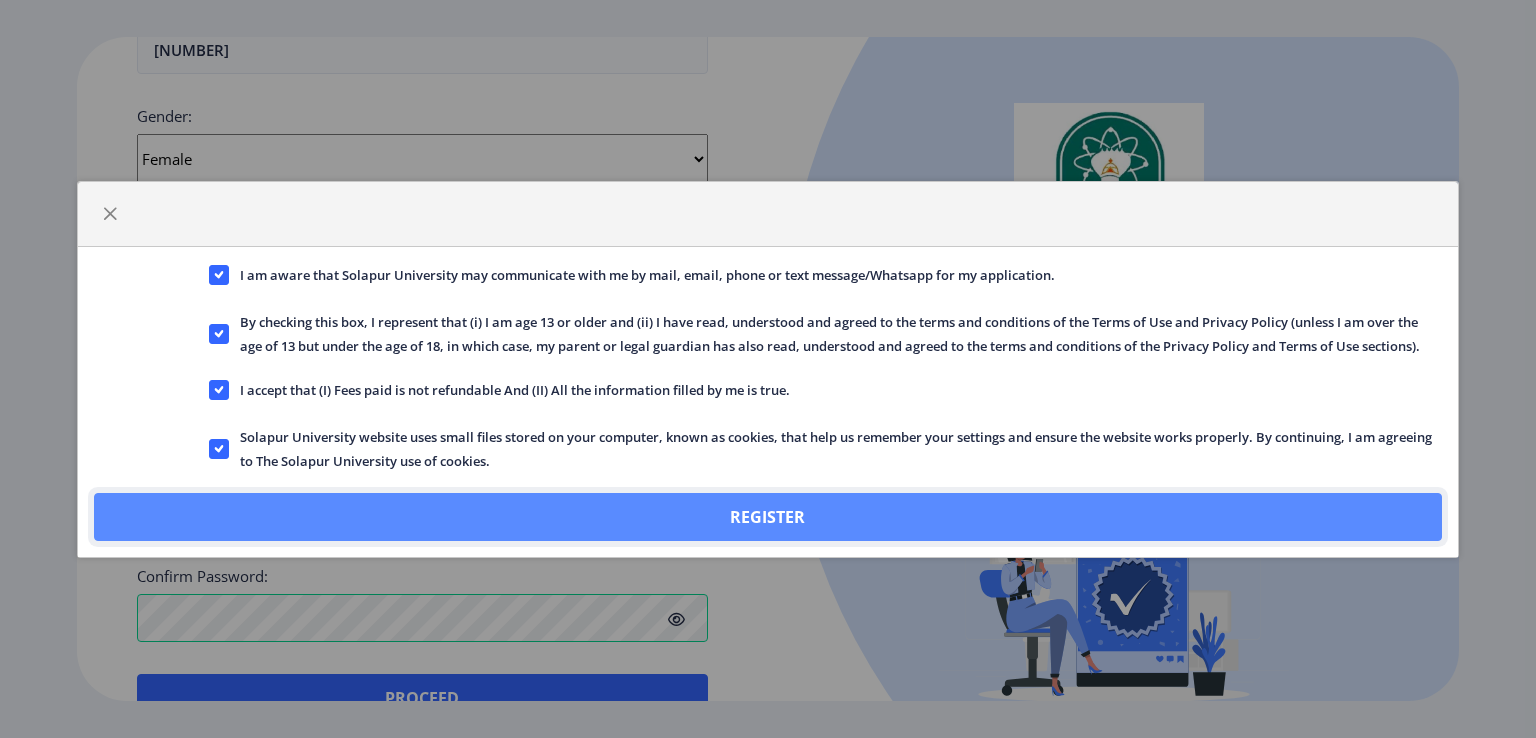 click on "Register" 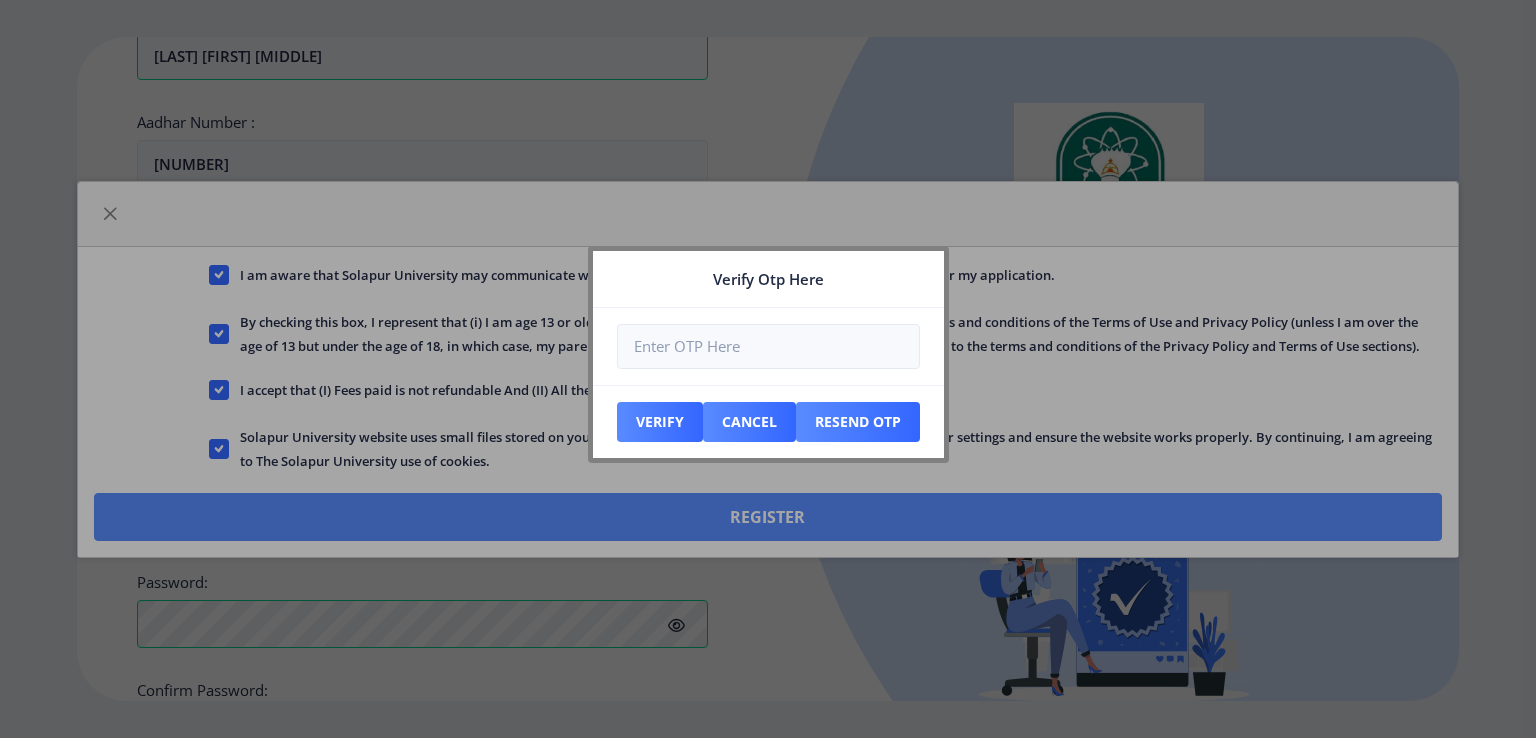 scroll, scrollTop: 839, scrollLeft: 0, axis: vertical 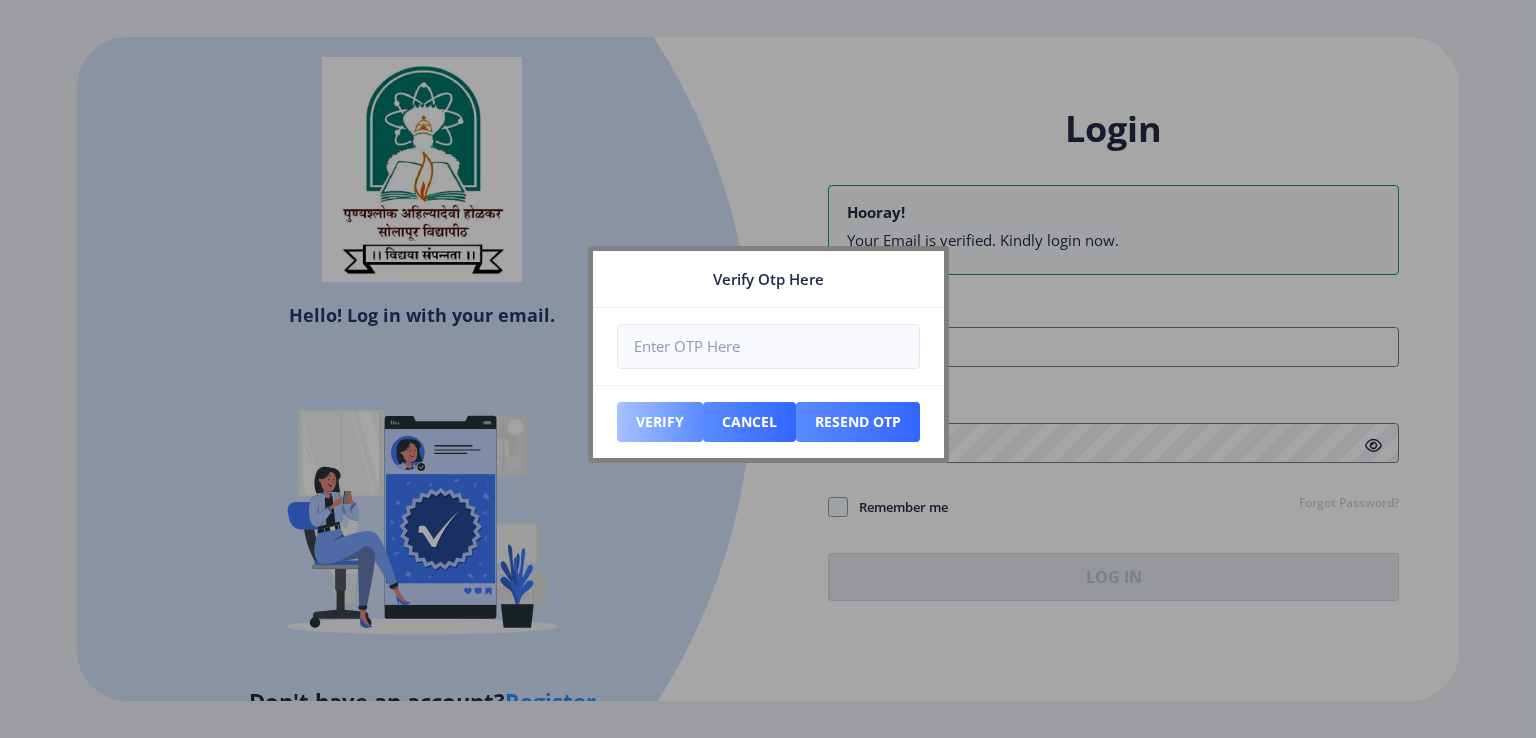 type on "[NUMBER]" 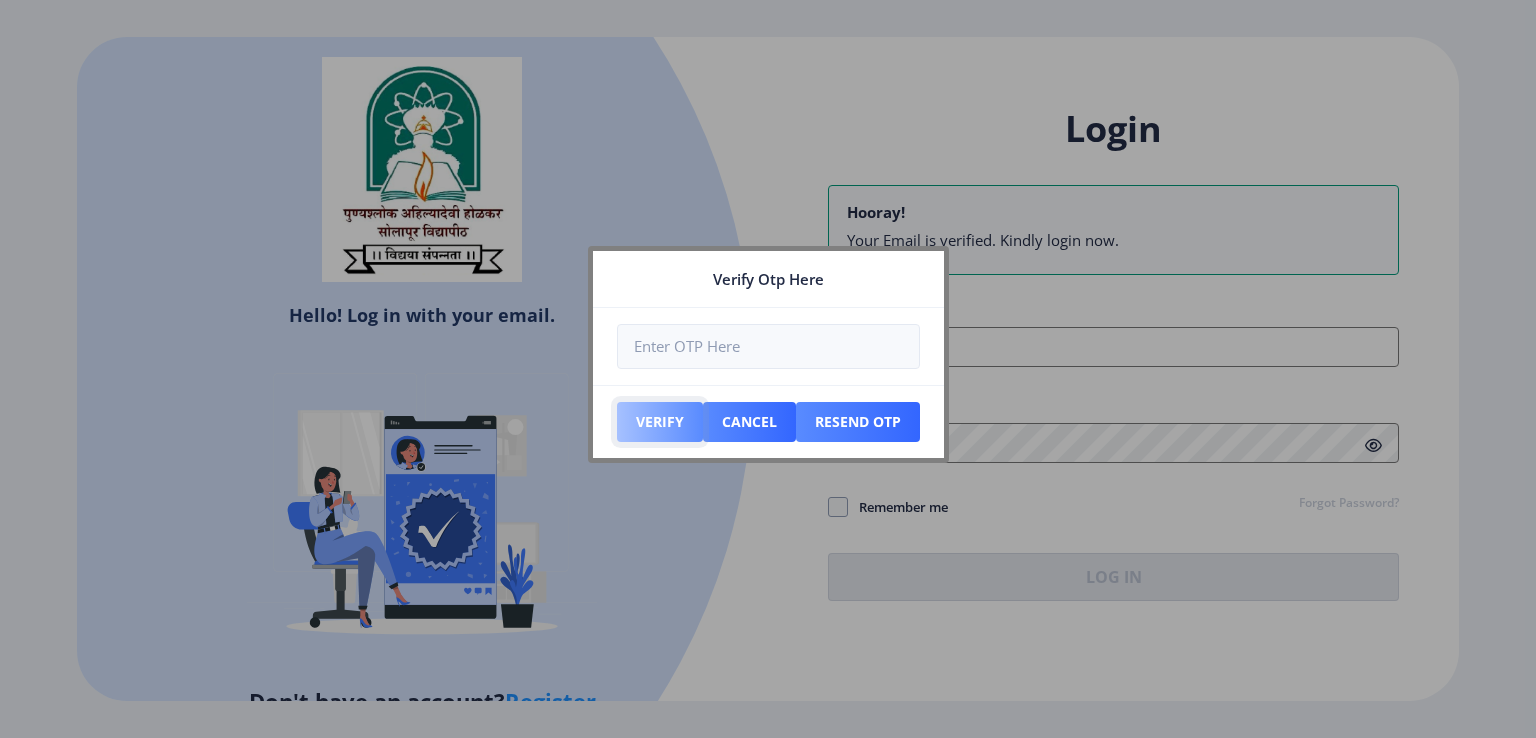 click on "Verify" at bounding box center (660, 422) 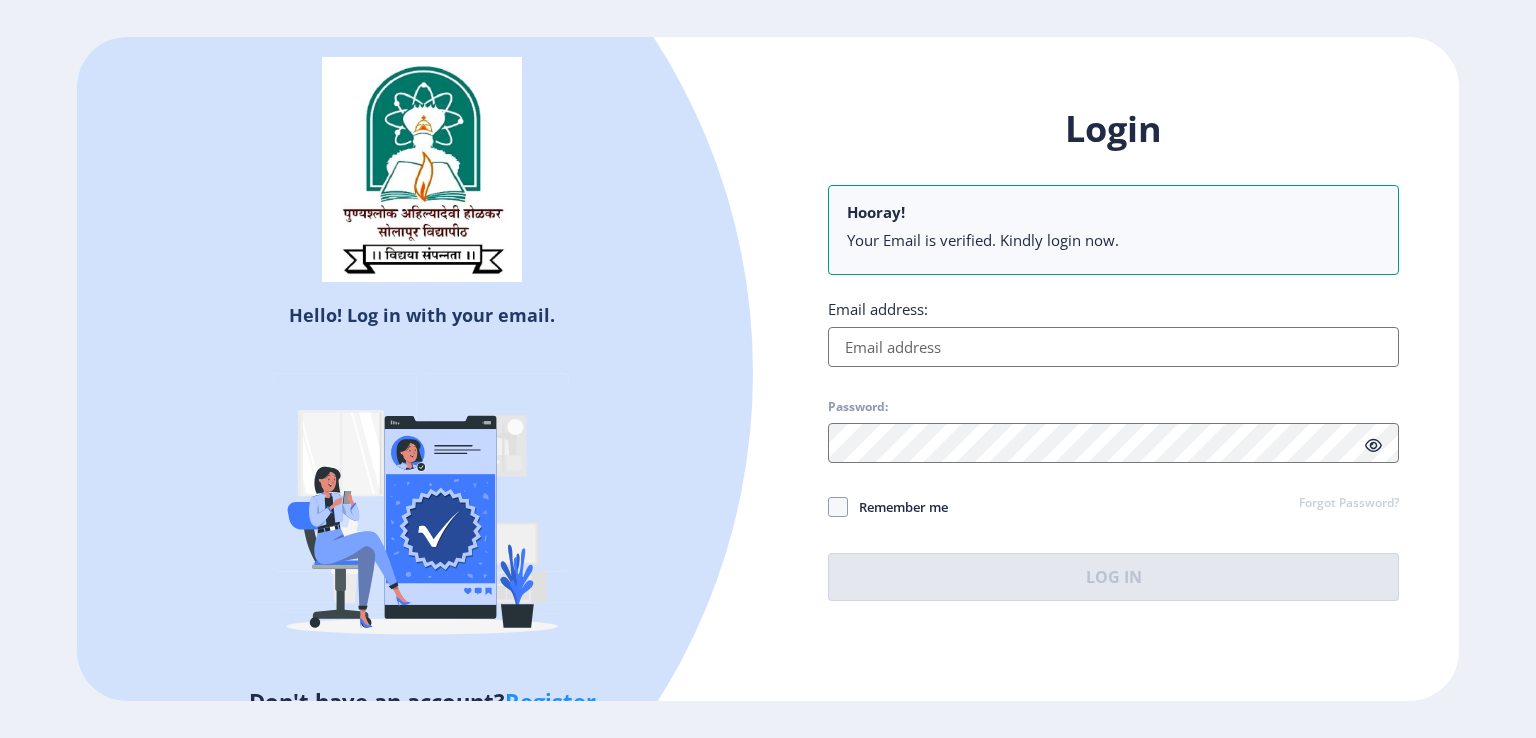 click on "Email address:" at bounding box center (1113, 347) 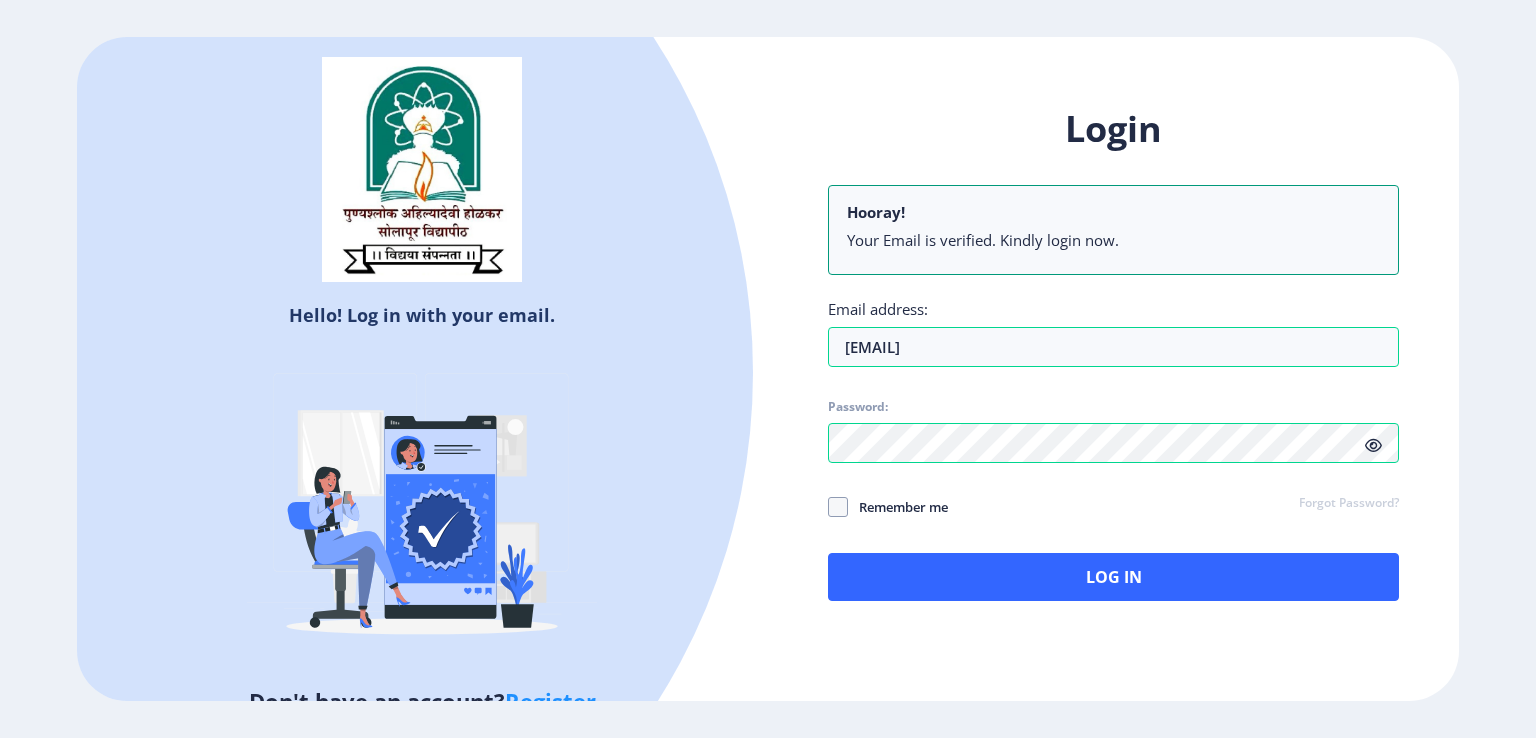 click 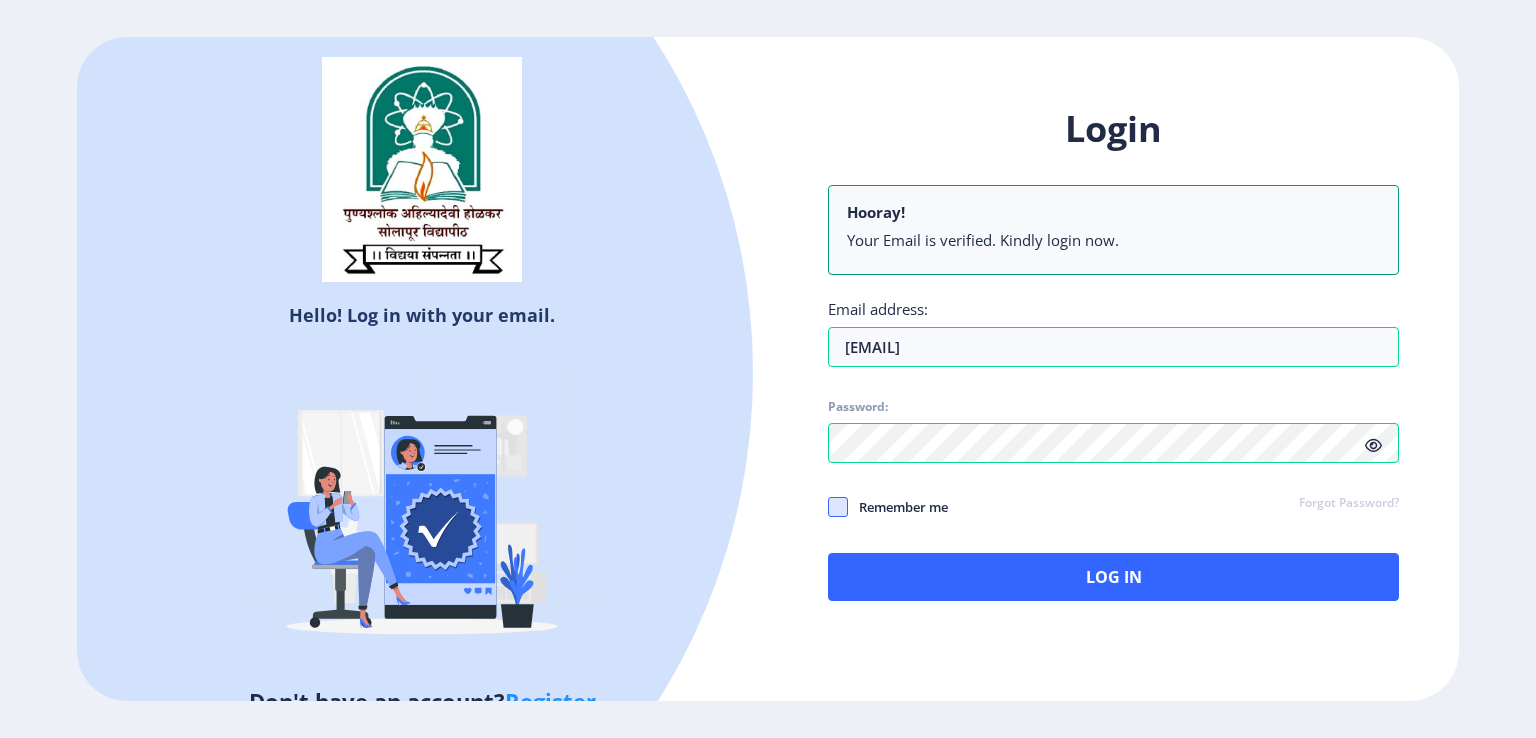 click 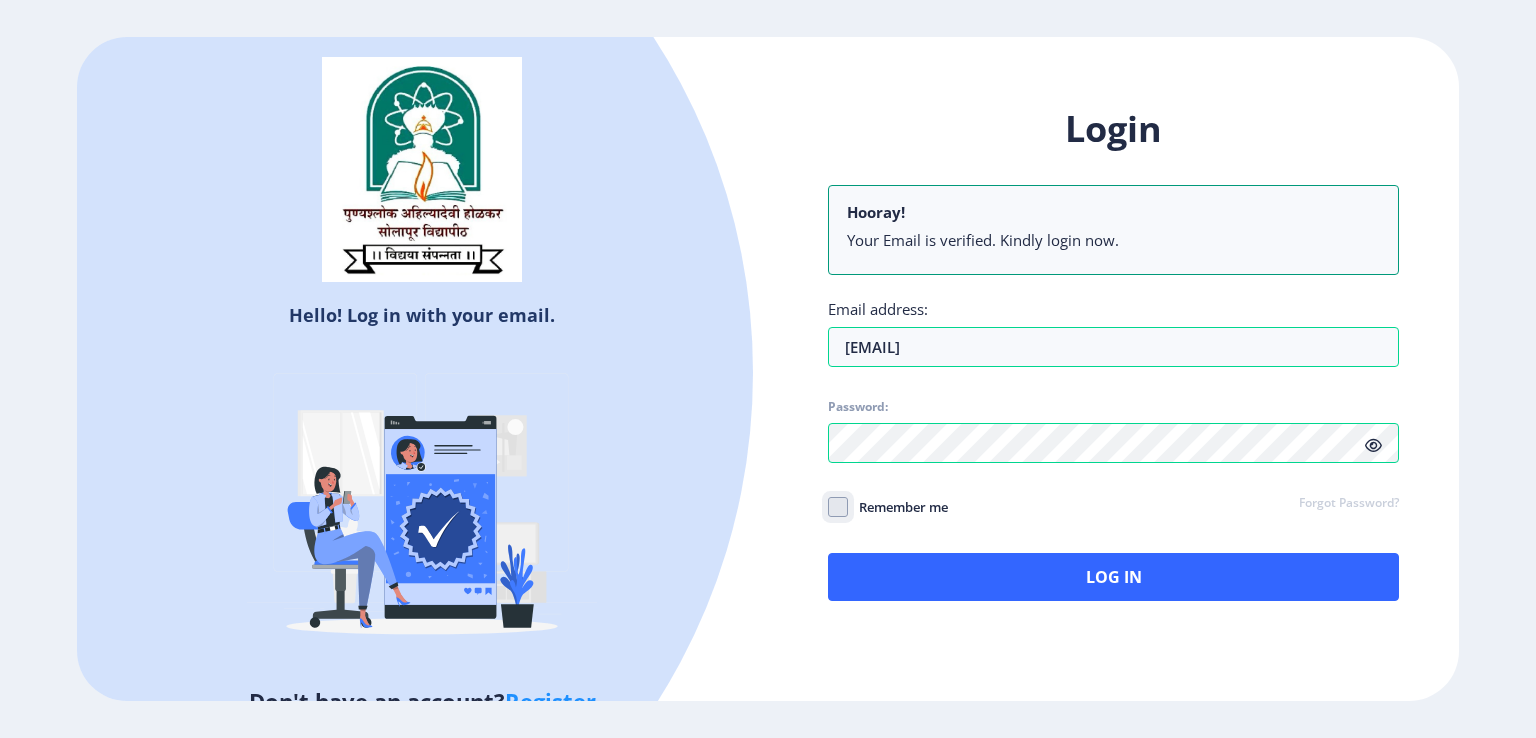 checkbox on "true" 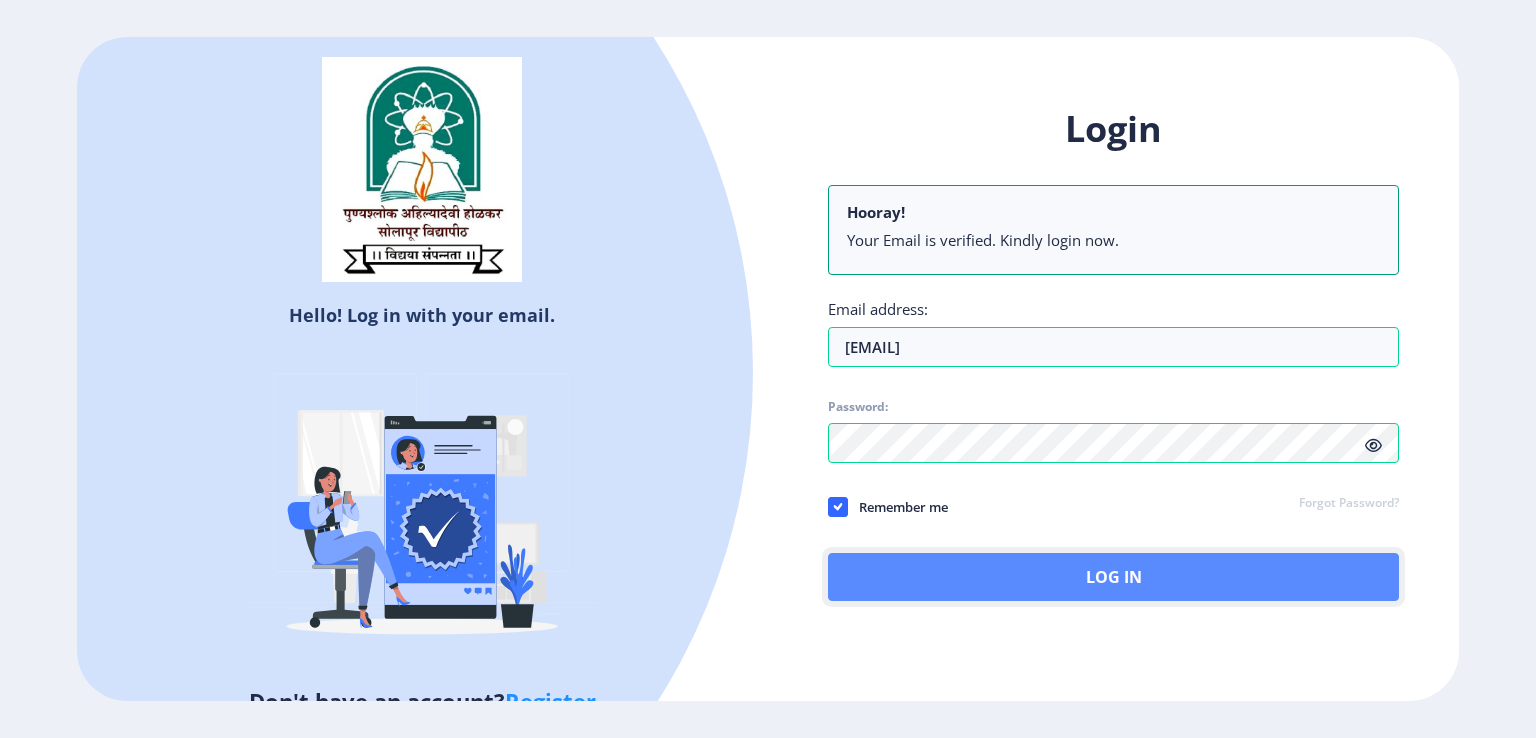 click on "Log In" 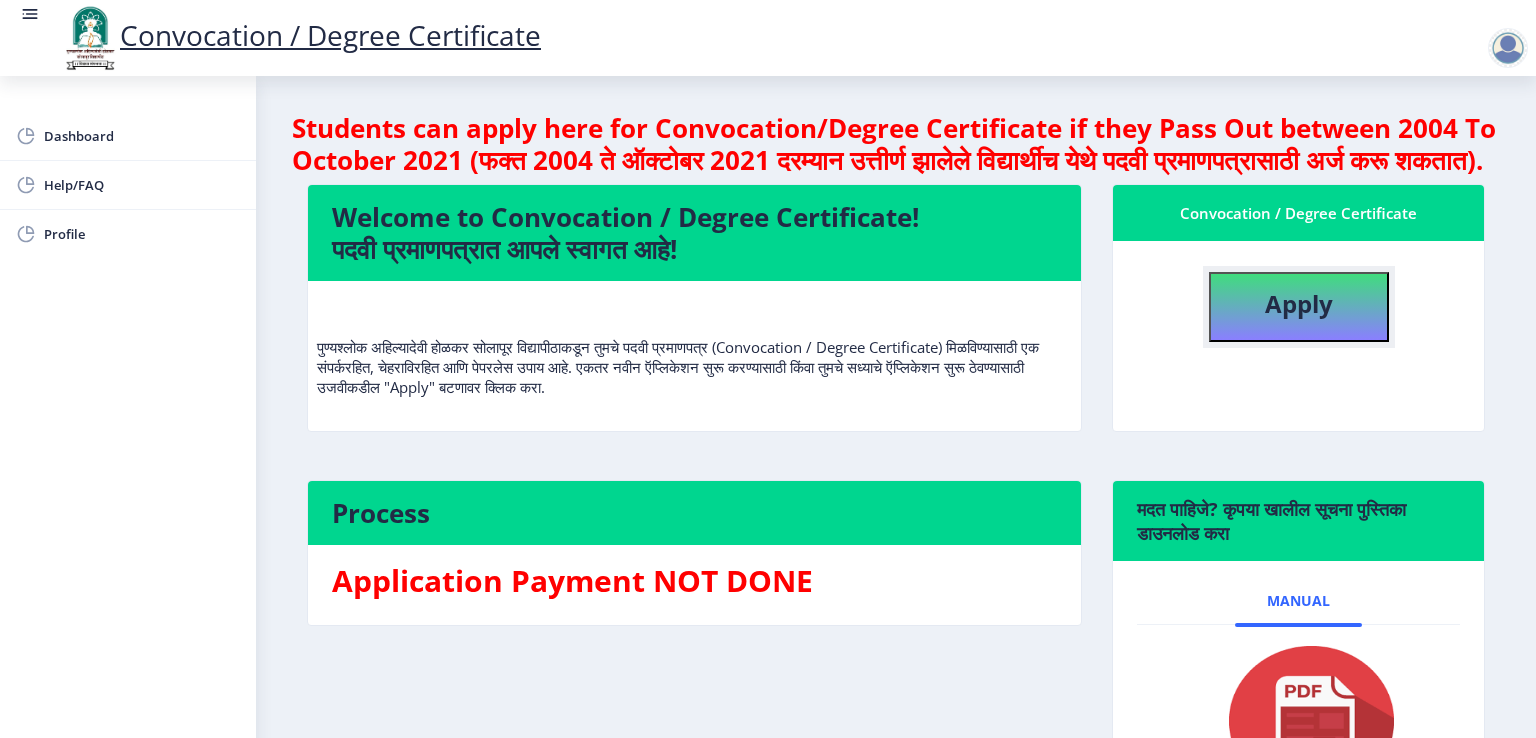 click on "Apply" 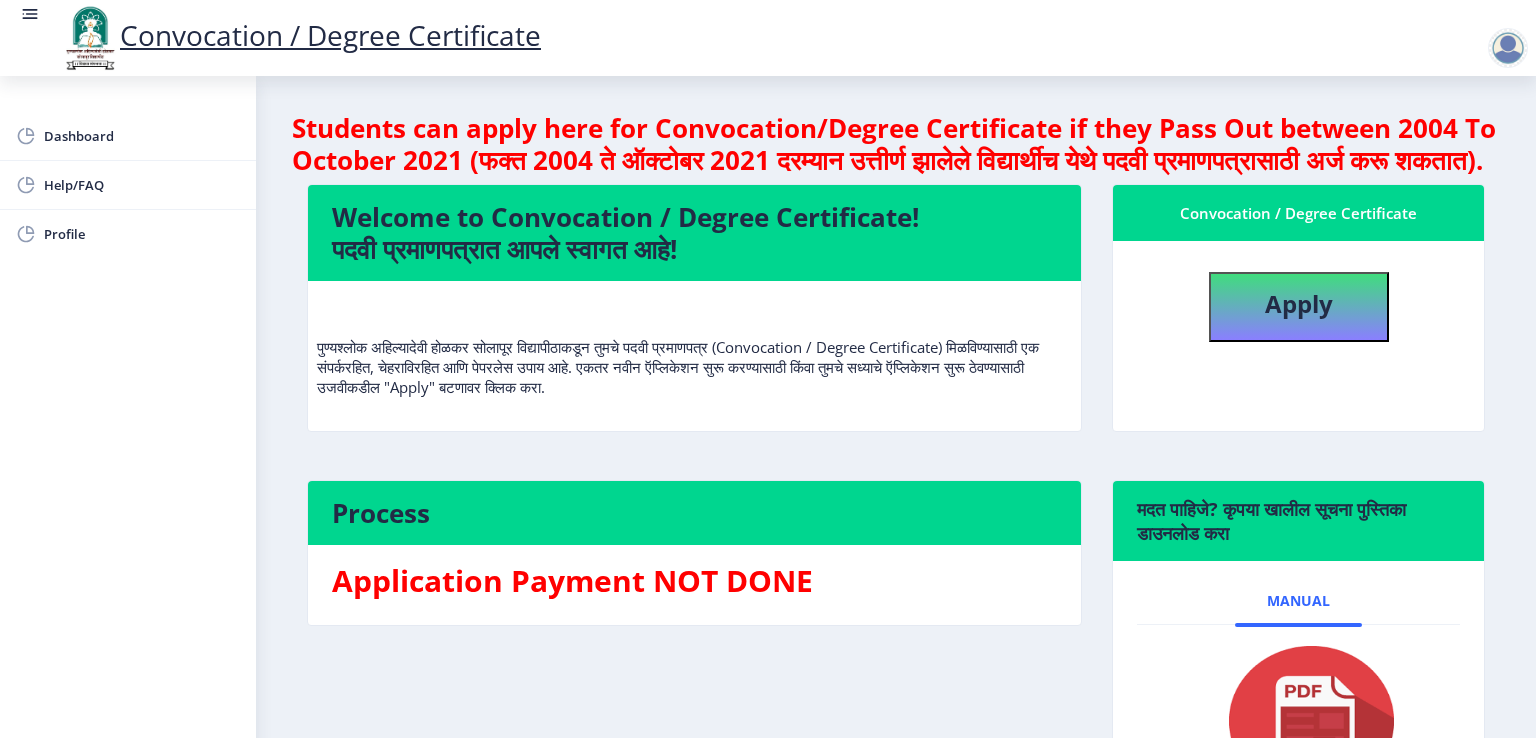 select 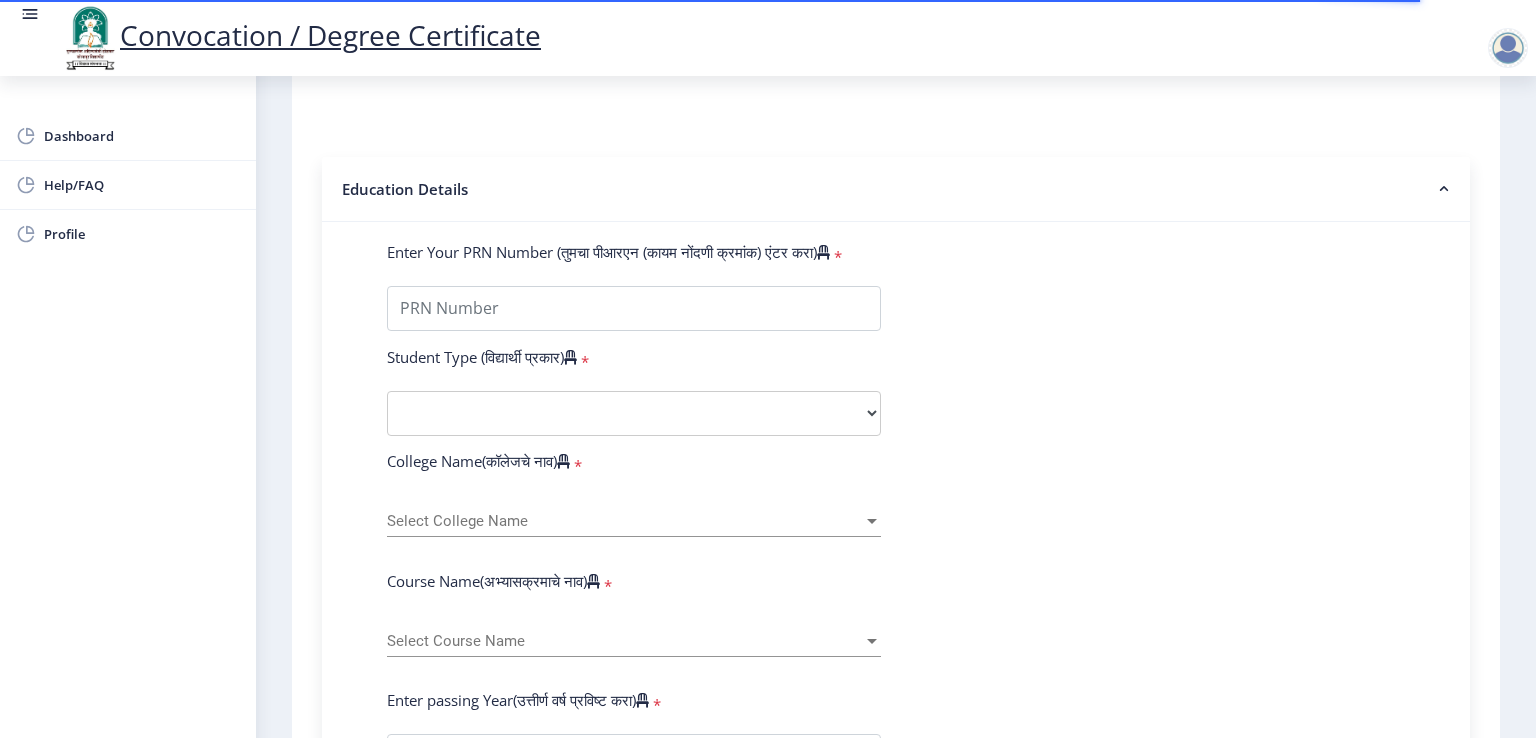 scroll, scrollTop: 360, scrollLeft: 0, axis: vertical 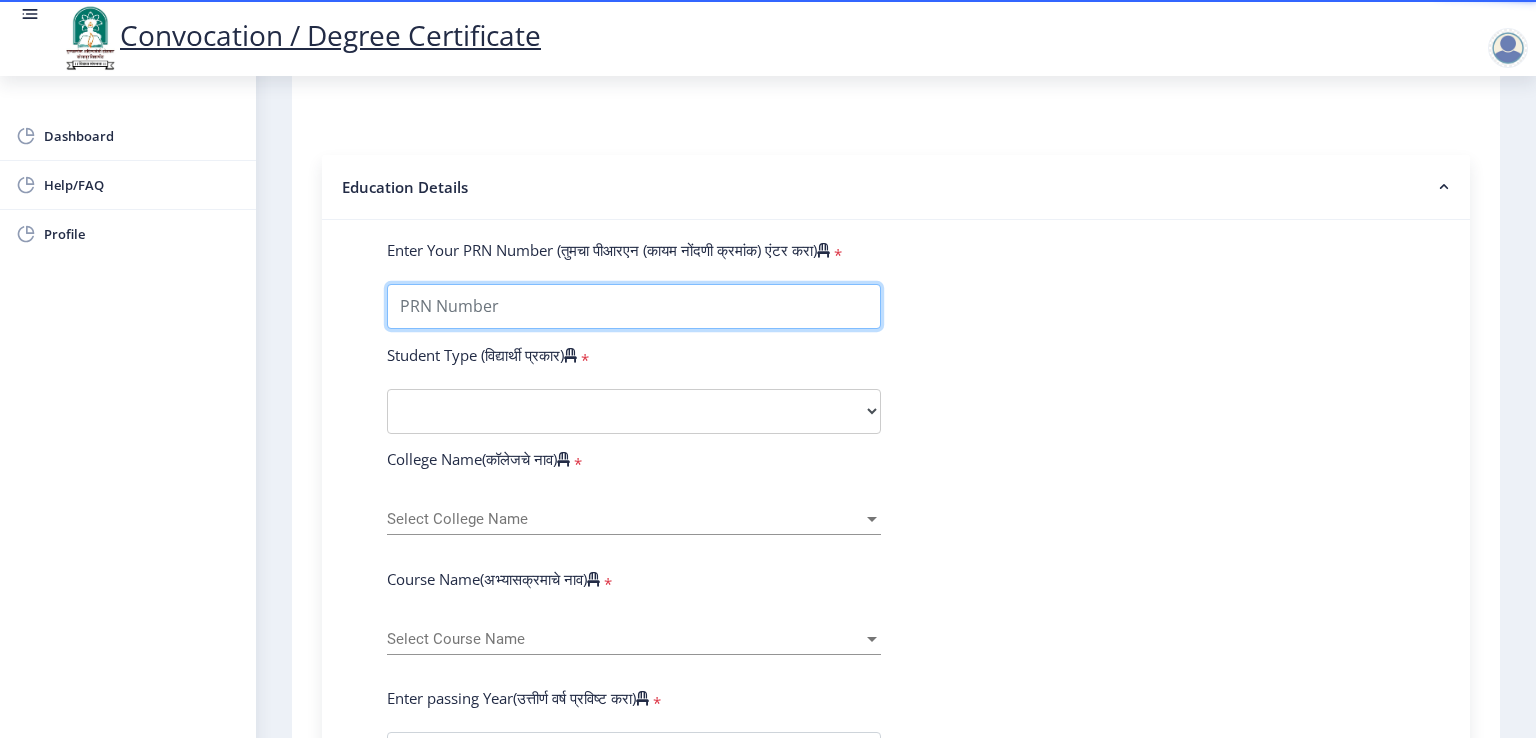 click on "Enter Your PRN Number (तुमचा पीआरएन (कायम नोंदणी क्रमांक) एंटर करा)" at bounding box center (634, 306) 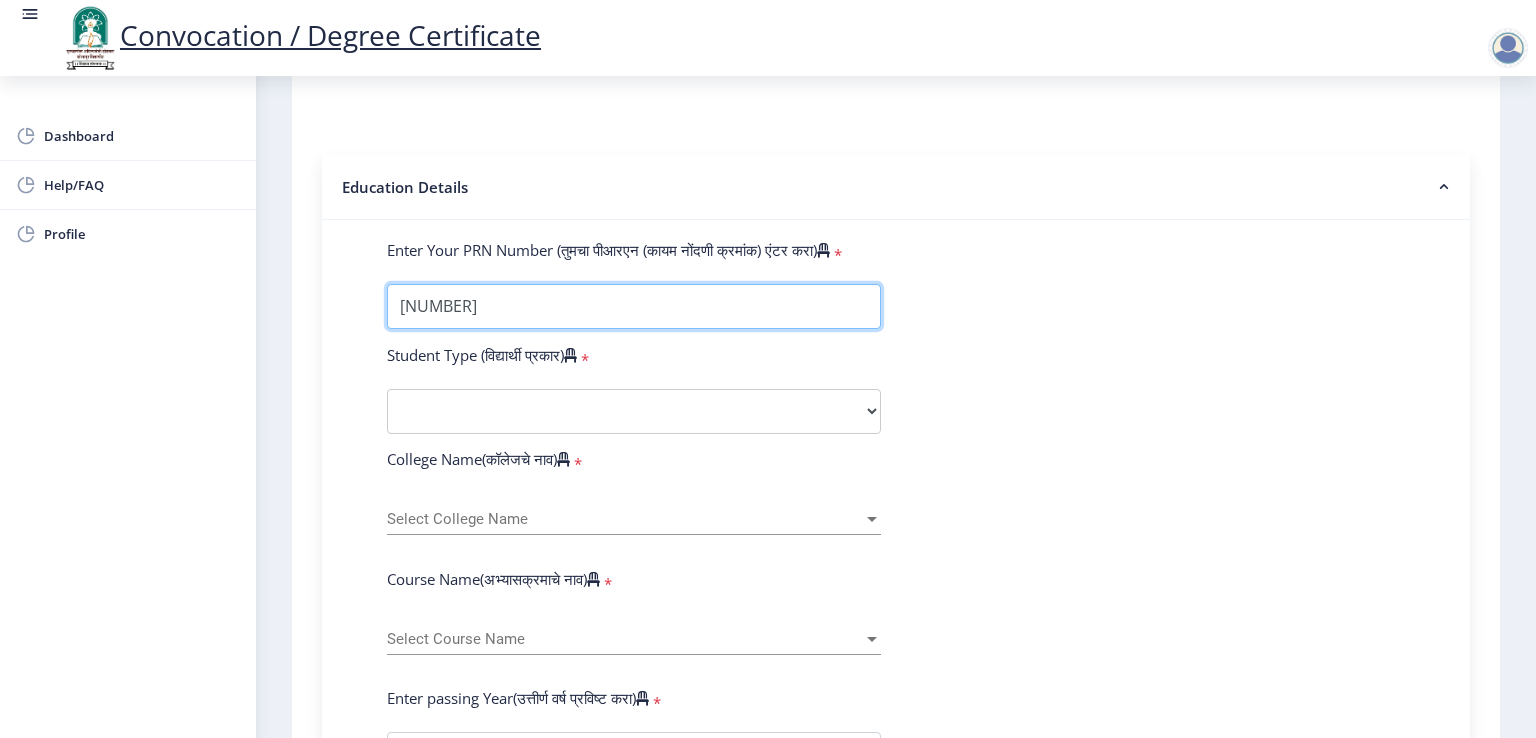 type on "[NUMBER]" 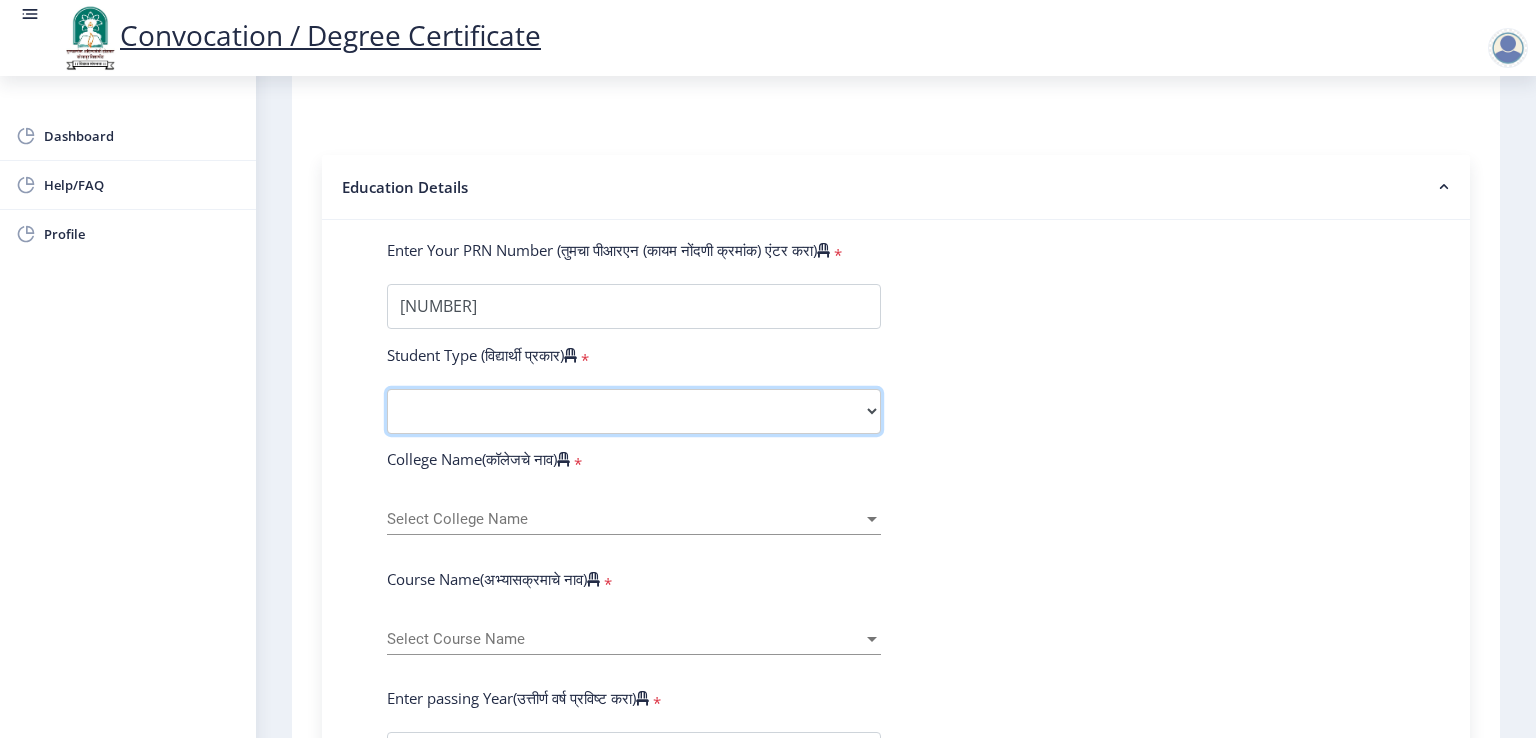 click on "Select Student Type Regular External" at bounding box center (634, 411) 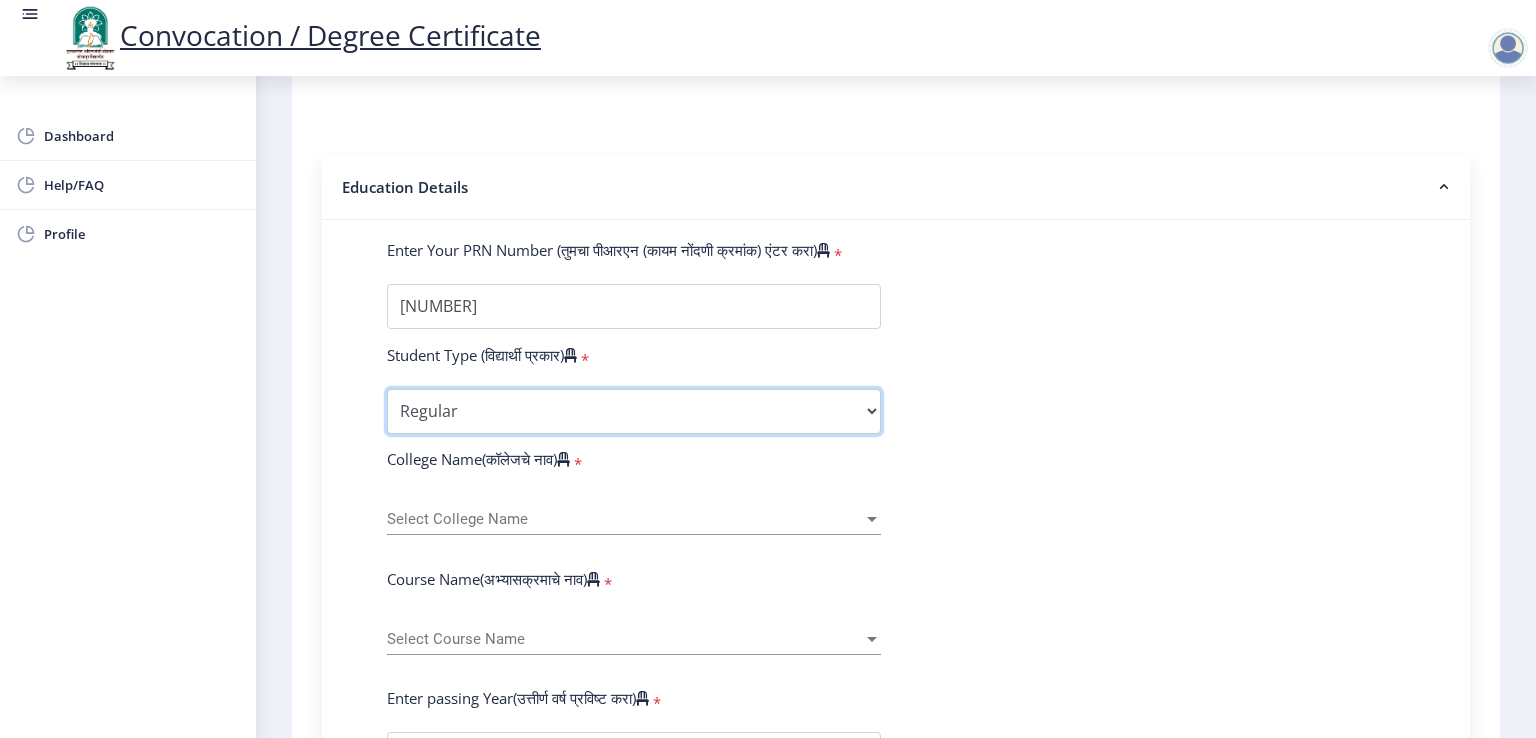 click on "Select Student Type Regular External" at bounding box center [634, 411] 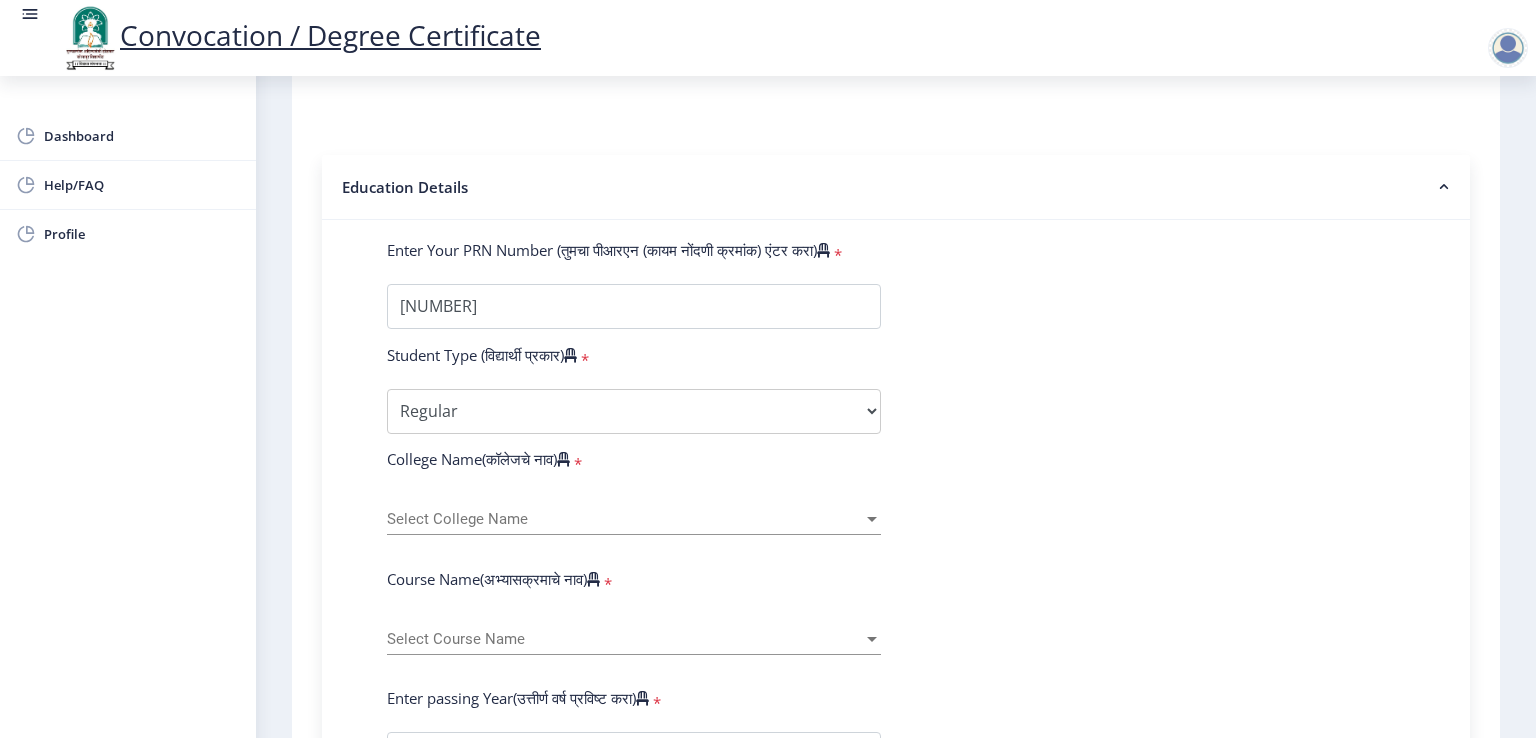 click on "Select College Name" at bounding box center (625, 519) 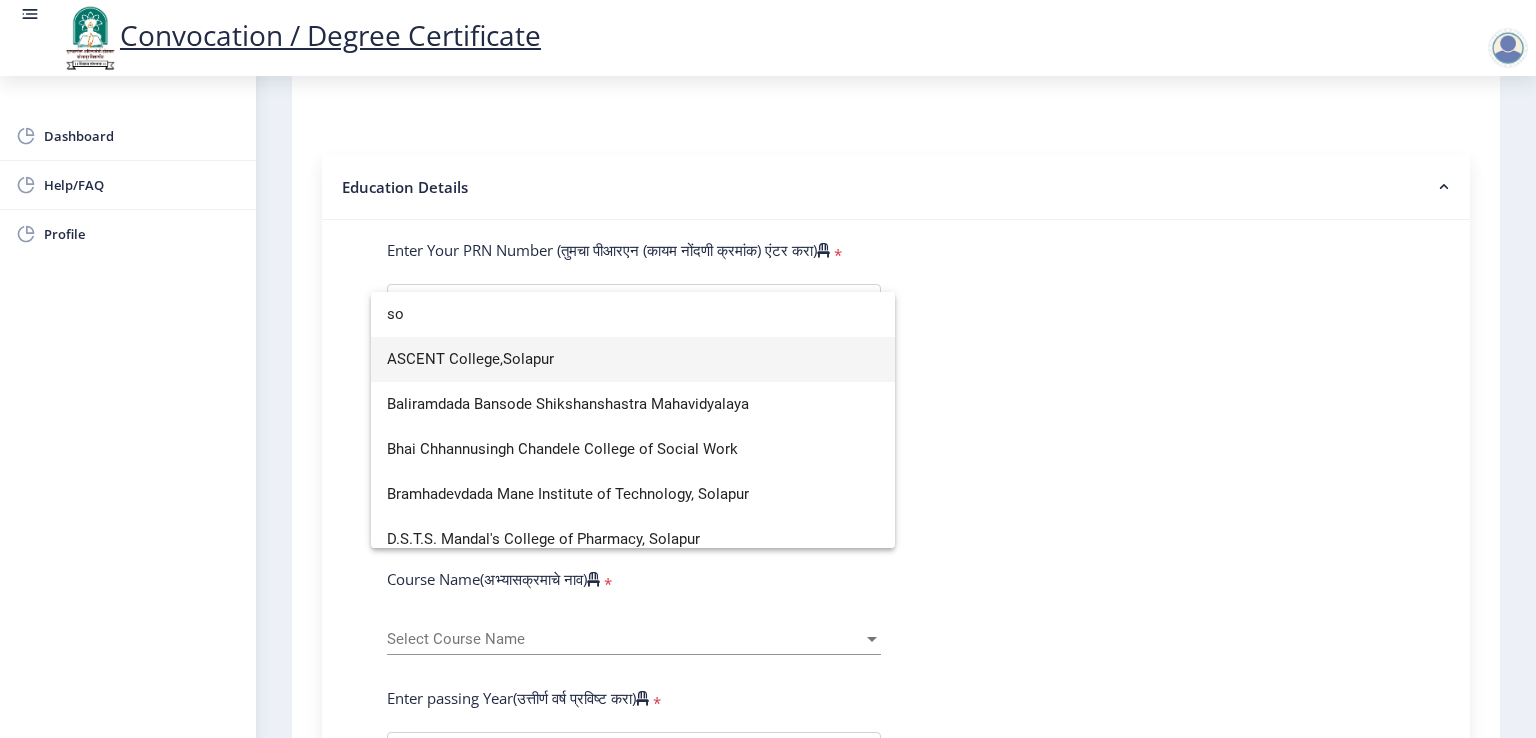 type on "s" 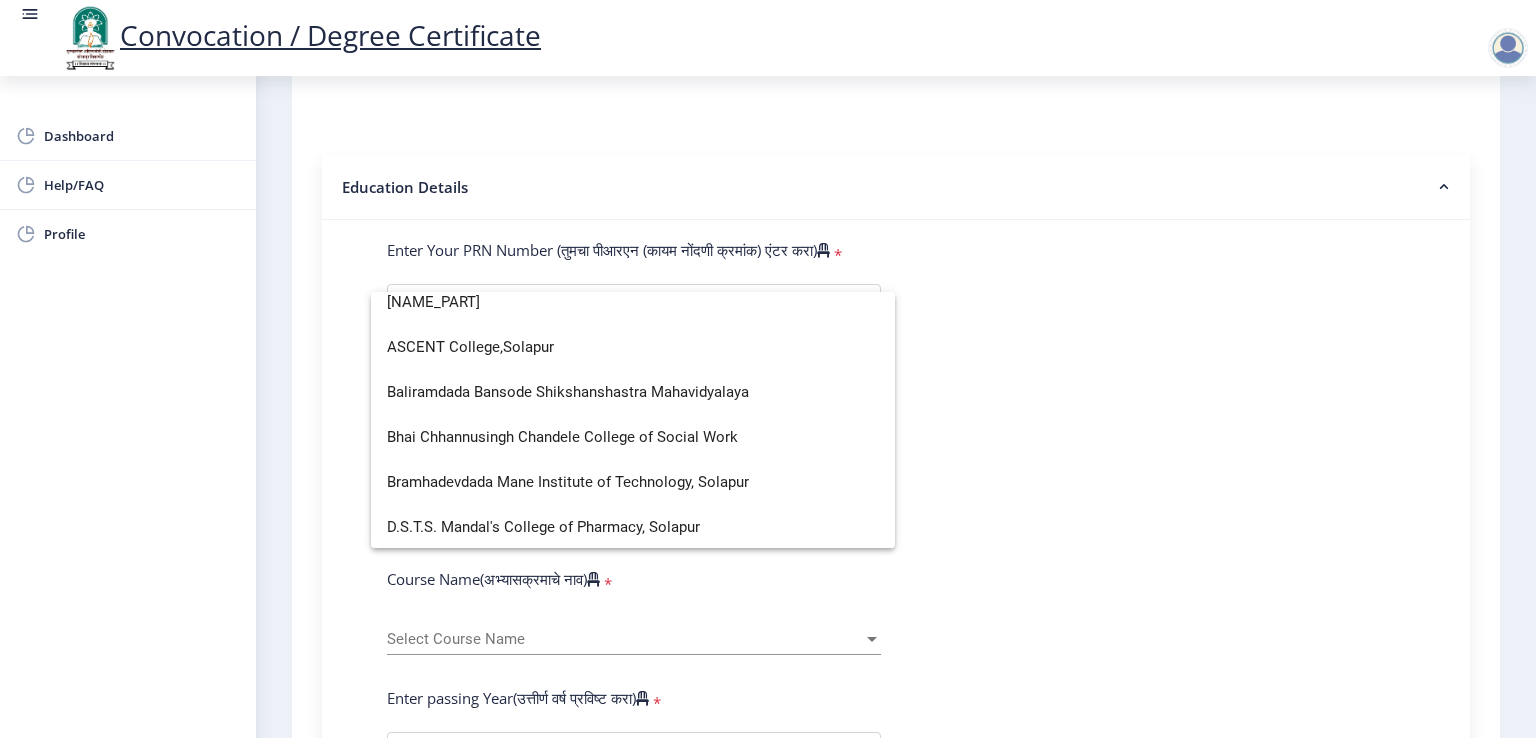 scroll, scrollTop: 0, scrollLeft: 0, axis: both 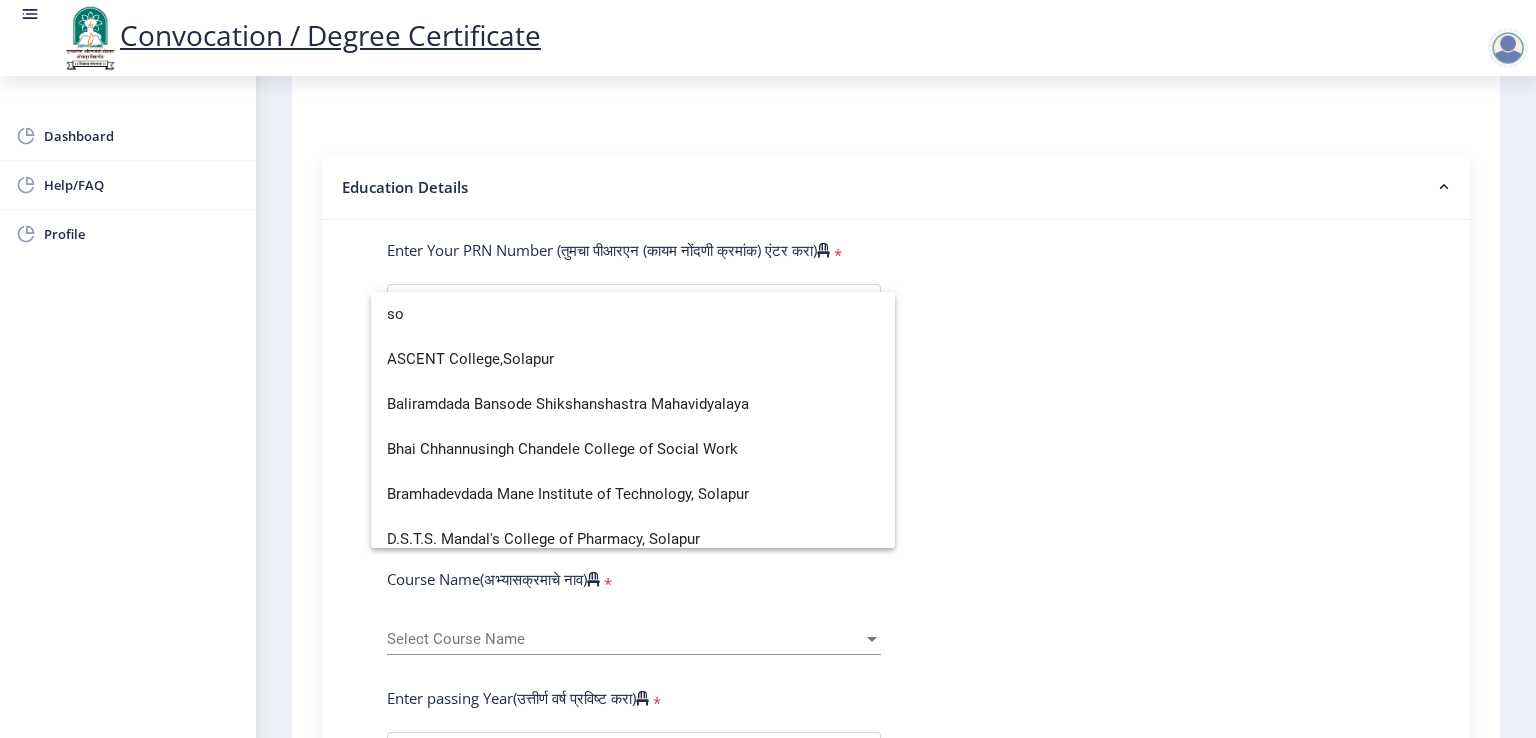 type on "s" 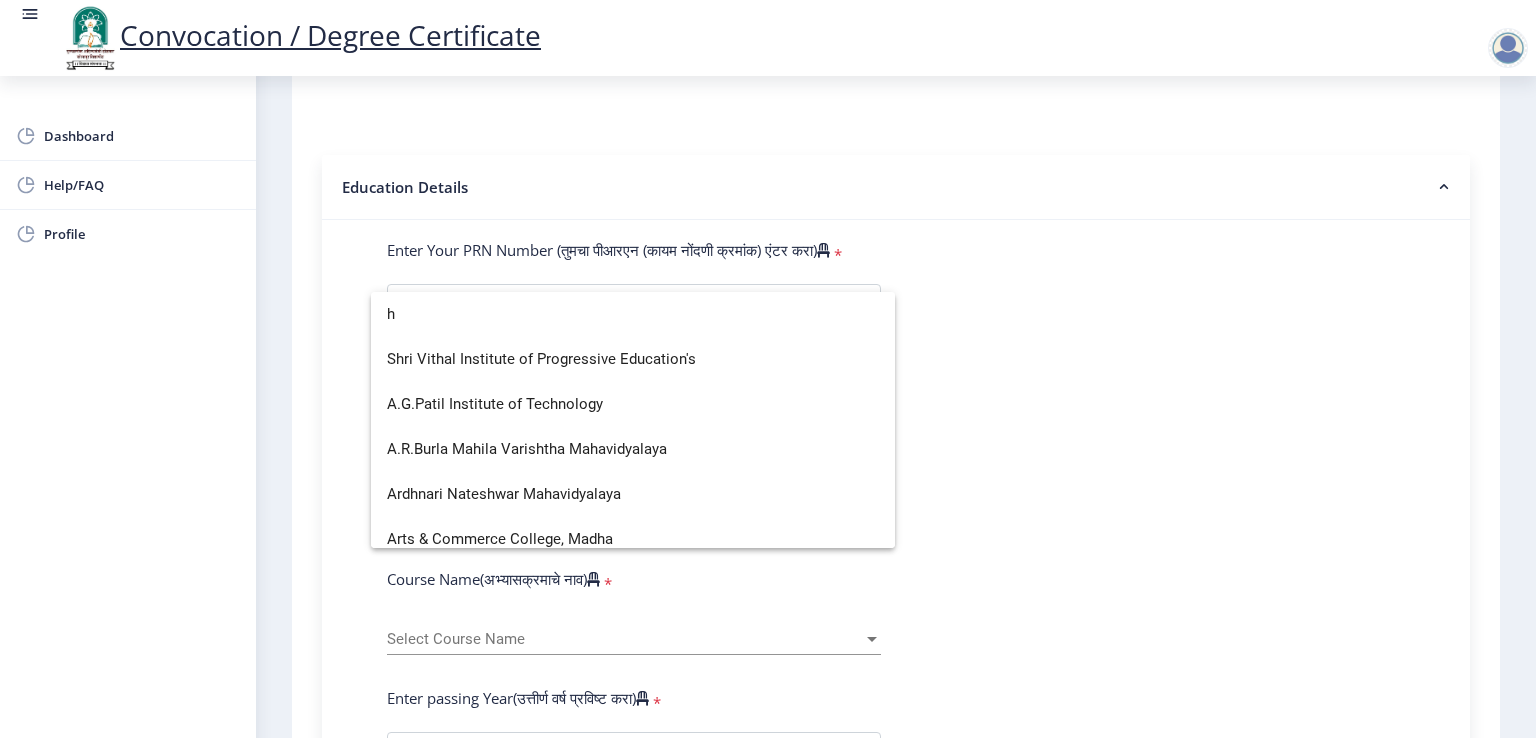 scroll, scrollTop: 1094, scrollLeft: 0, axis: vertical 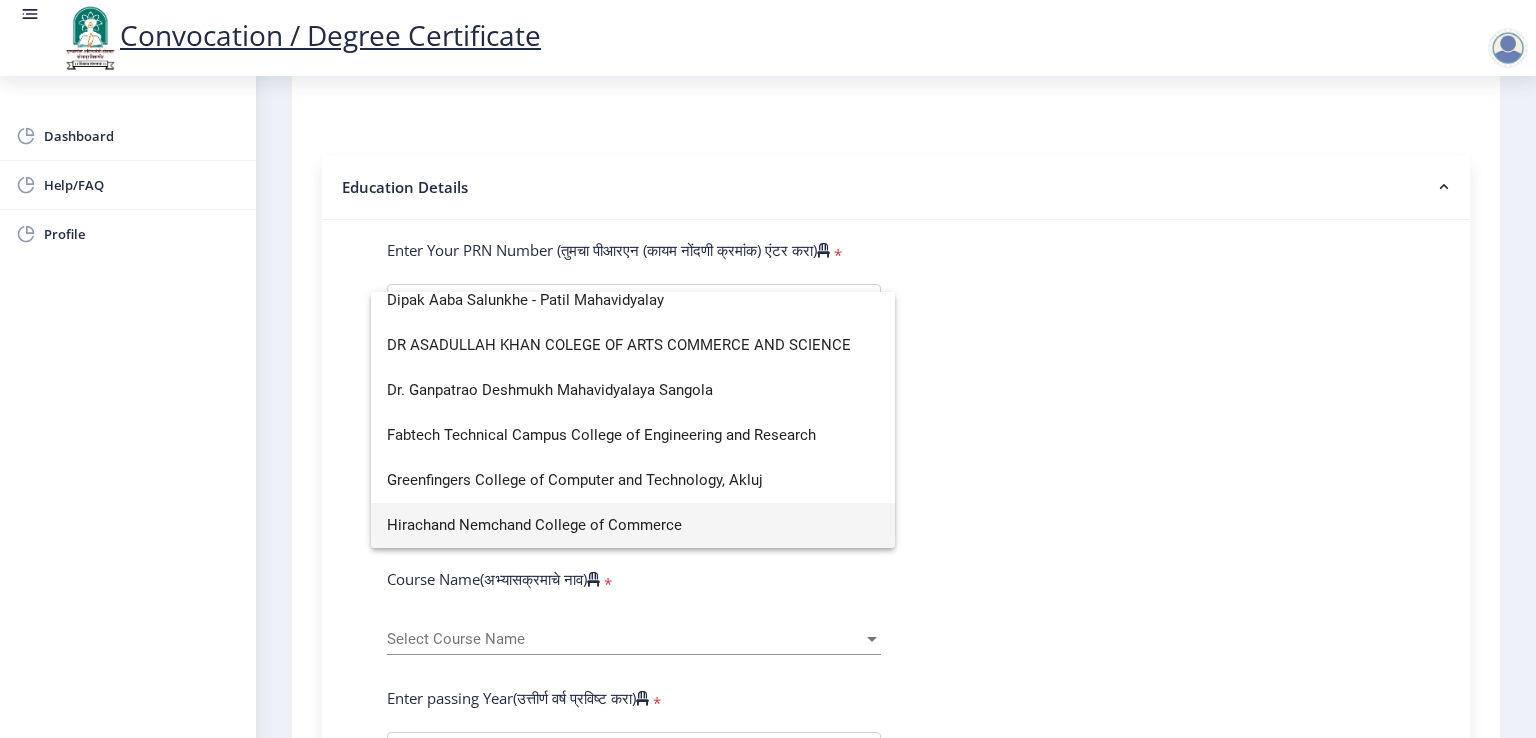 type on "h" 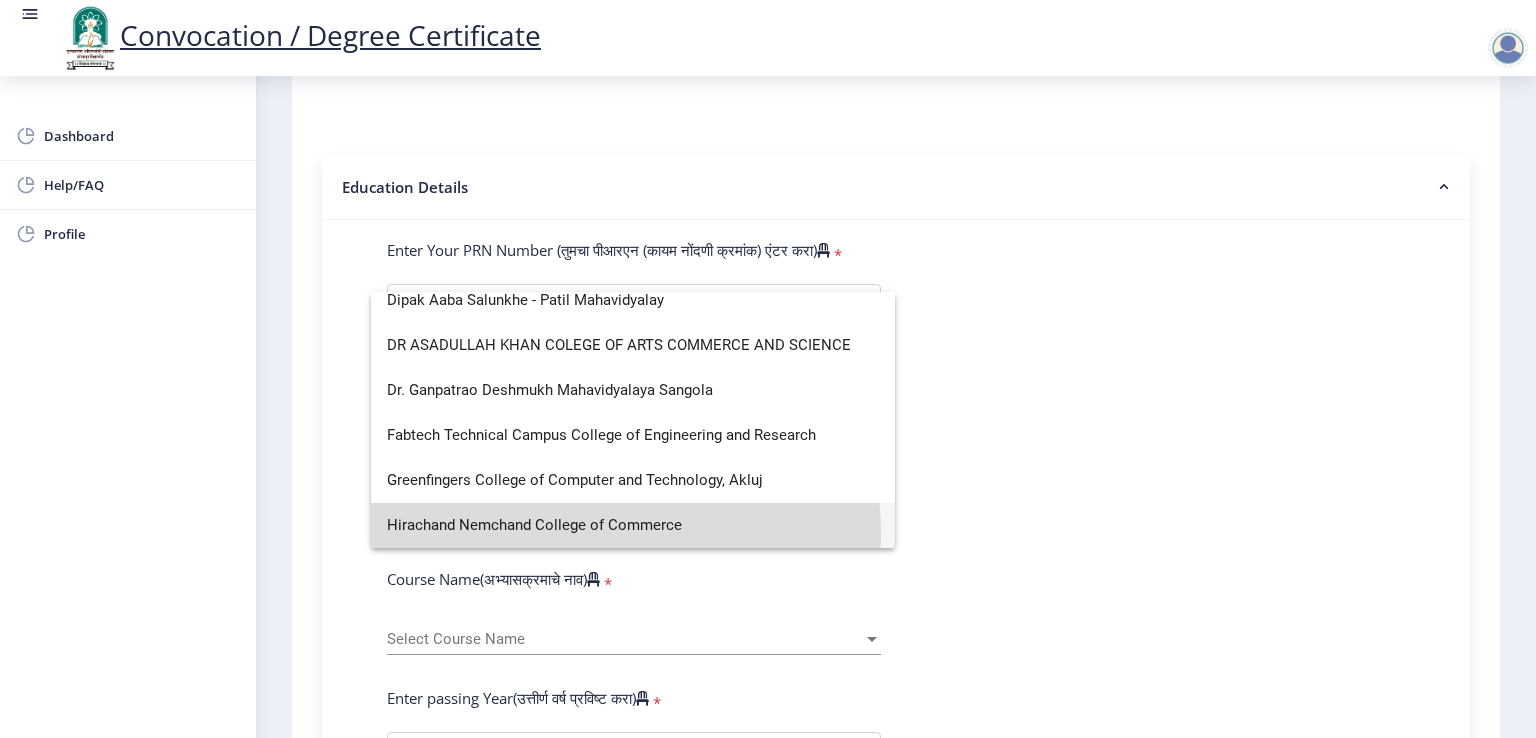 click on "Hirachand Nemchand College of Commerce" at bounding box center (633, 525) 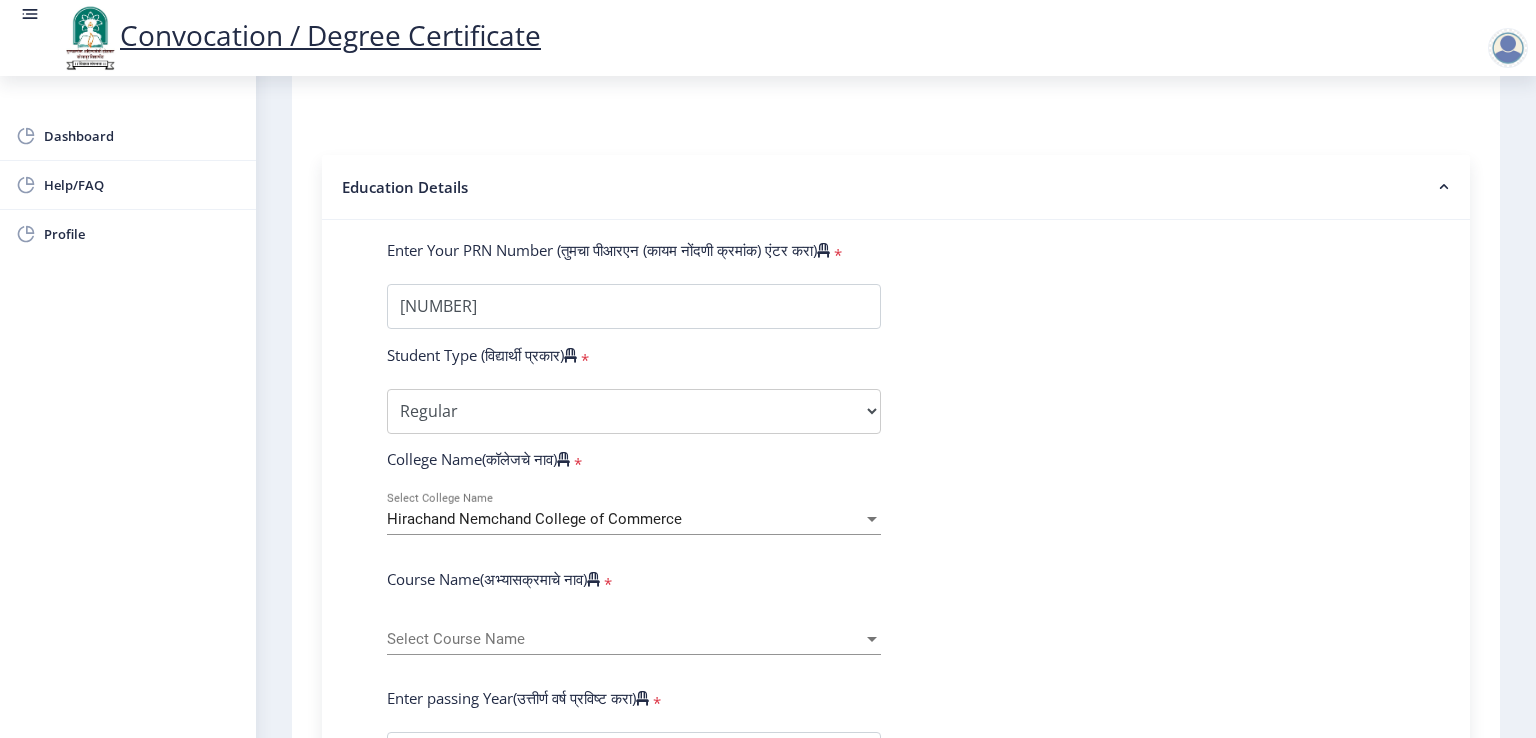 click on "Enter Your PRN Number (तुमचा पीआरएन (कायम नोंदणी क्रमांक) एंटर करा) * Student Type (विद्यार्थी प्रकार) * Select Student Type Regular External College Name(कॉलेजचे नाव) * Hirachand Nemchand College of Commerce Select College Name Course Name(अभ्यासक्रमाचे नाव) * Select Course Name Select Course Name Enter passing Year(उत्तीर्ण वर्ष प्रविष्ट करा) *" 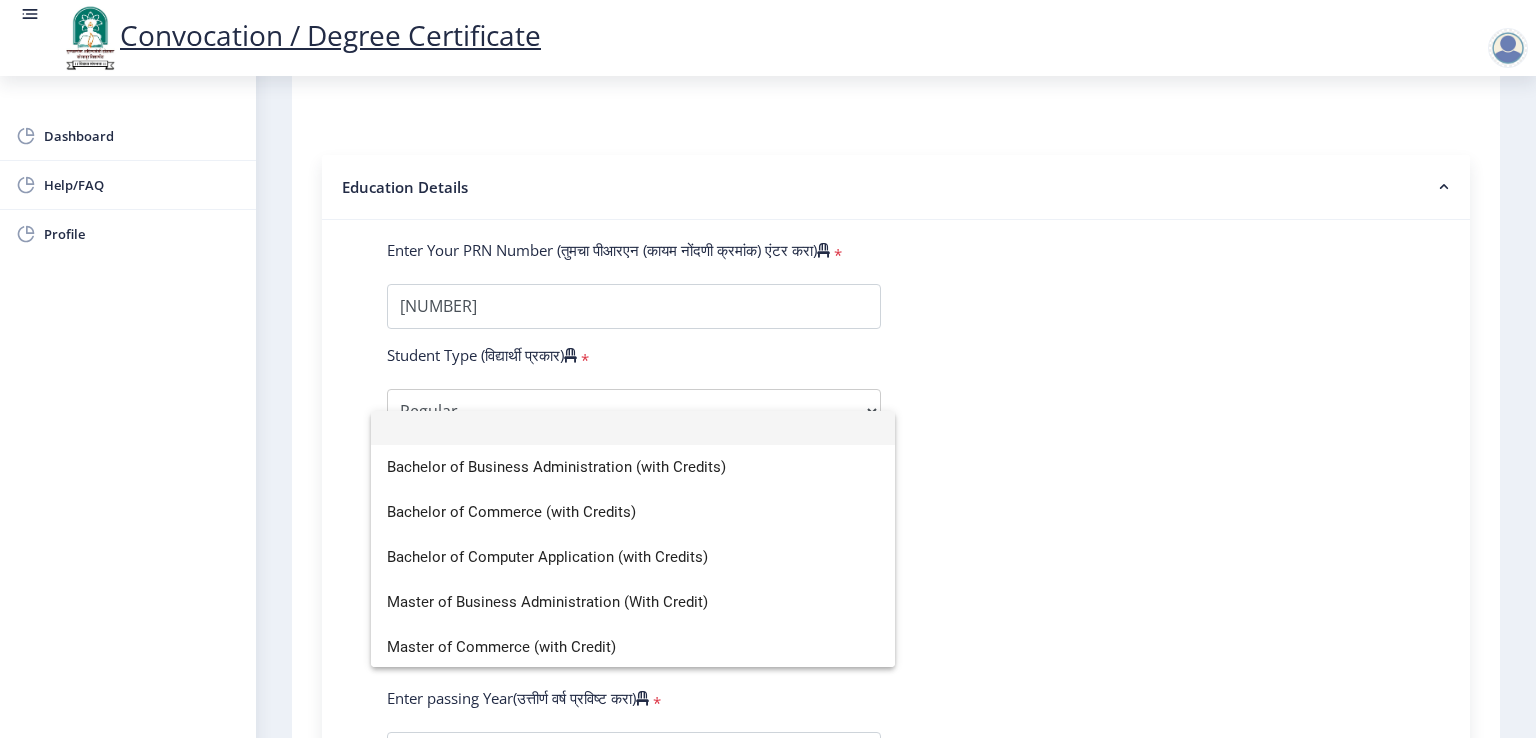 scroll, scrollTop: 13, scrollLeft: 0, axis: vertical 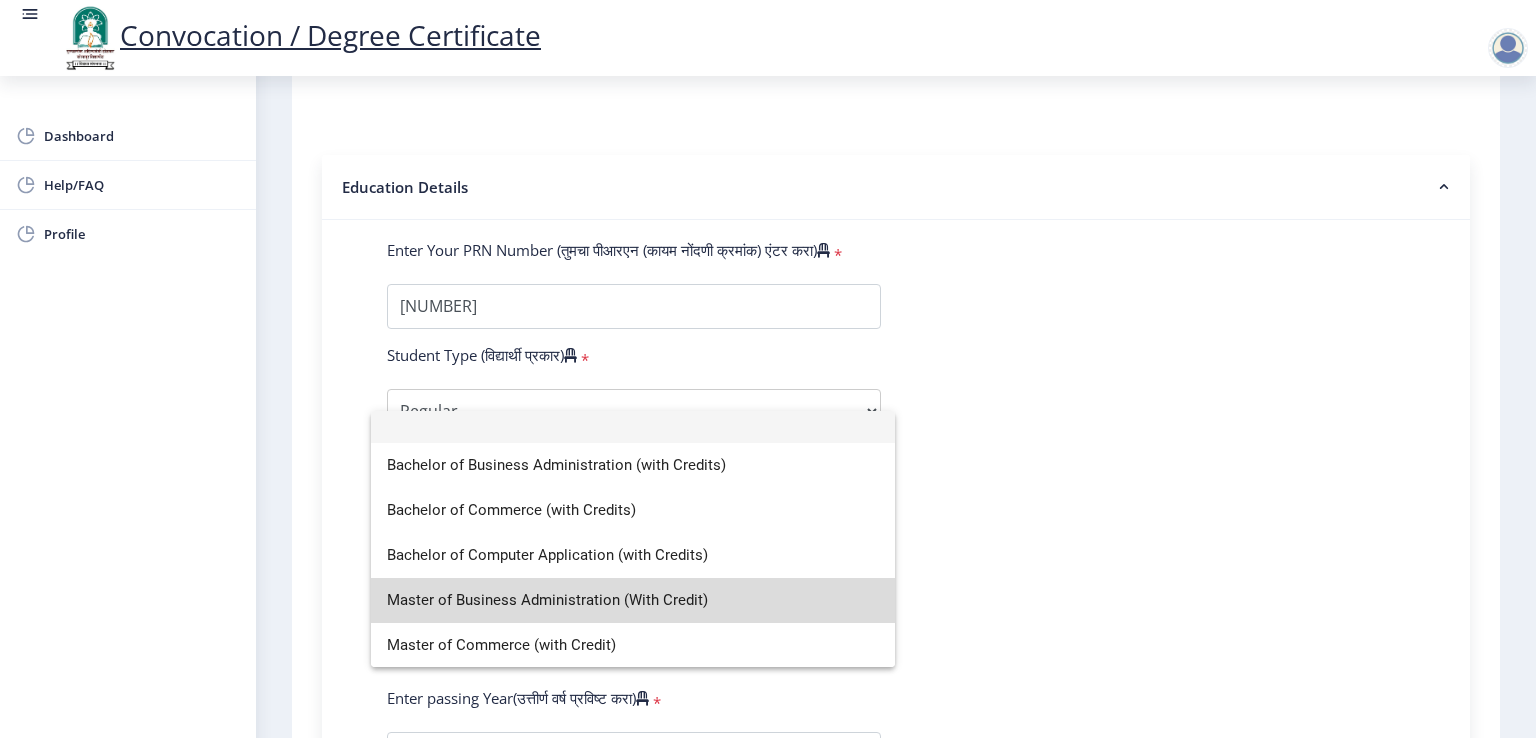 click on "Master of Business Administration (With Credit)" at bounding box center [633, 600] 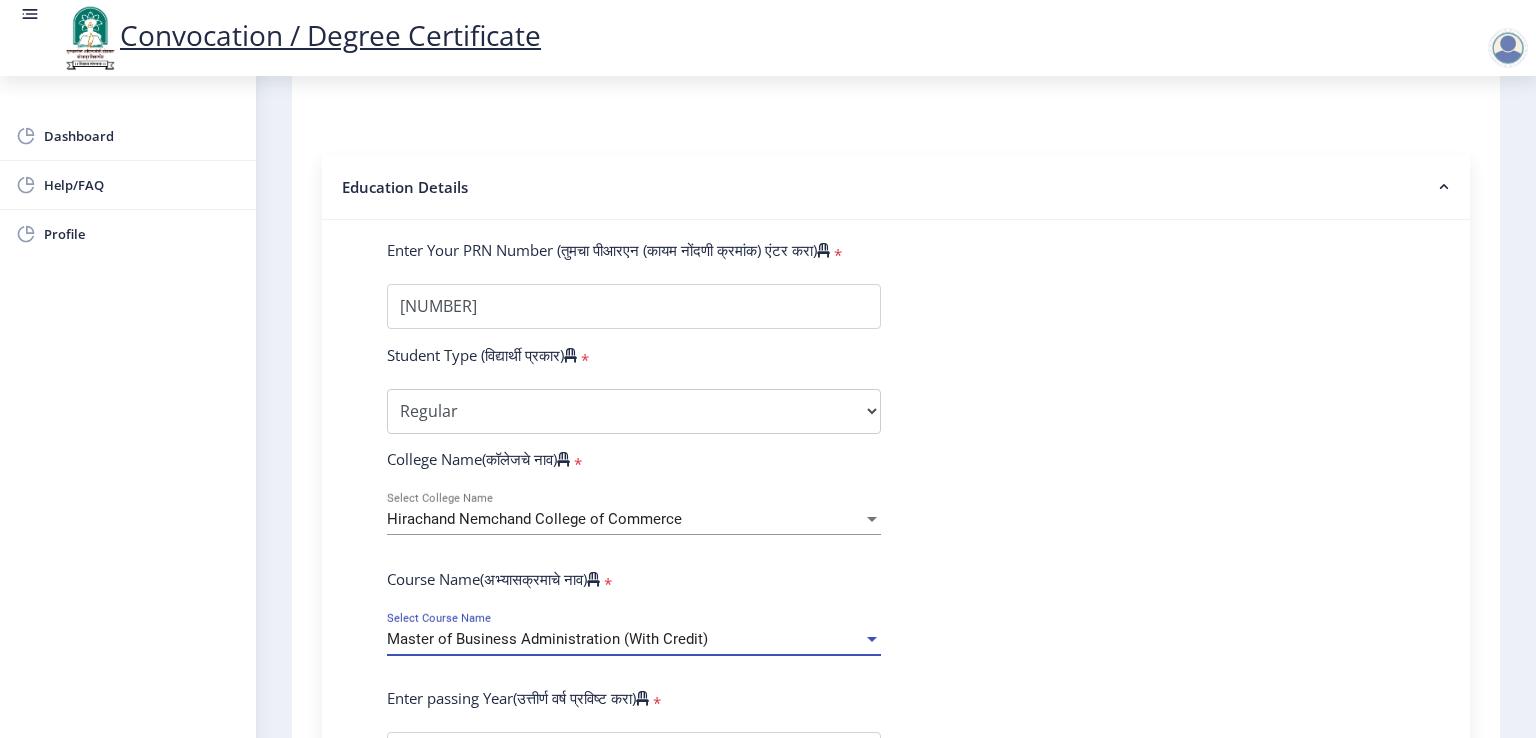 click on "Enter Your PRN Number (तुमचा पीआरएन (कायम नोंदणी क्रमांक) एंटर करा) * Student Type (विद्यार्थी प्रकार) * Select Student Type Regular External College Name(कॉलेजचे नाव) * Hirachand Nemchand College of Commerce Select College Name Course Name(अभ्यासक्रमाचे नाव) * Master of Business Administration (With Credit) Select Course Name Enter passing Year(उत्तीर्ण वर्ष प्रविष्ट करा) * * Grade O" 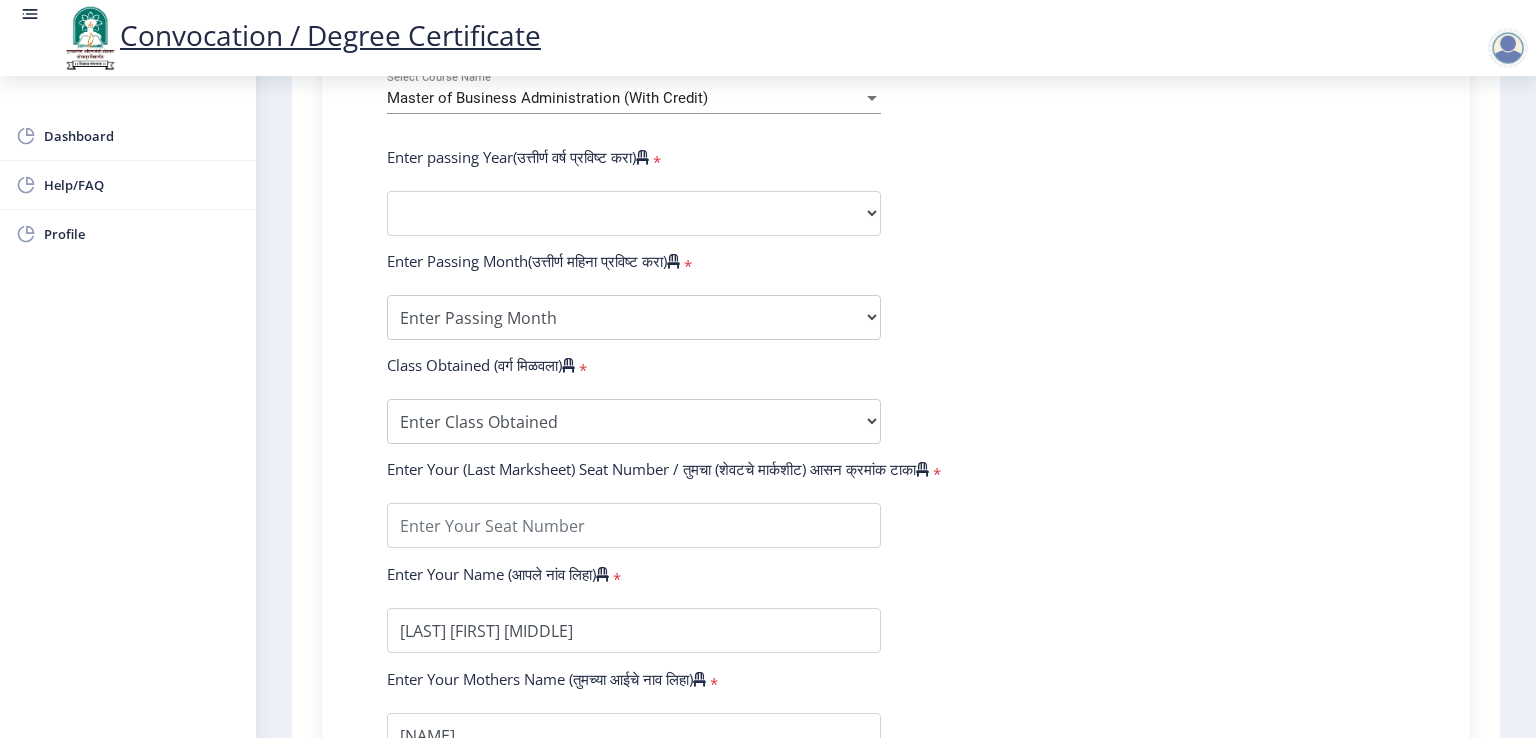 scroll, scrollTop: 920, scrollLeft: 0, axis: vertical 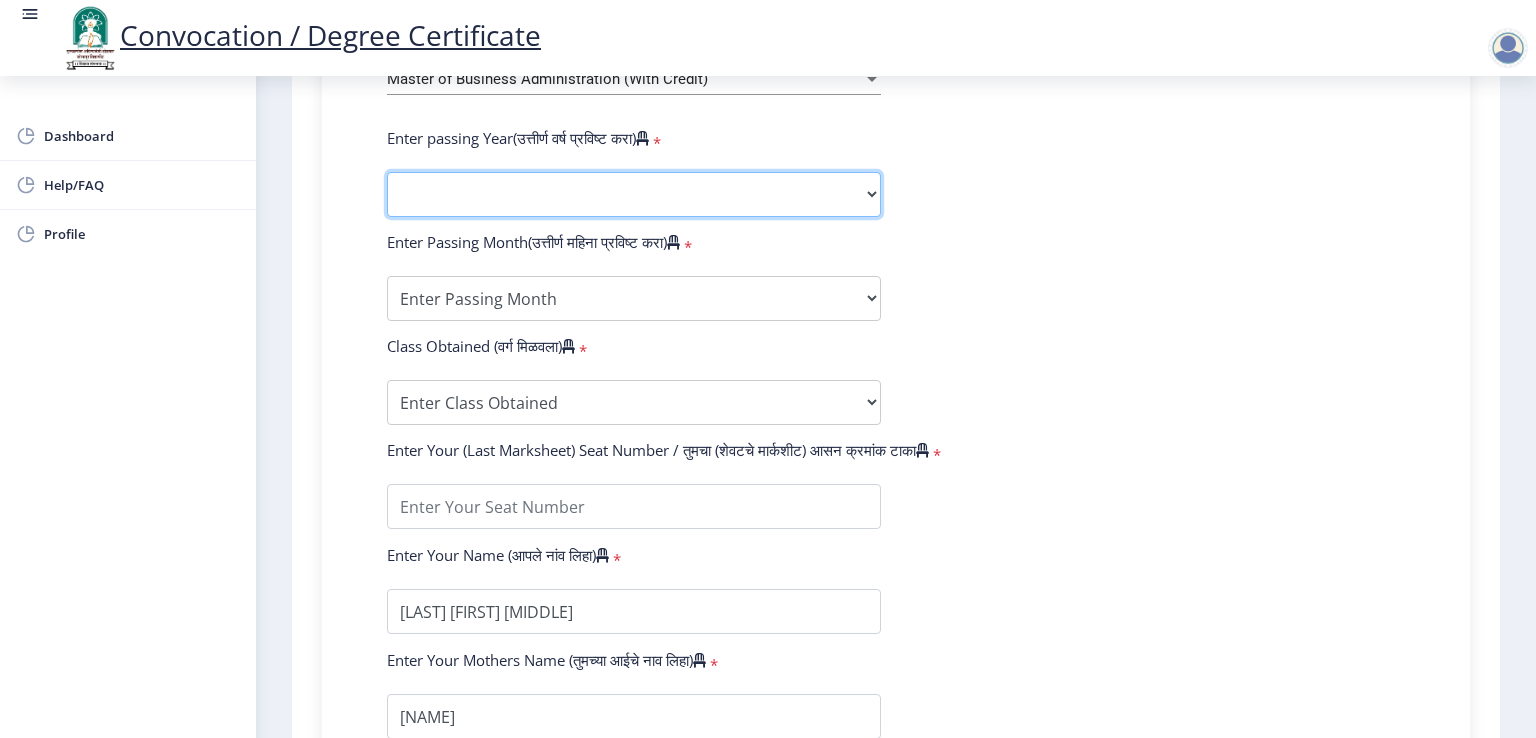 click on "2025   2024   2023   2022   2021   2020   2019   2018   2017   2016   2015   2014   2013   2012   2011   2010   2009   2008   2007   2006   2005   2004   2003   2002   2001   2000   1999   1998   1997   1996   1995   1994   1993   1992   1991   1990   1989   1988   1987   1986   1985   1984   1983   1982   1981   1980   1979   1978   1977   1976" 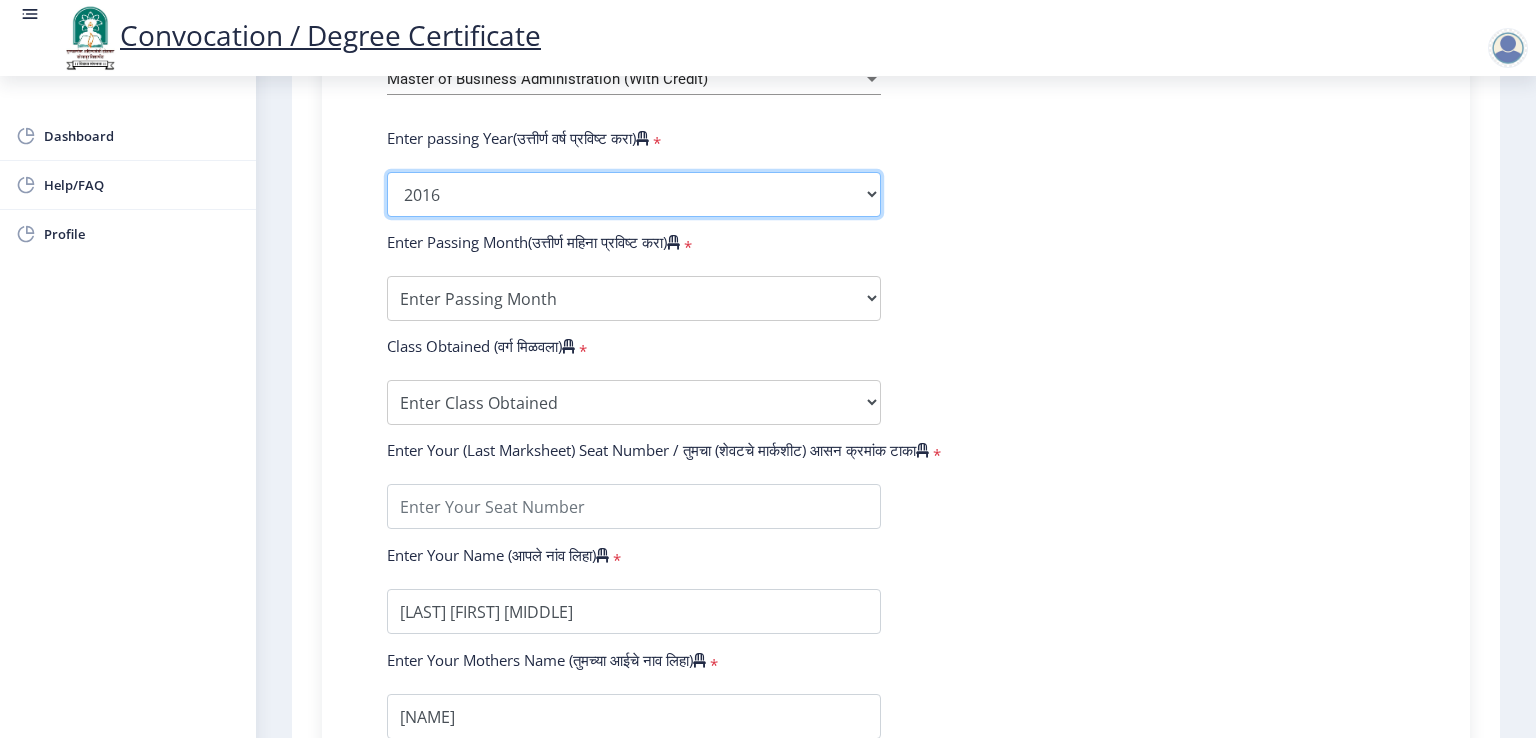 click on "2025   2024   2023   2022   2021   2020   2019   2018   2017   2016   2015   2014   2013   2012   2011   2010   2009   2008   2007   2006   2005   2004   2003   2002   2001   2000   1999   1998   1997   1996   1995   1994   1993   1992   1991   1990   1989   1988   1987   1986   1985   1984   1983   1982   1981   1980   1979   1978   1977   1976" 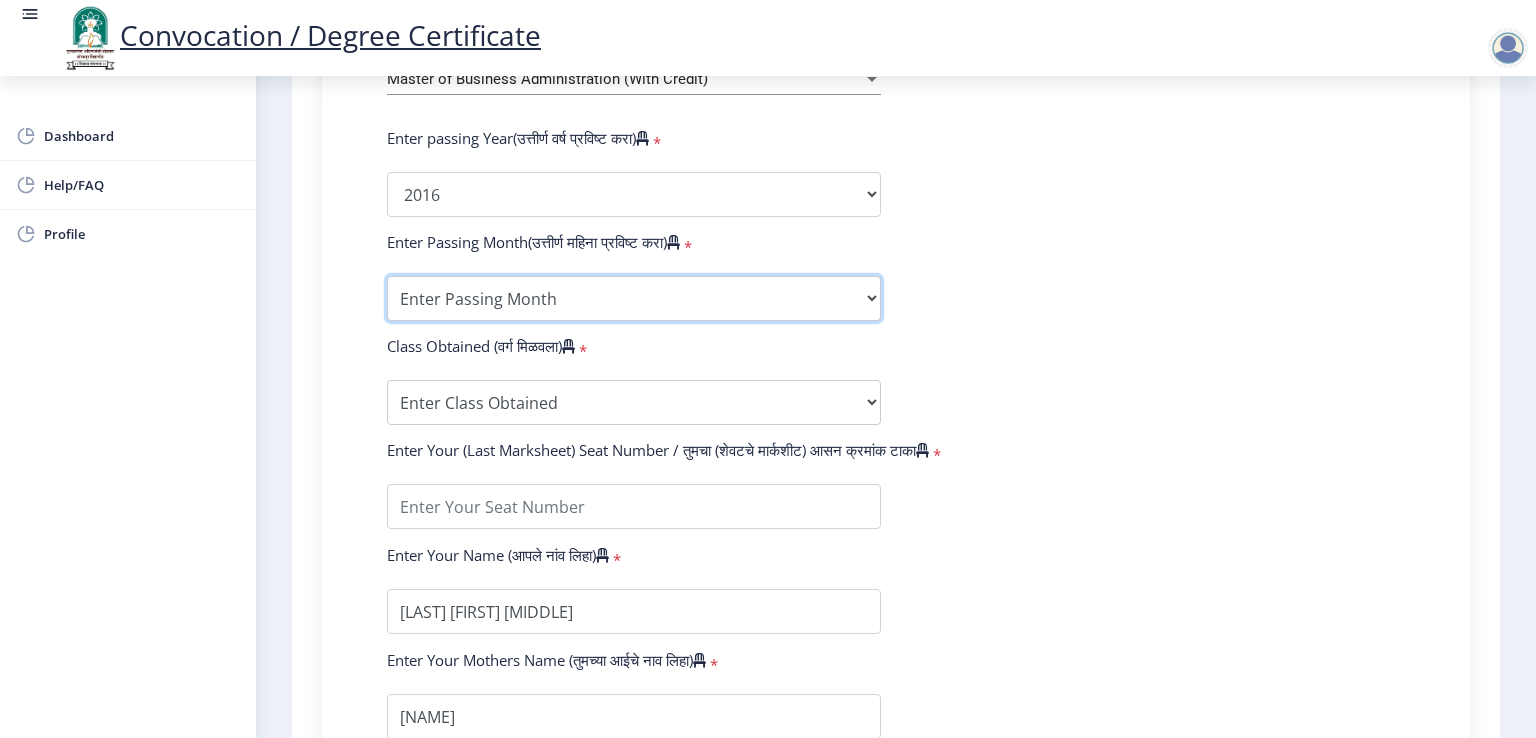 click on "Enter Passing Month March April May October November December" at bounding box center (634, 298) 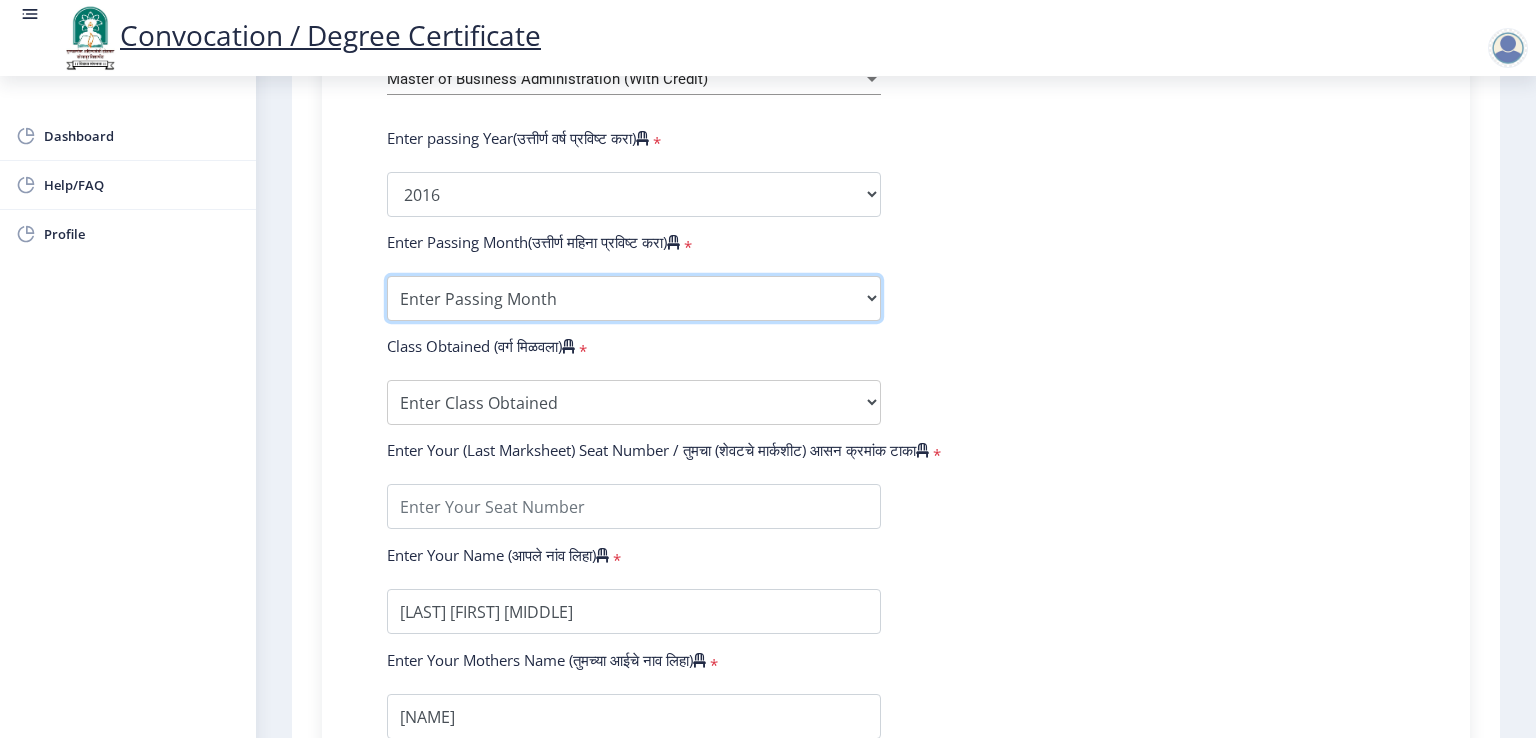 select on "May" 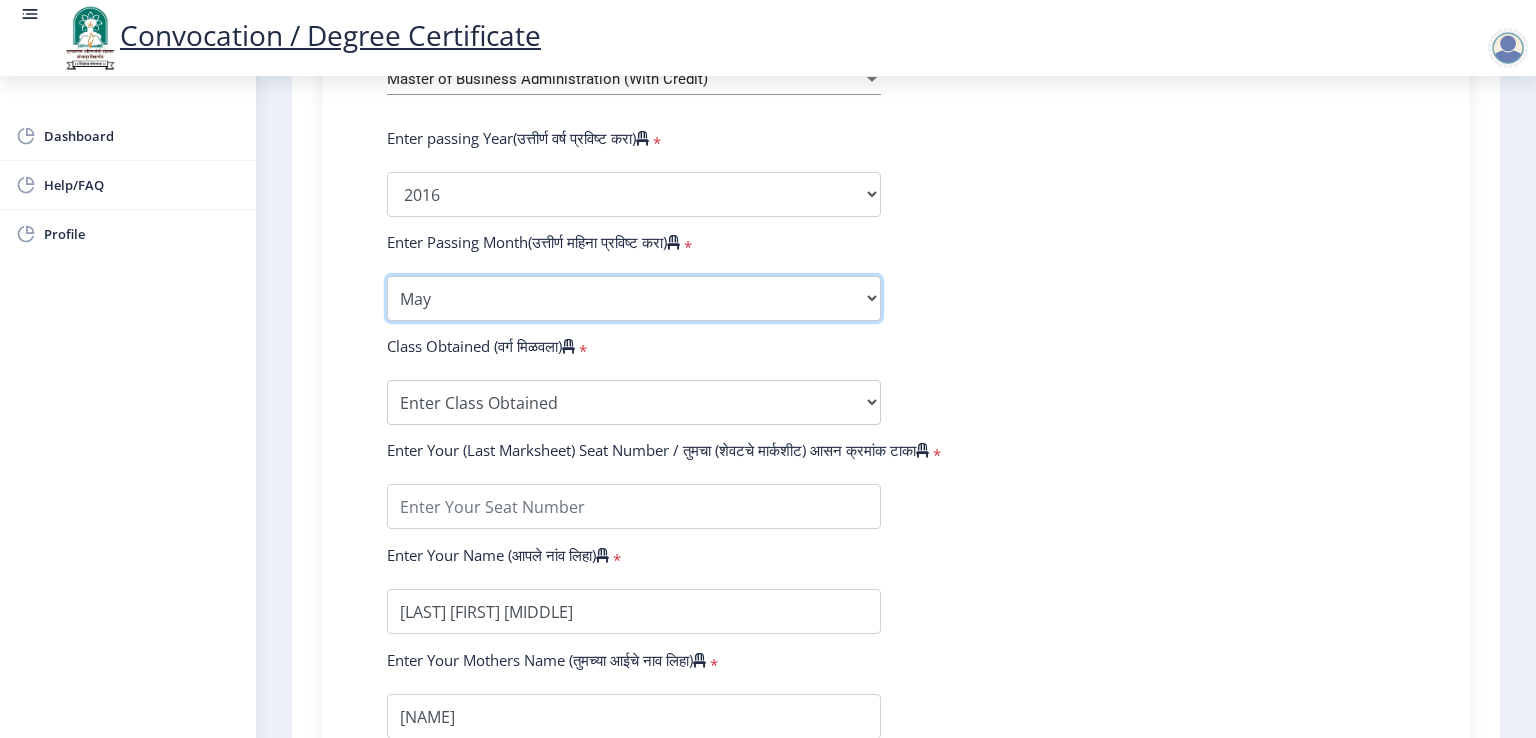 click on "Enter Passing Month March April May October November December" at bounding box center [634, 298] 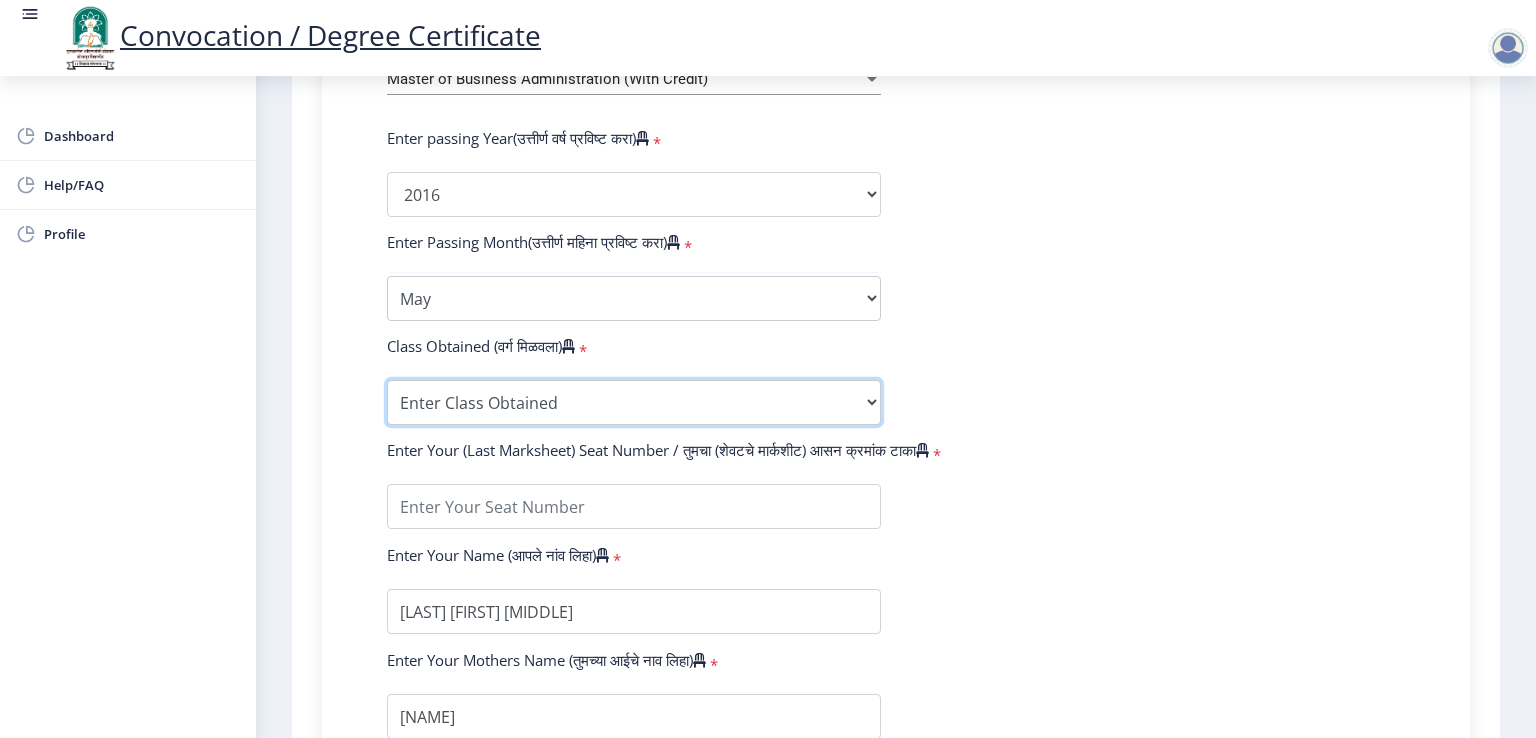 click on "Enter Class Obtained FIRST CLASS WITH DISTINCTION FIRST CLASS HIGHER SECOND CLASS SECOND CLASS PASS CLASS Grade O Grade A+ Grade A Grade B+ Grade B Grade C+ Grade C Grade D Grade E" at bounding box center (634, 402) 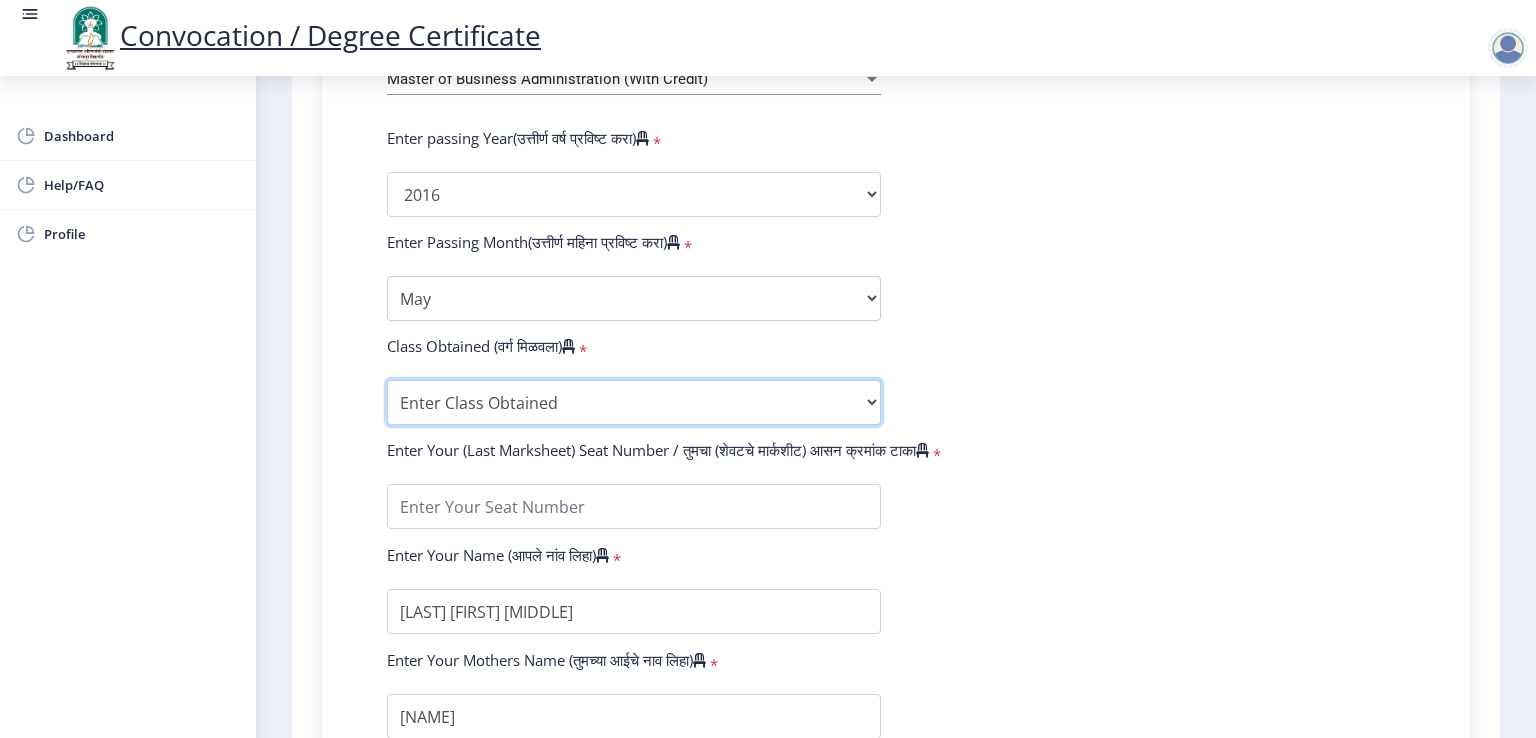 select on "FIRST CLASS" 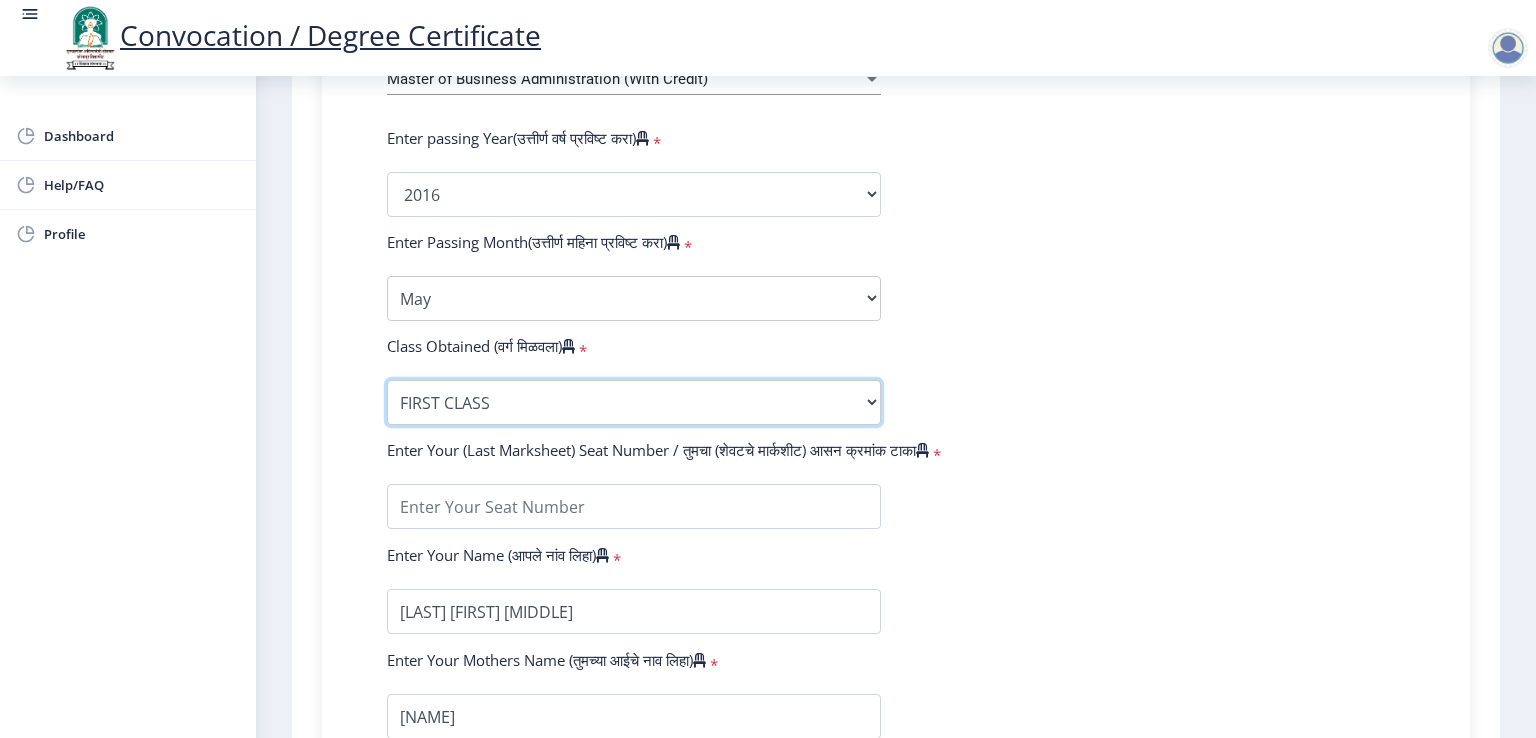 click on "Enter Class Obtained FIRST CLASS WITH DISTINCTION FIRST CLASS HIGHER SECOND CLASS SECOND CLASS PASS CLASS Grade O Grade A+ Grade A Grade B+ Grade B Grade C+ Grade C Grade D Grade E" at bounding box center (634, 402) 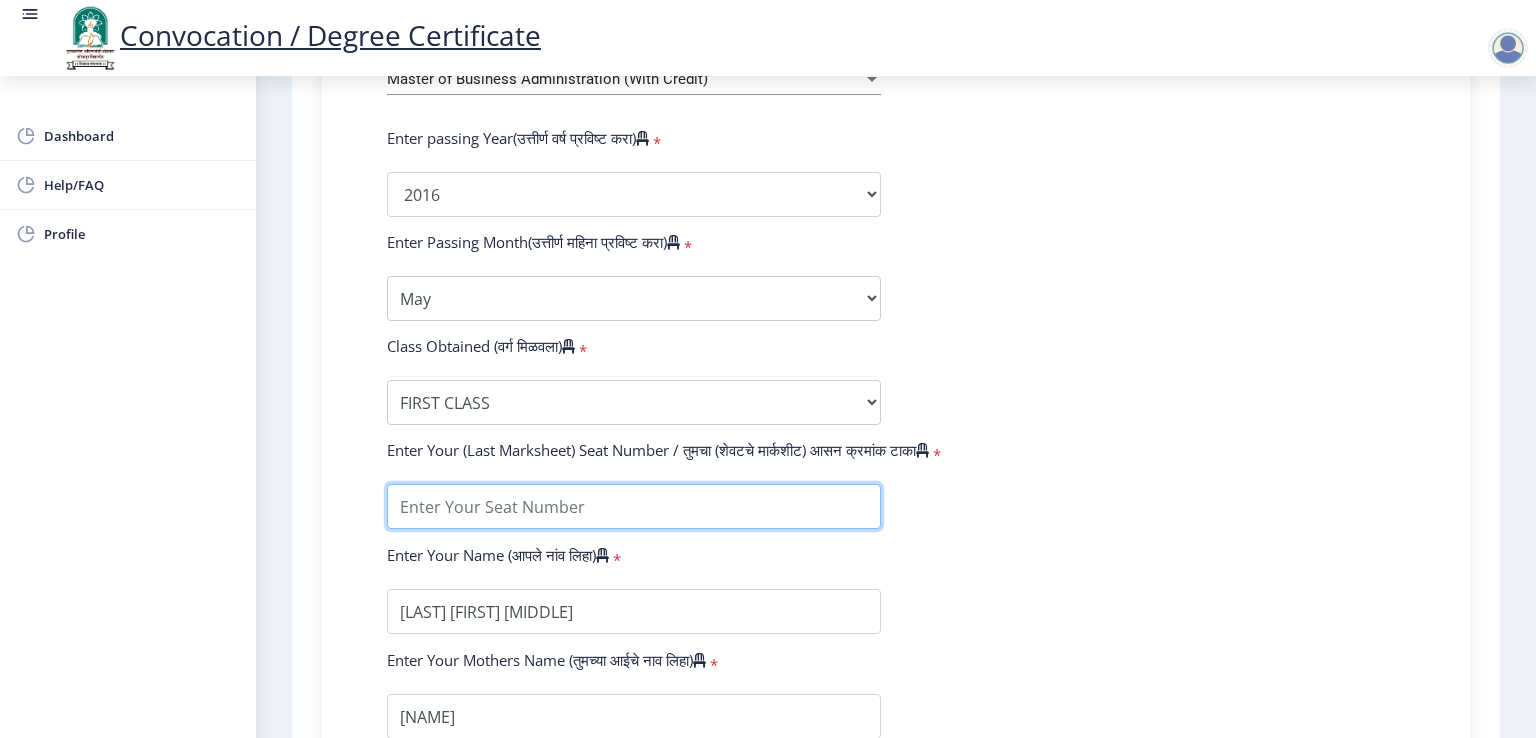click at bounding box center [634, 506] 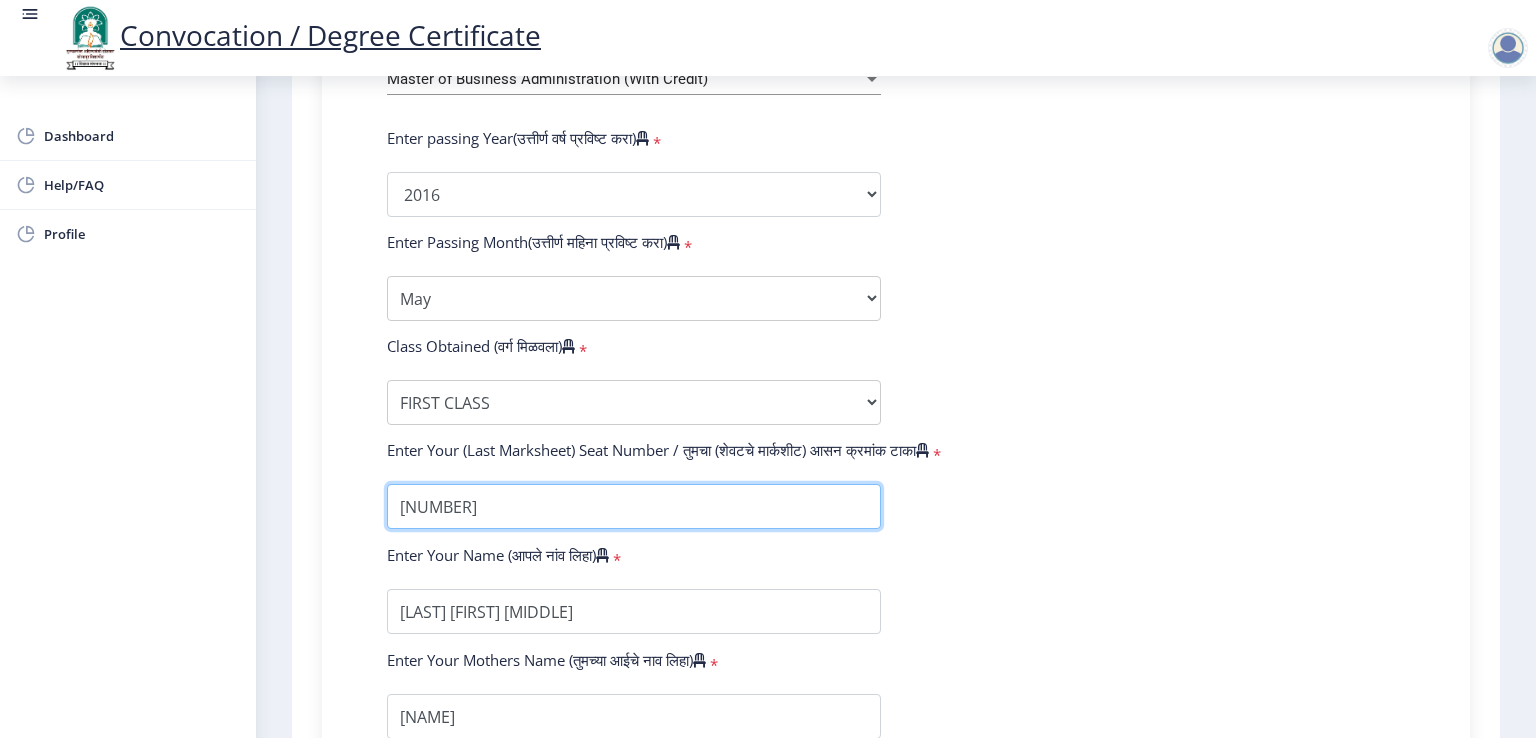 type on "[NUMBER]" 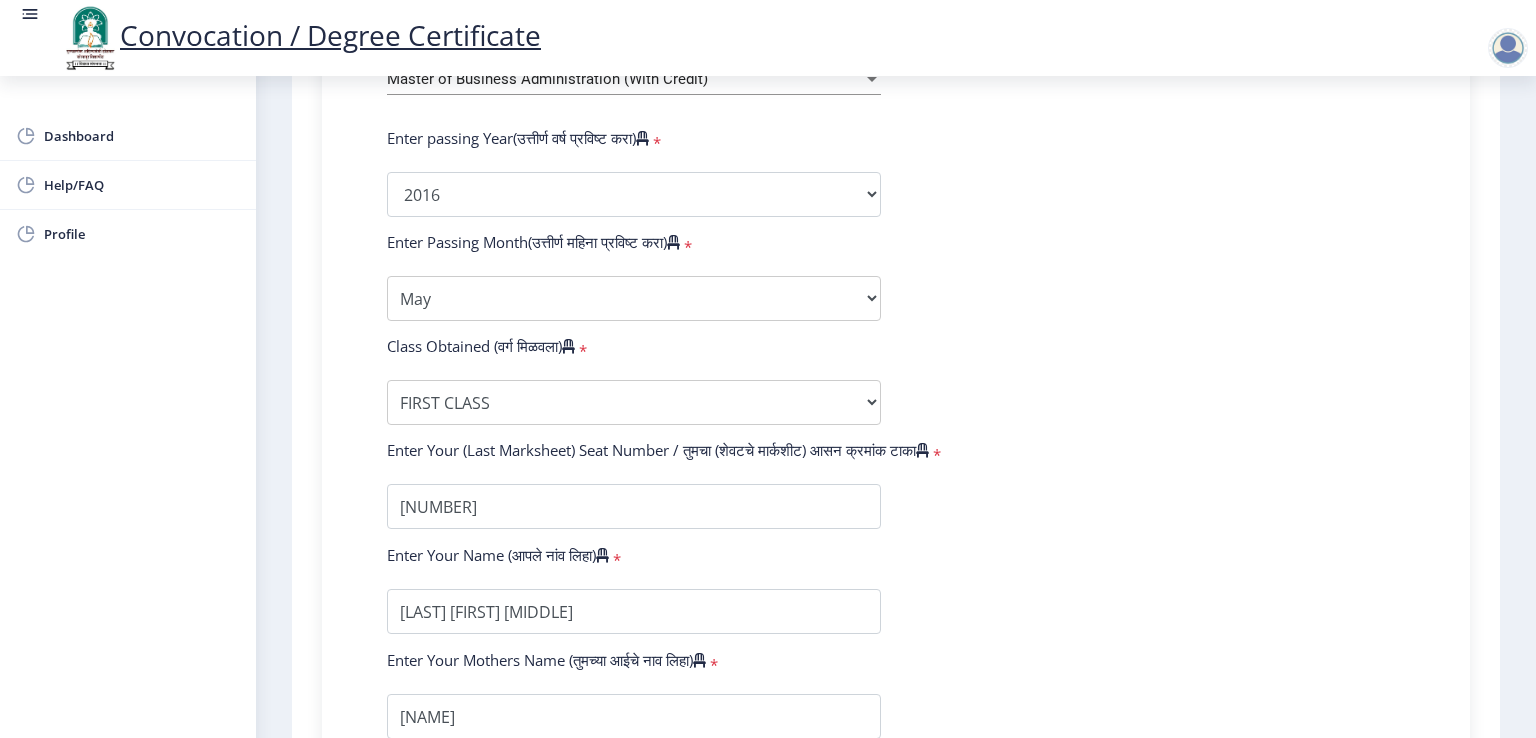 click on "Enter Your PRN Number (तुमचा पीआरएन (कायम नोंदणी क्रमांक) एंटर करा) * Student Type (विद्यार्थी प्रकार) * Select Student Type Regular External College Name(कॉलेजचे नाव) * Hirachand Nemchand College of Commerce Select College Name Course Name(अभ्यासक्रमाचे नाव) * Master of Business Administration (With Credit) Select Course Name Enter passing Year(उत्तीर्ण वर्ष प्रविष्ट करा) * * Grade O" 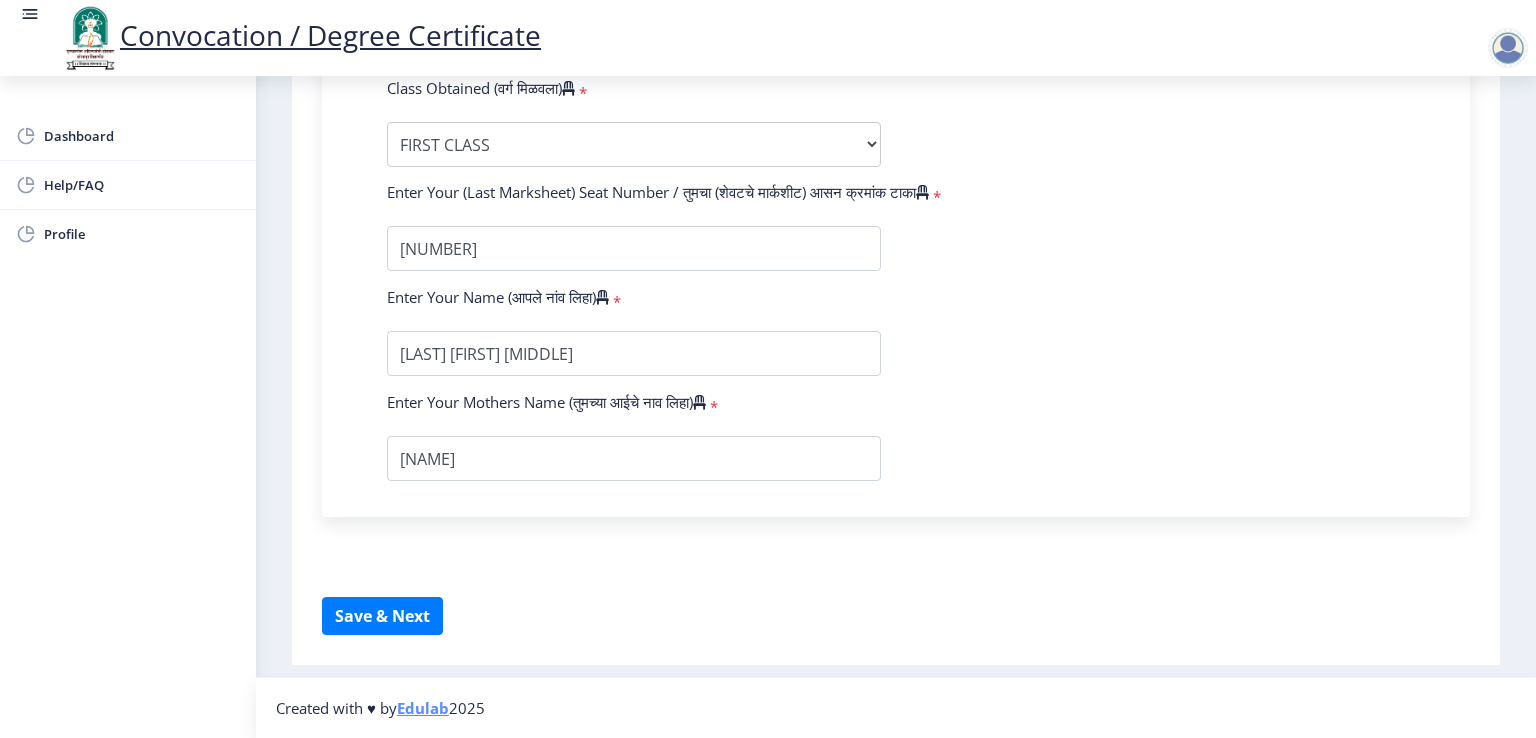 scroll, scrollTop: 1197, scrollLeft: 0, axis: vertical 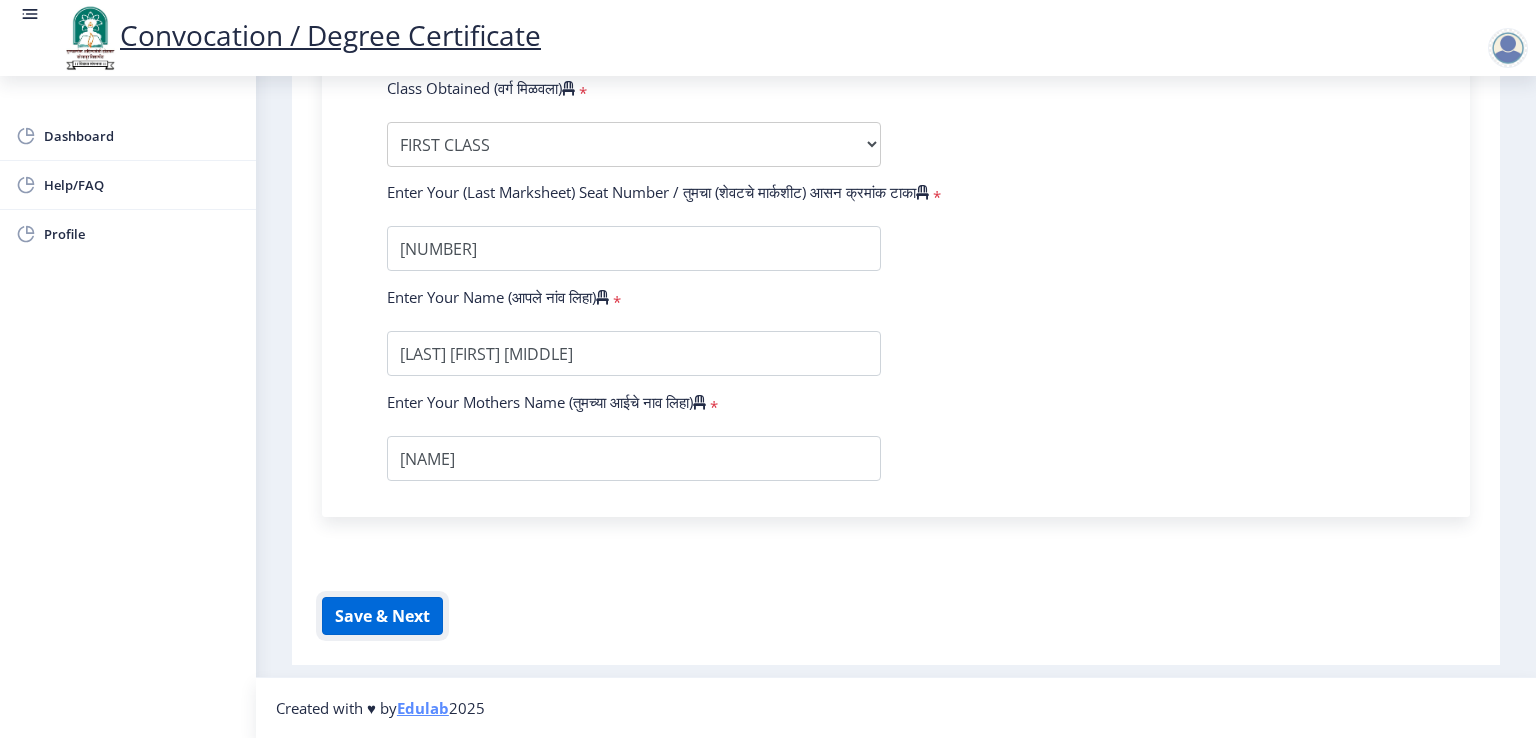 click on "Save & Next" 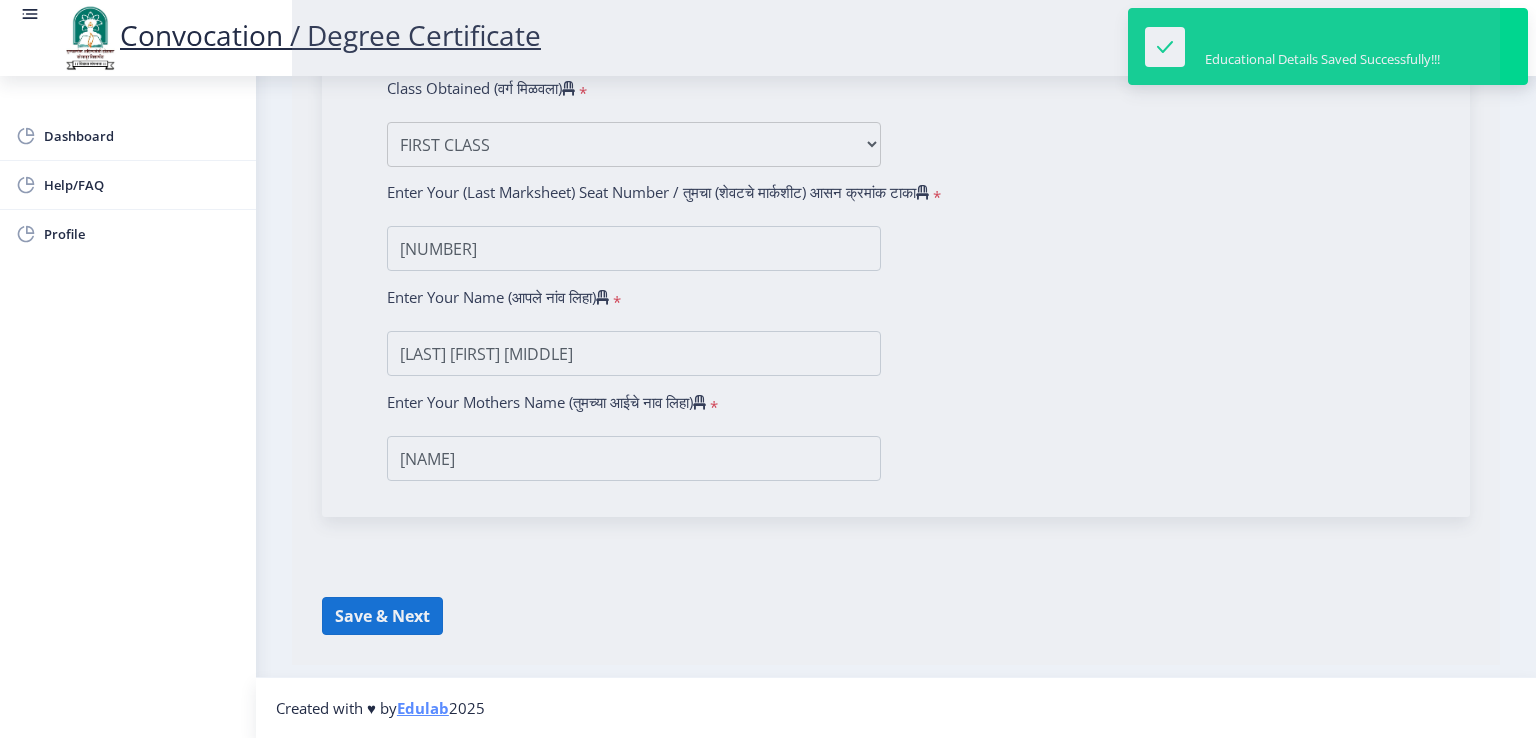 select 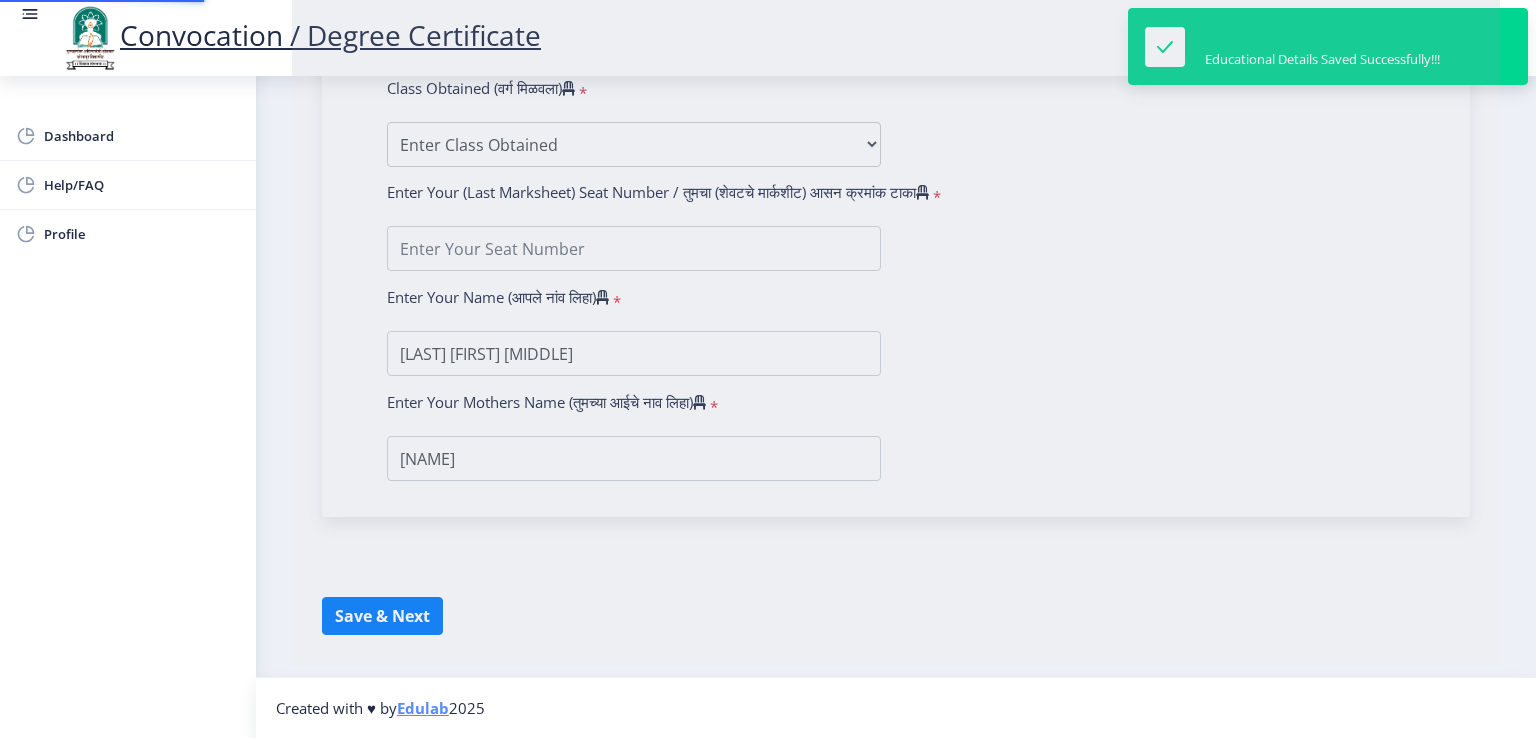 scroll, scrollTop: 0, scrollLeft: 0, axis: both 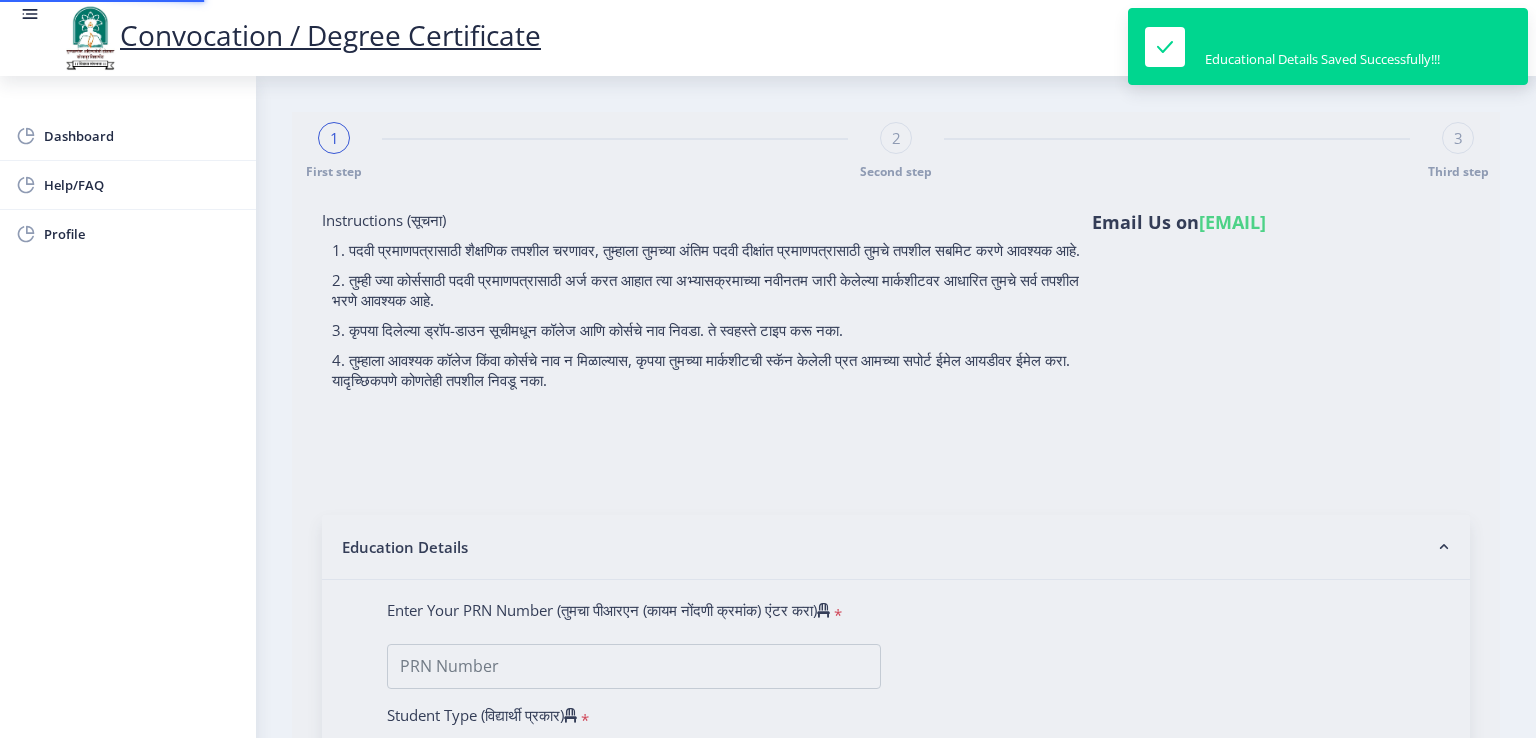 type on "[NUMBER]" 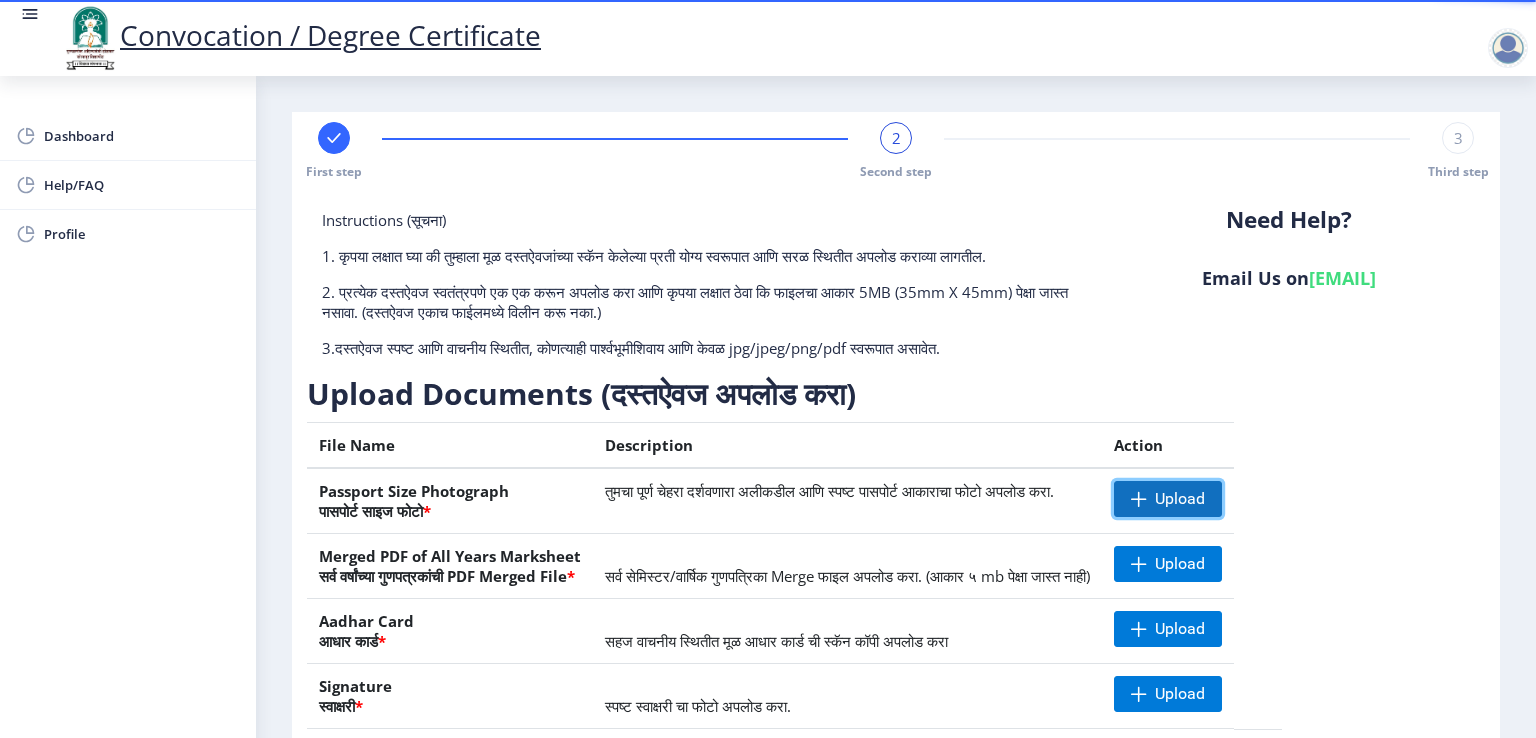 click on "Upload" 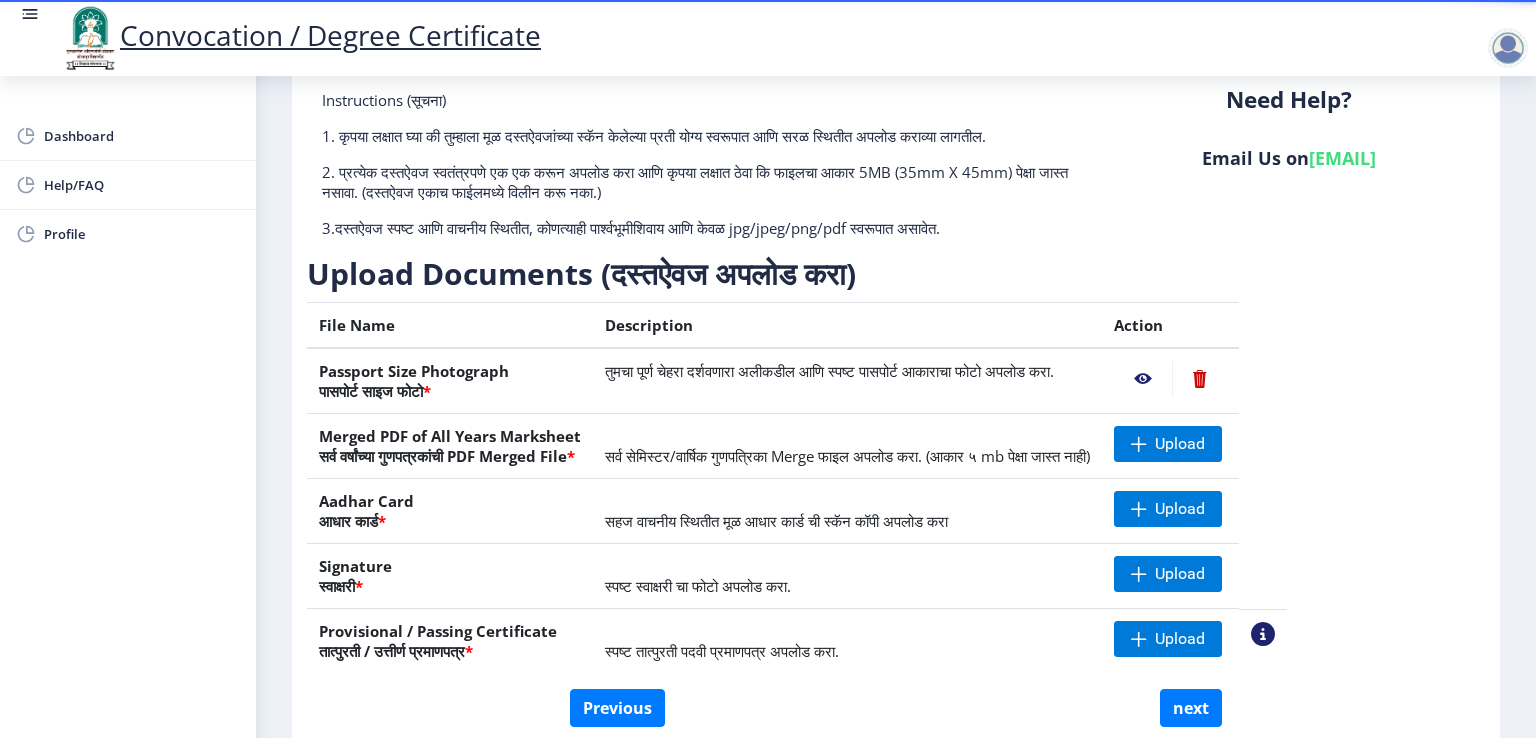 scroll, scrollTop: 160, scrollLeft: 0, axis: vertical 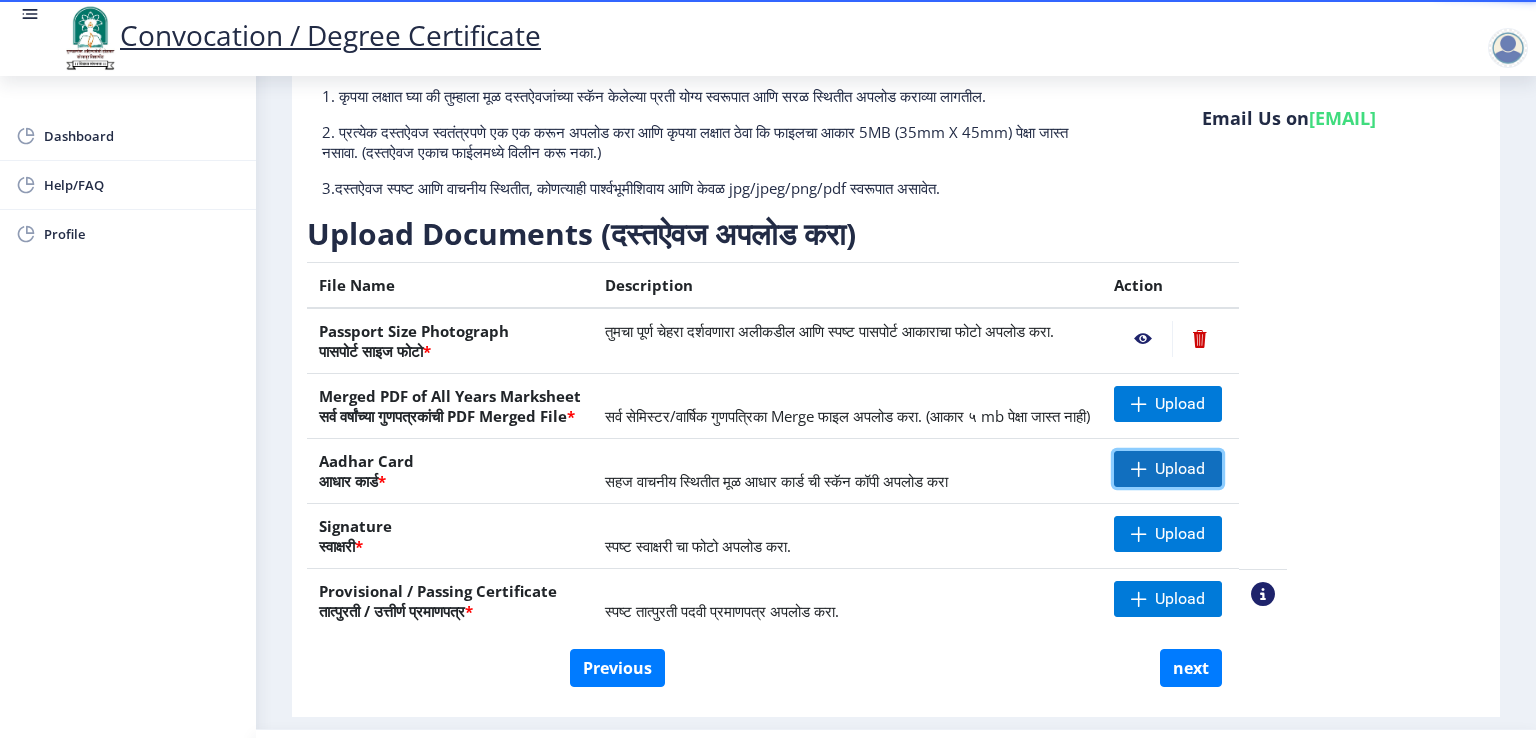 click 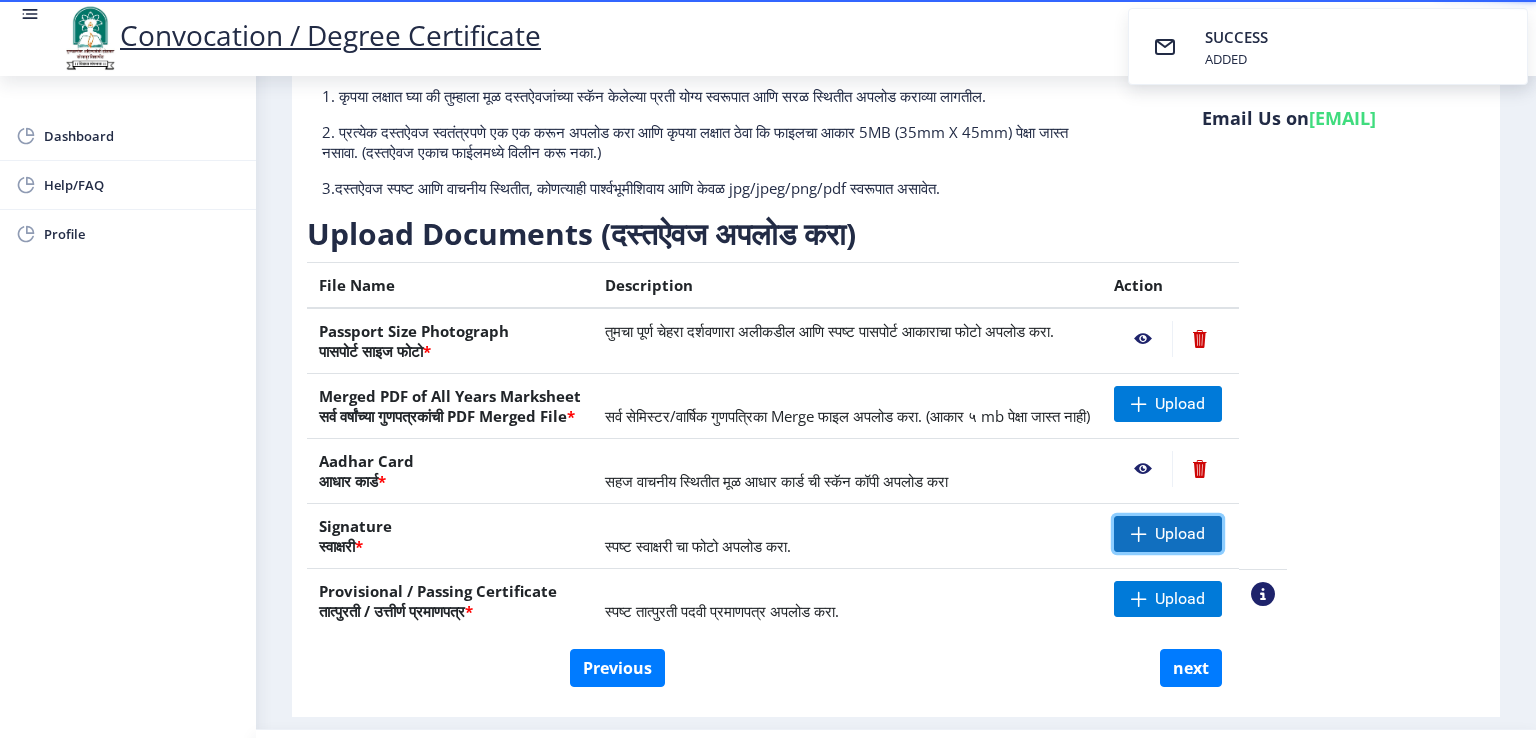 click on "Upload" 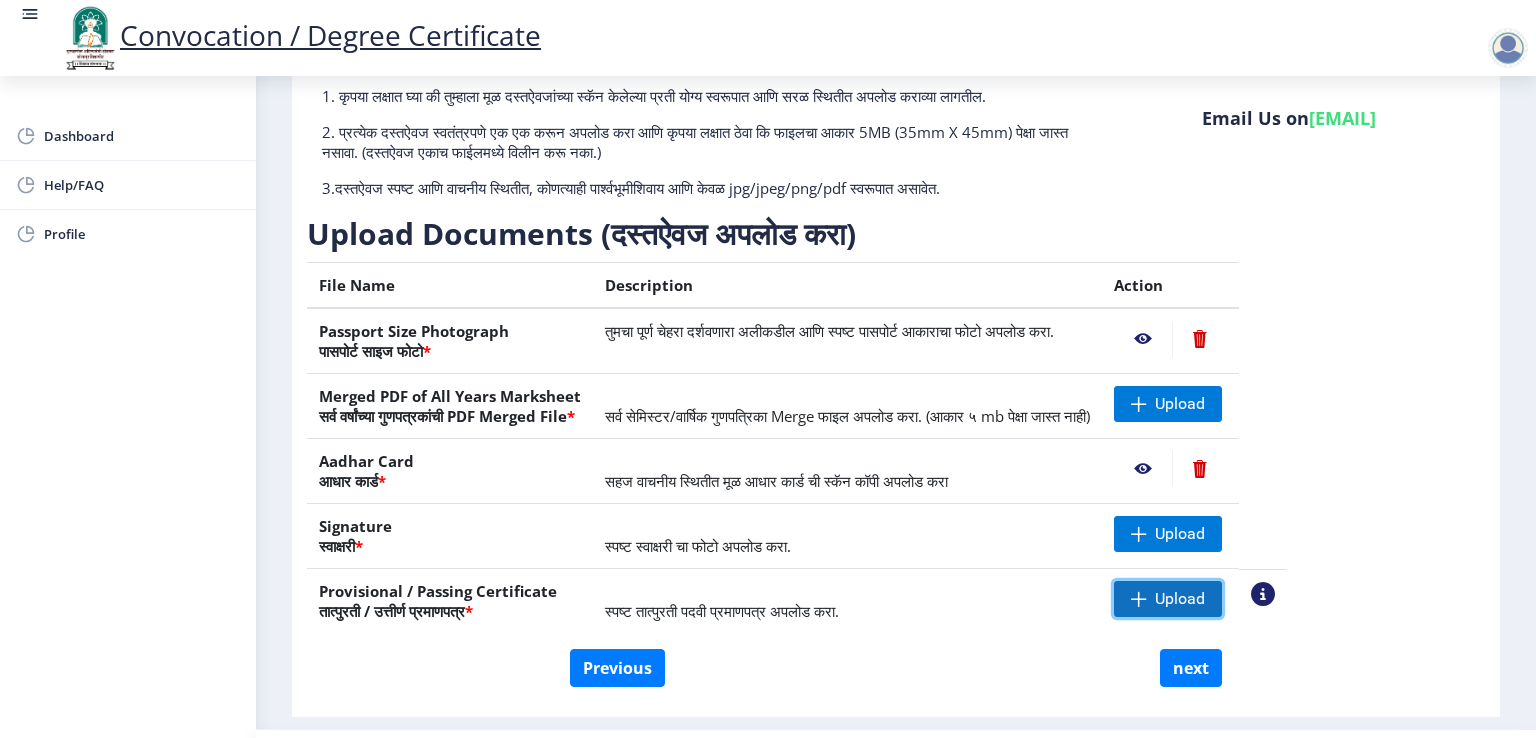 click on "Upload" 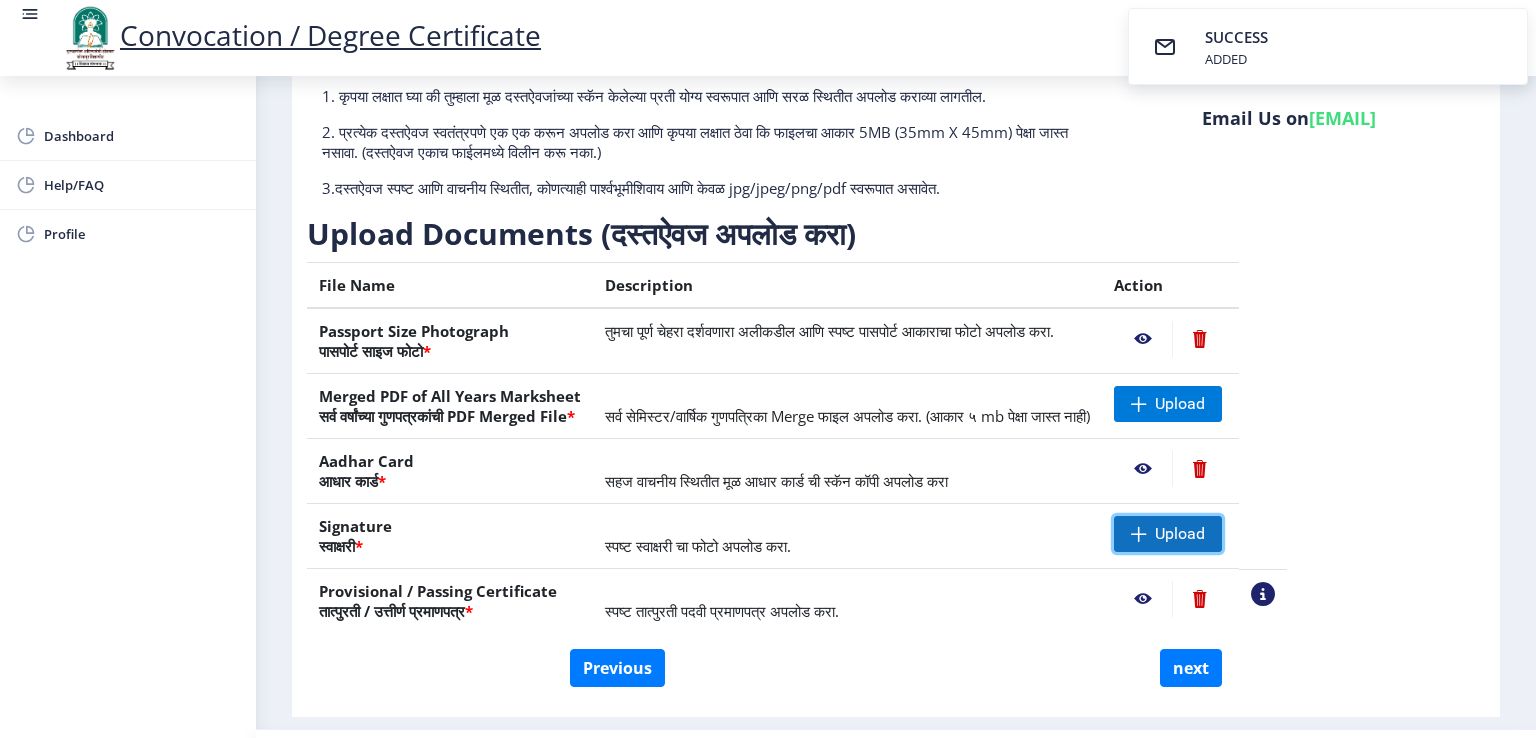 click 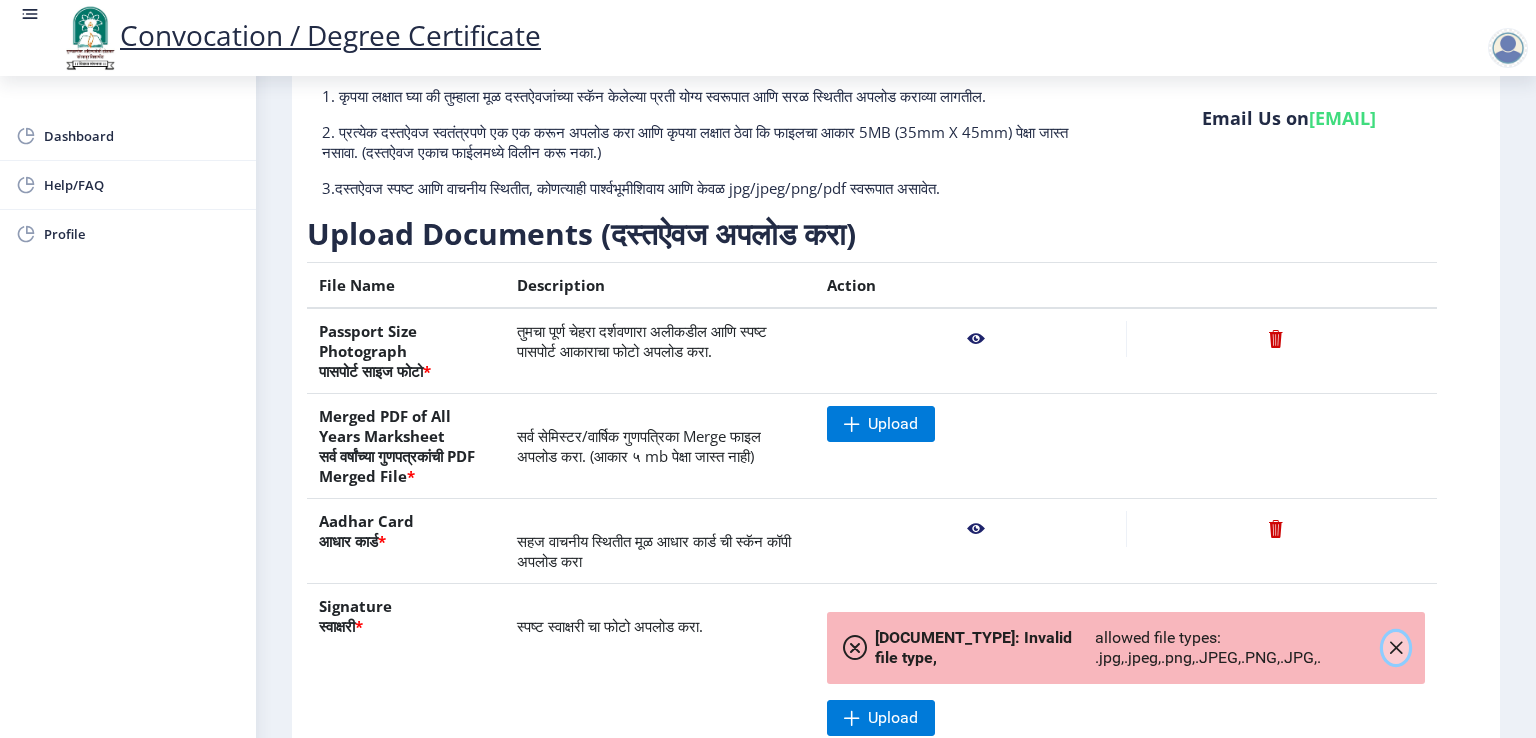 click 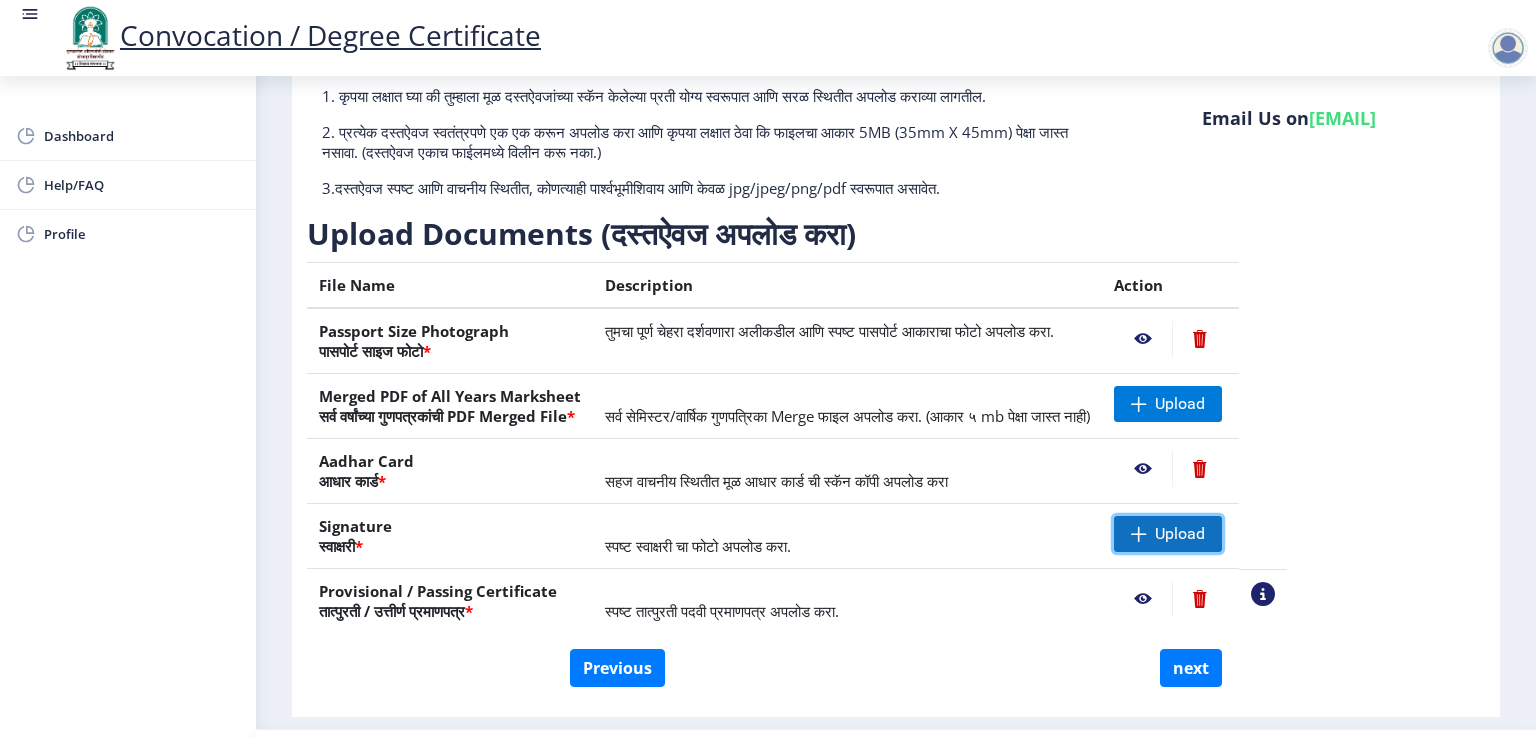 click on "Upload" 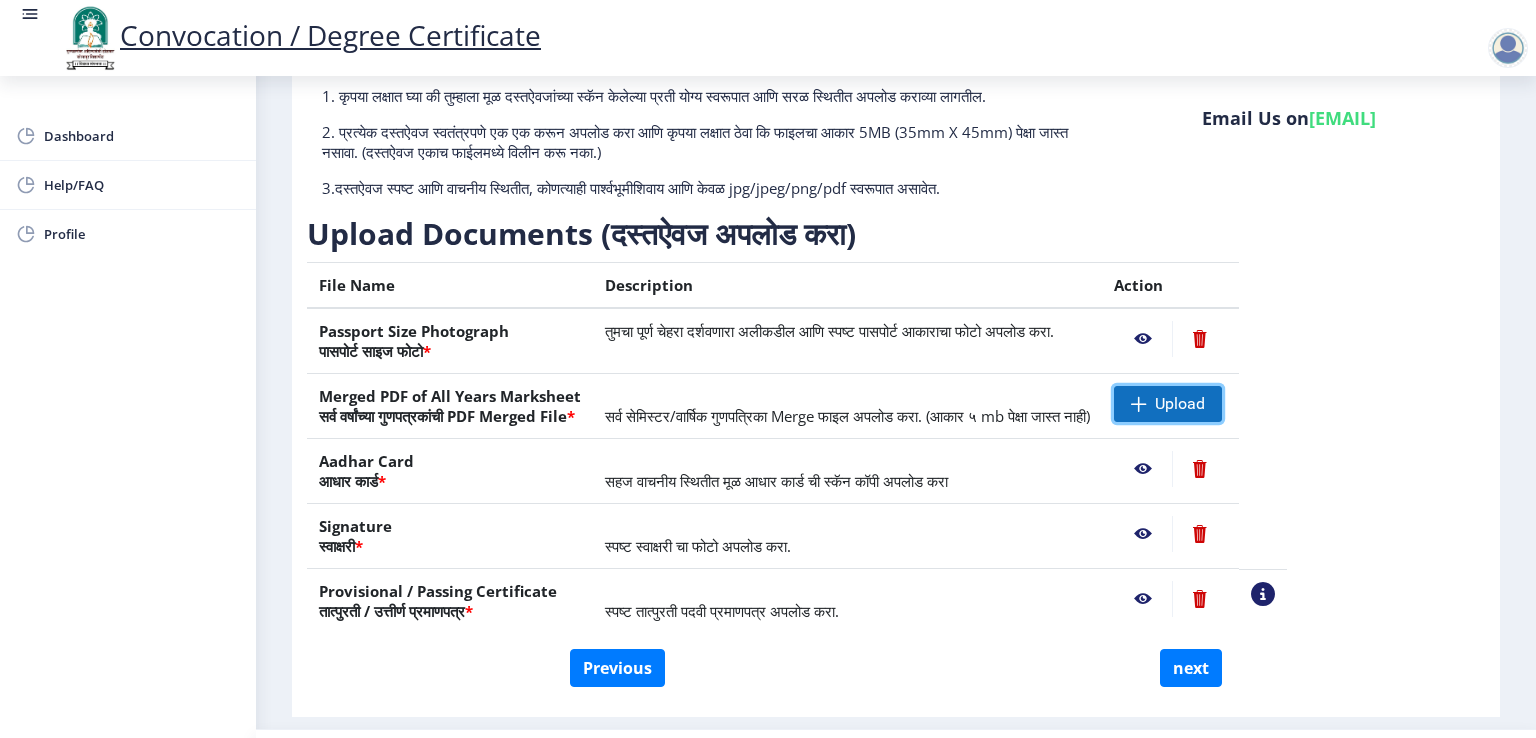click on "Upload" 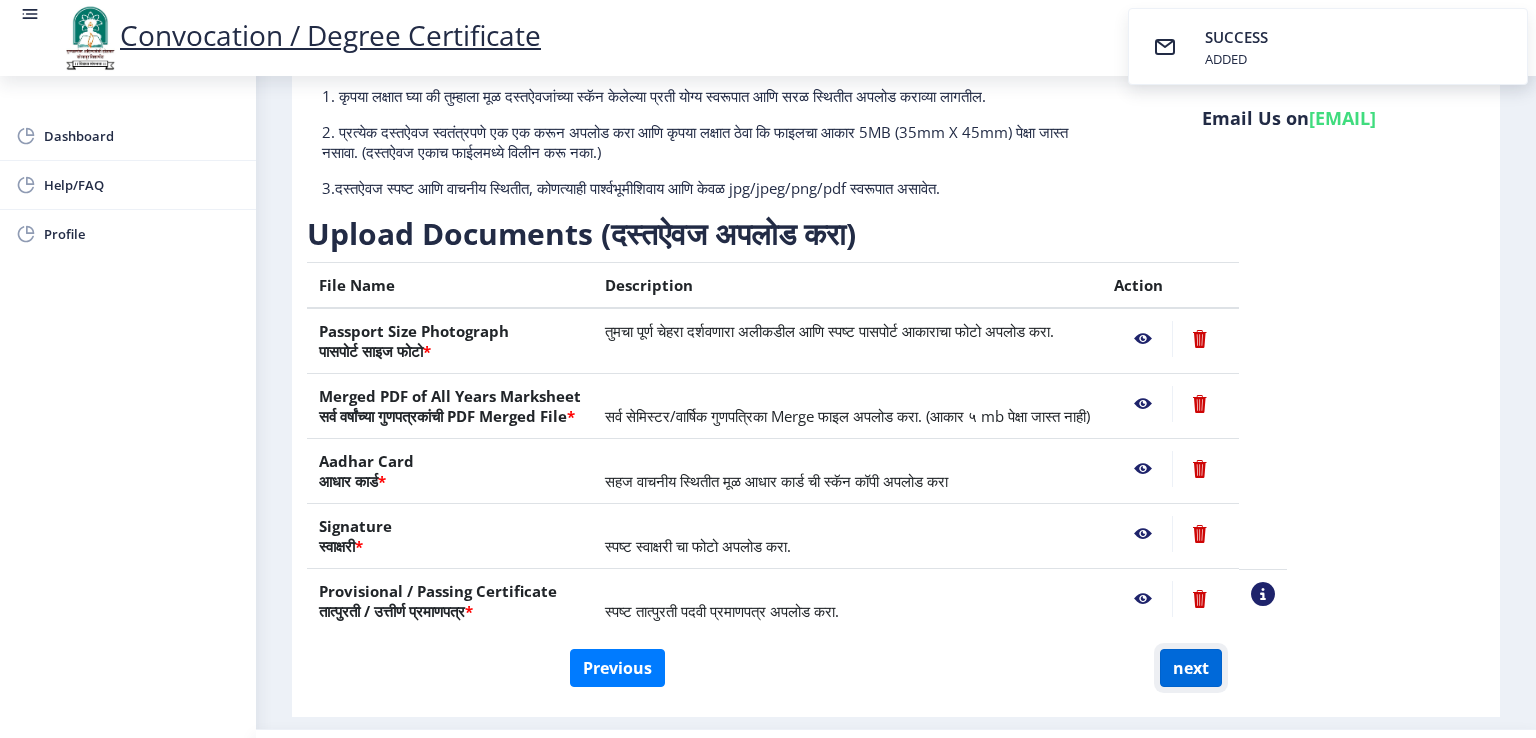 click on "next" 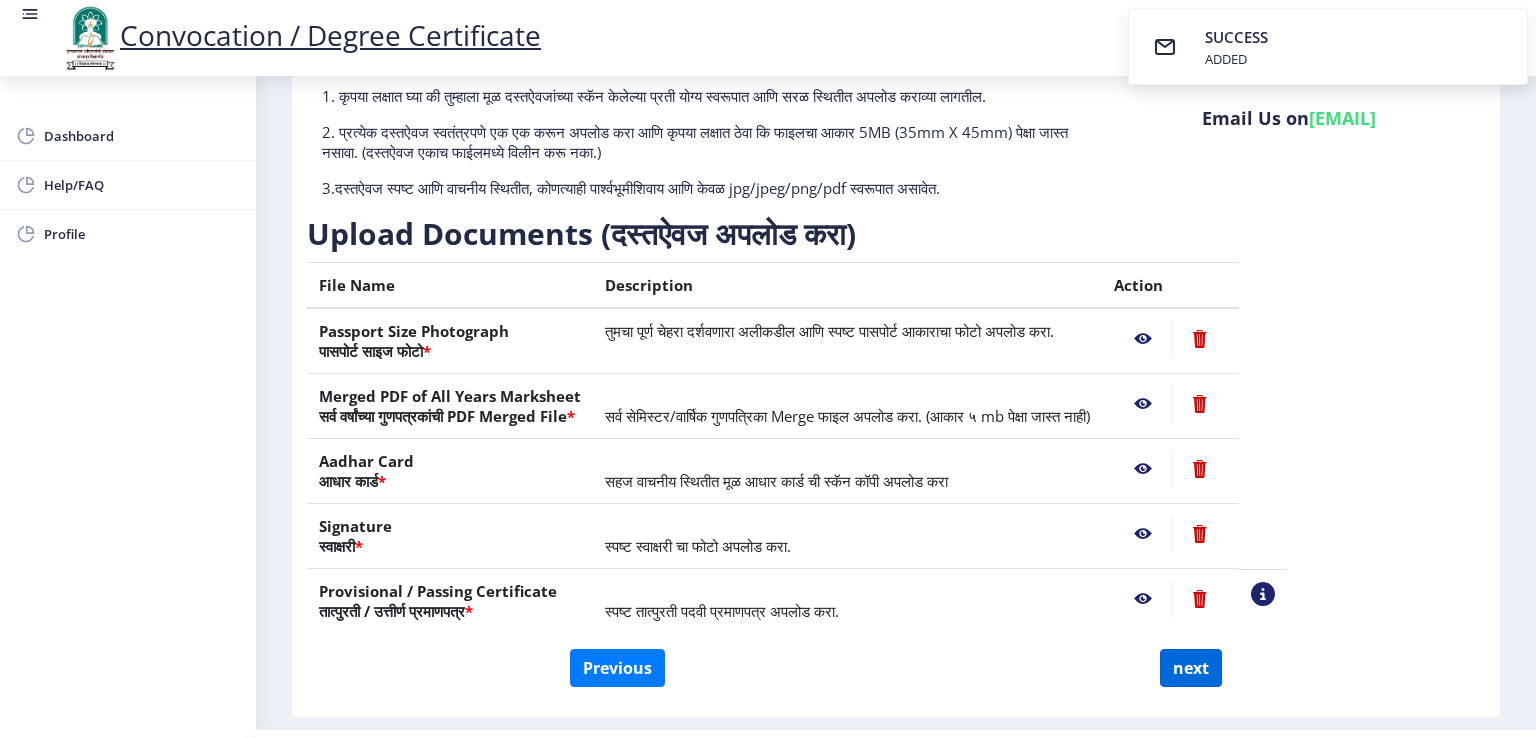 select 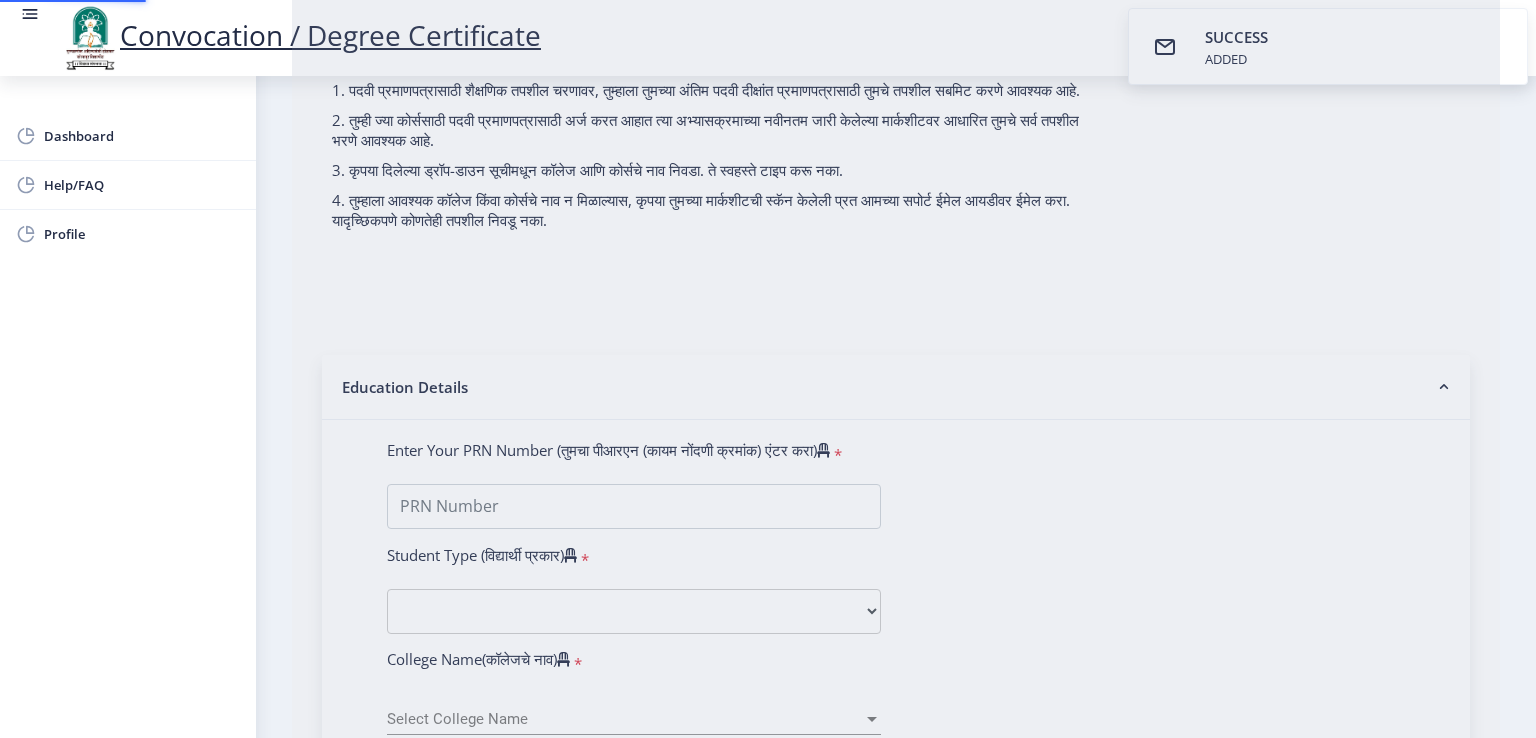 scroll, scrollTop: 0, scrollLeft: 0, axis: both 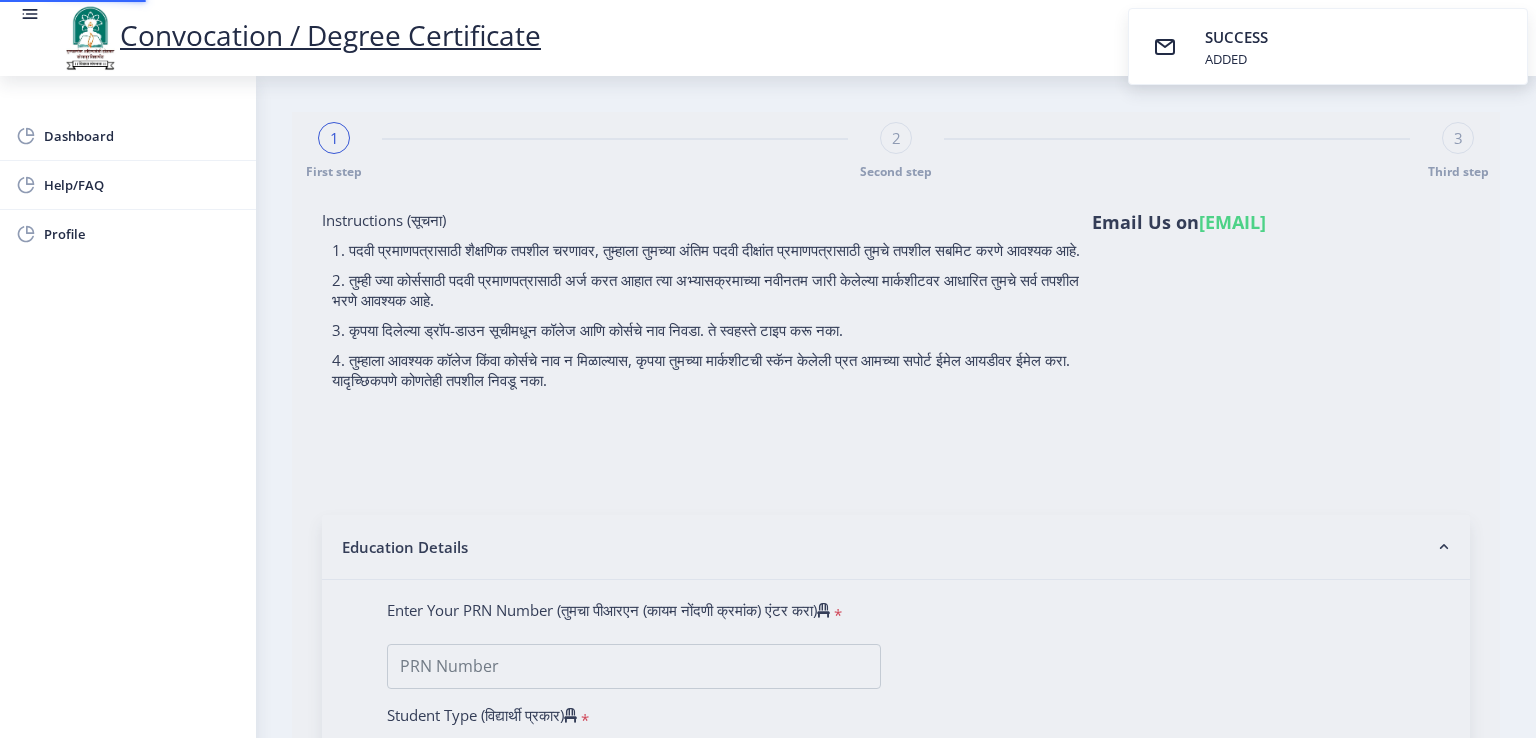 select 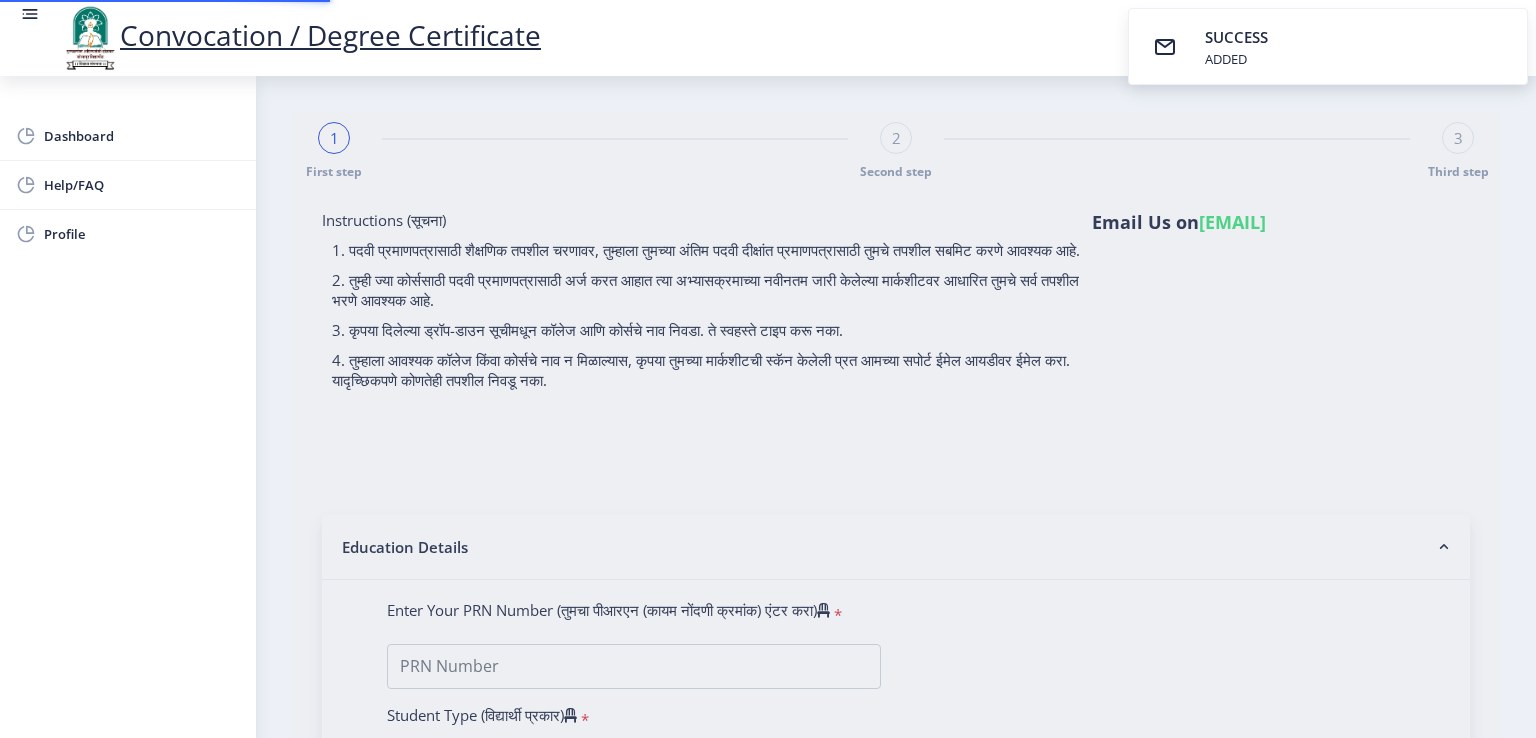 type on "[LAST] [FIRST] [MIDDLE]" 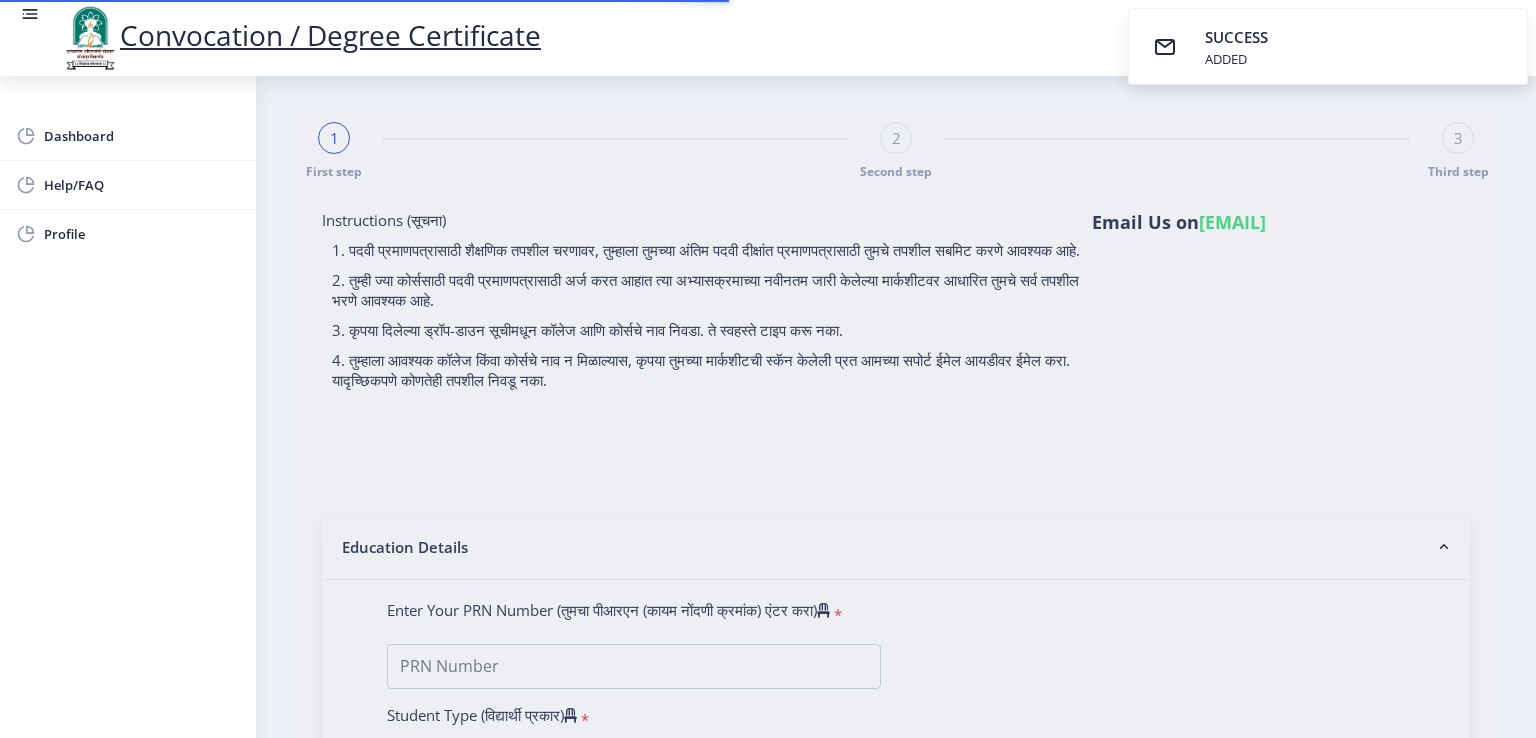 type on "[NUMBER]" 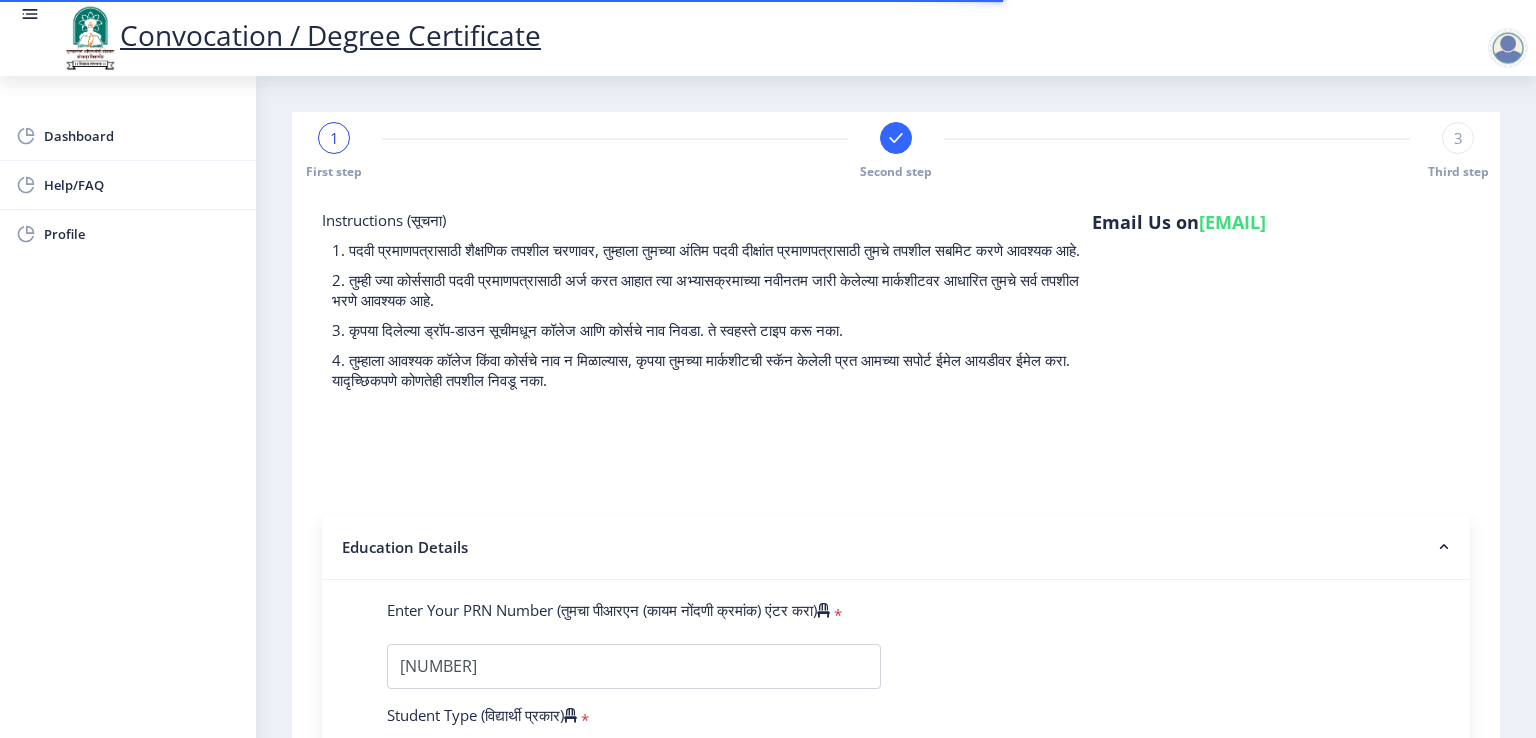 select 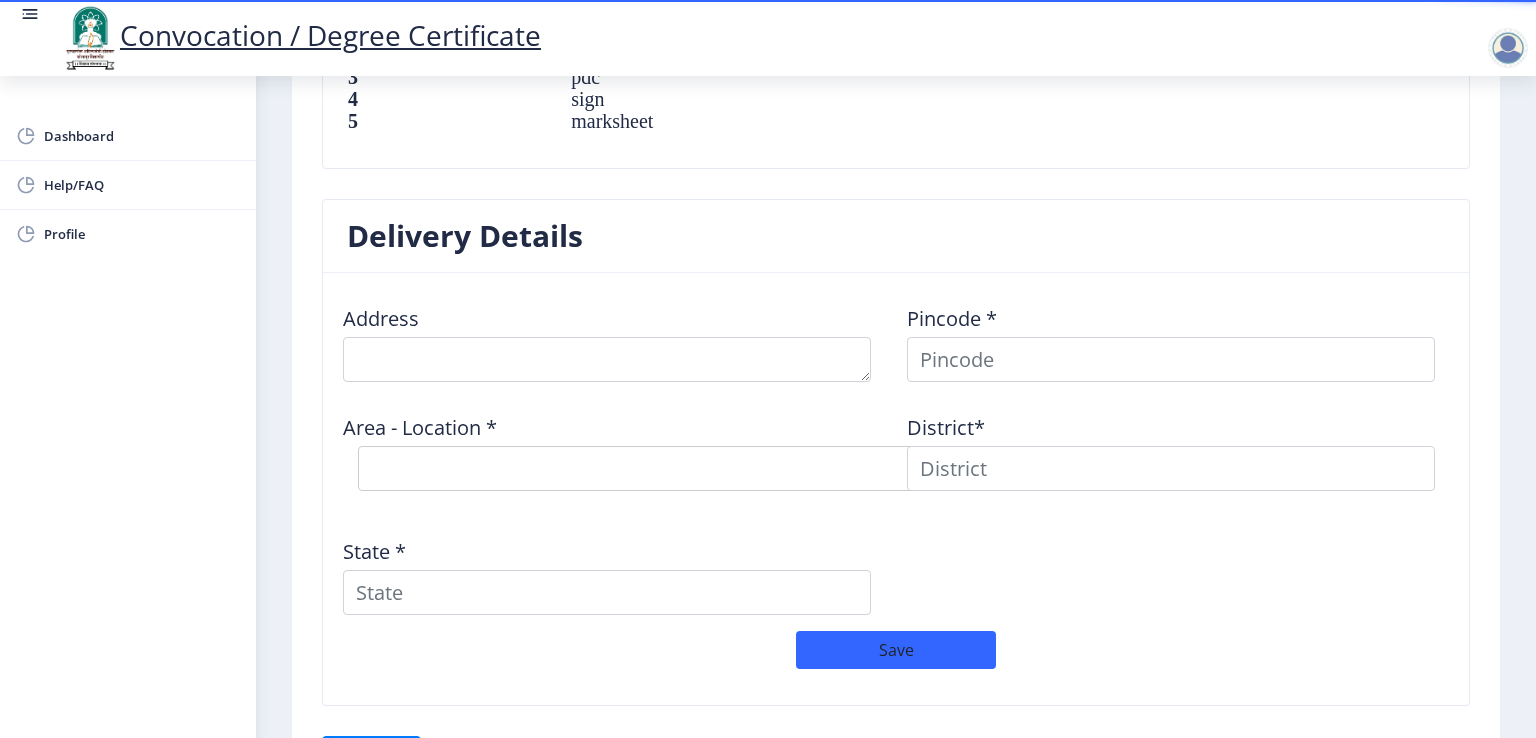 scroll, scrollTop: 1520, scrollLeft: 0, axis: vertical 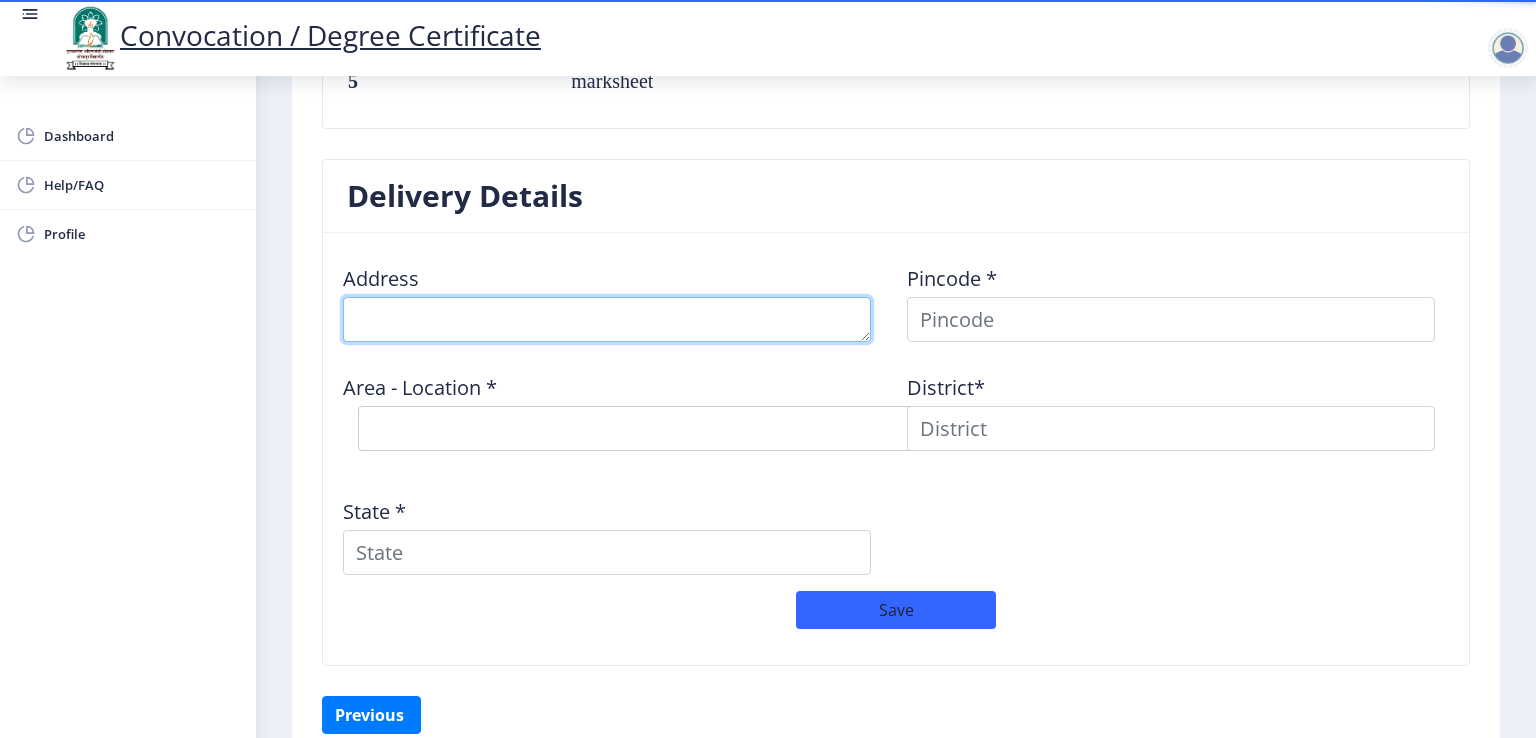 click at bounding box center (607, 319) 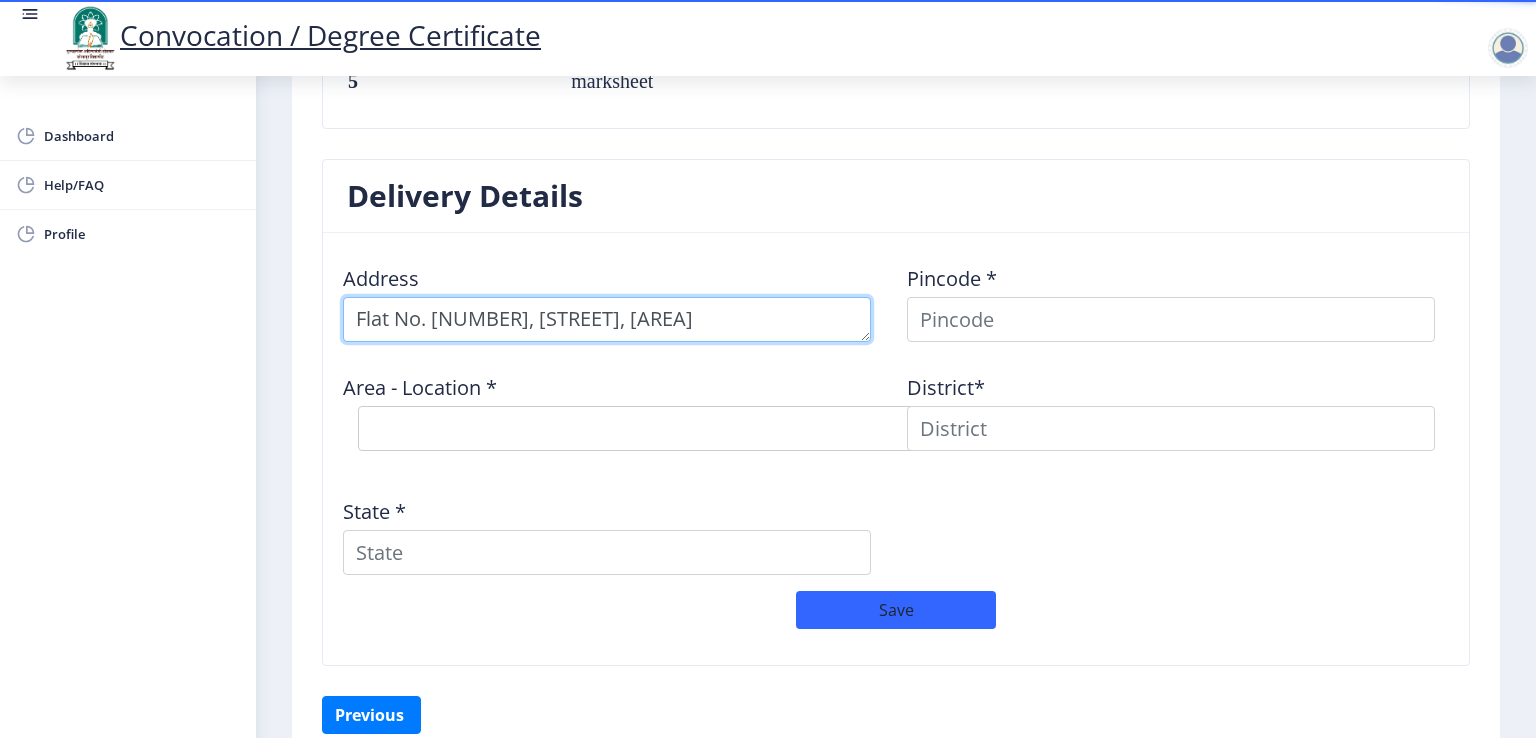 type on "Flat No. [NUMBER], [STREET], [AREA]" 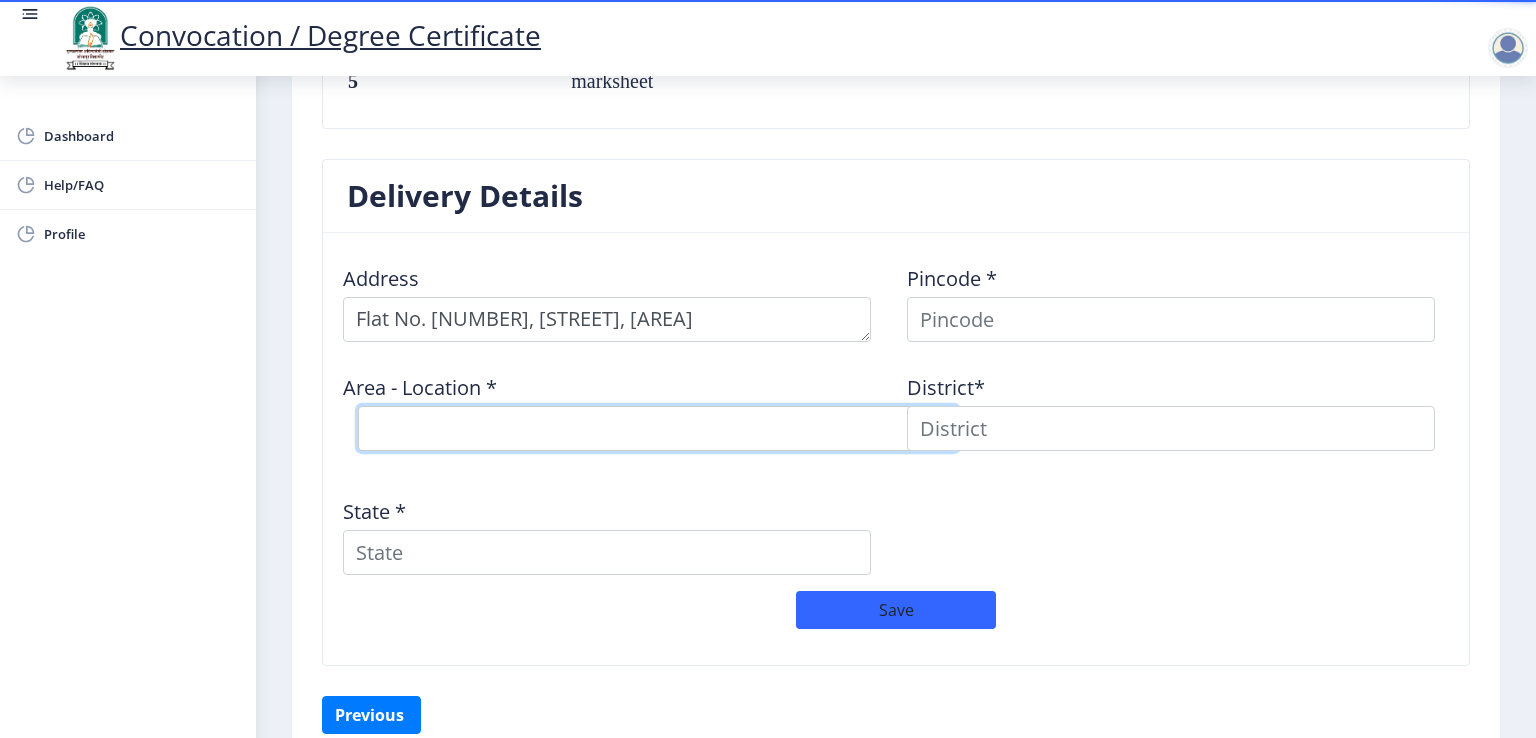 click on "Select Area Location" at bounding box center [658, 428] 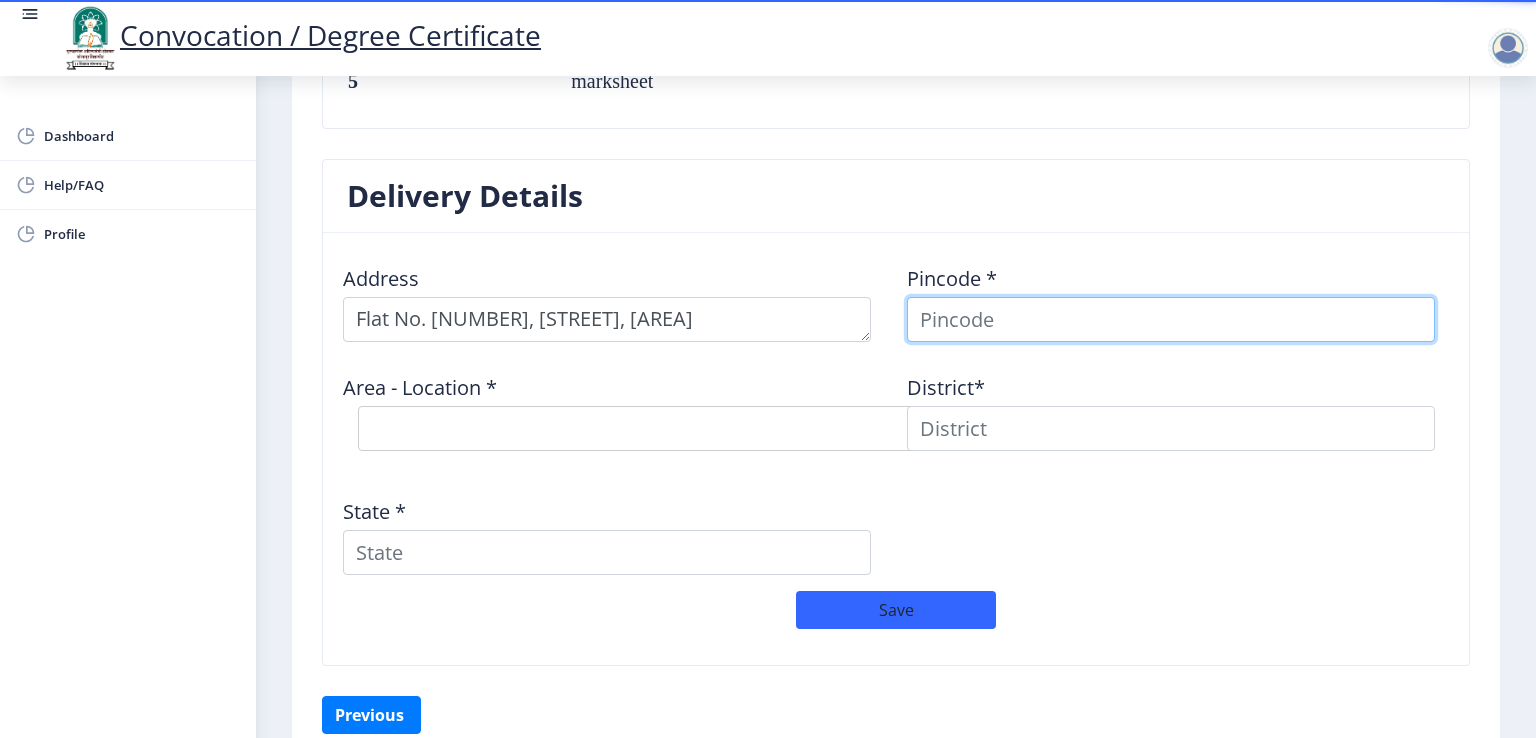 click at bounding box center [1171, 319] 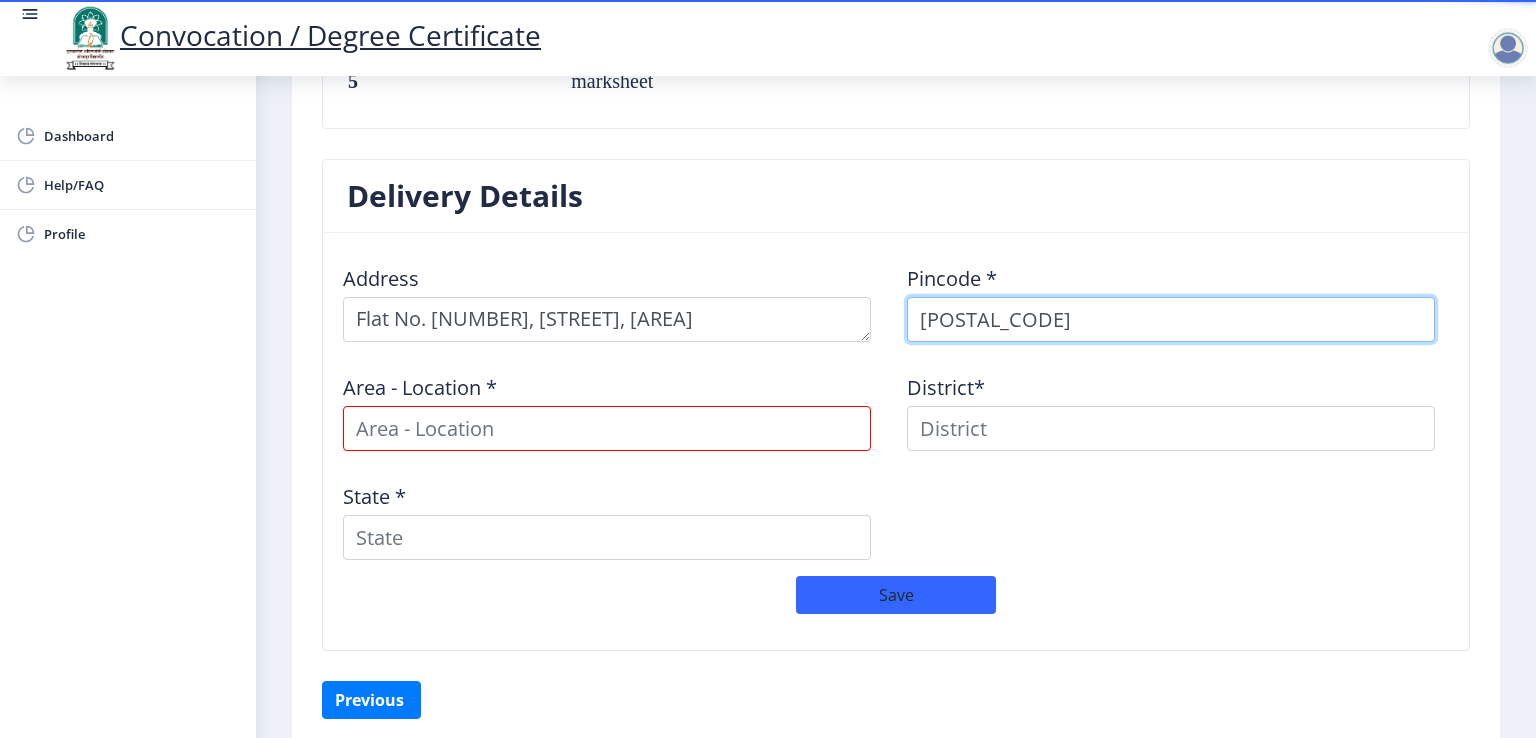 type on "[POSTAL_CODE]" 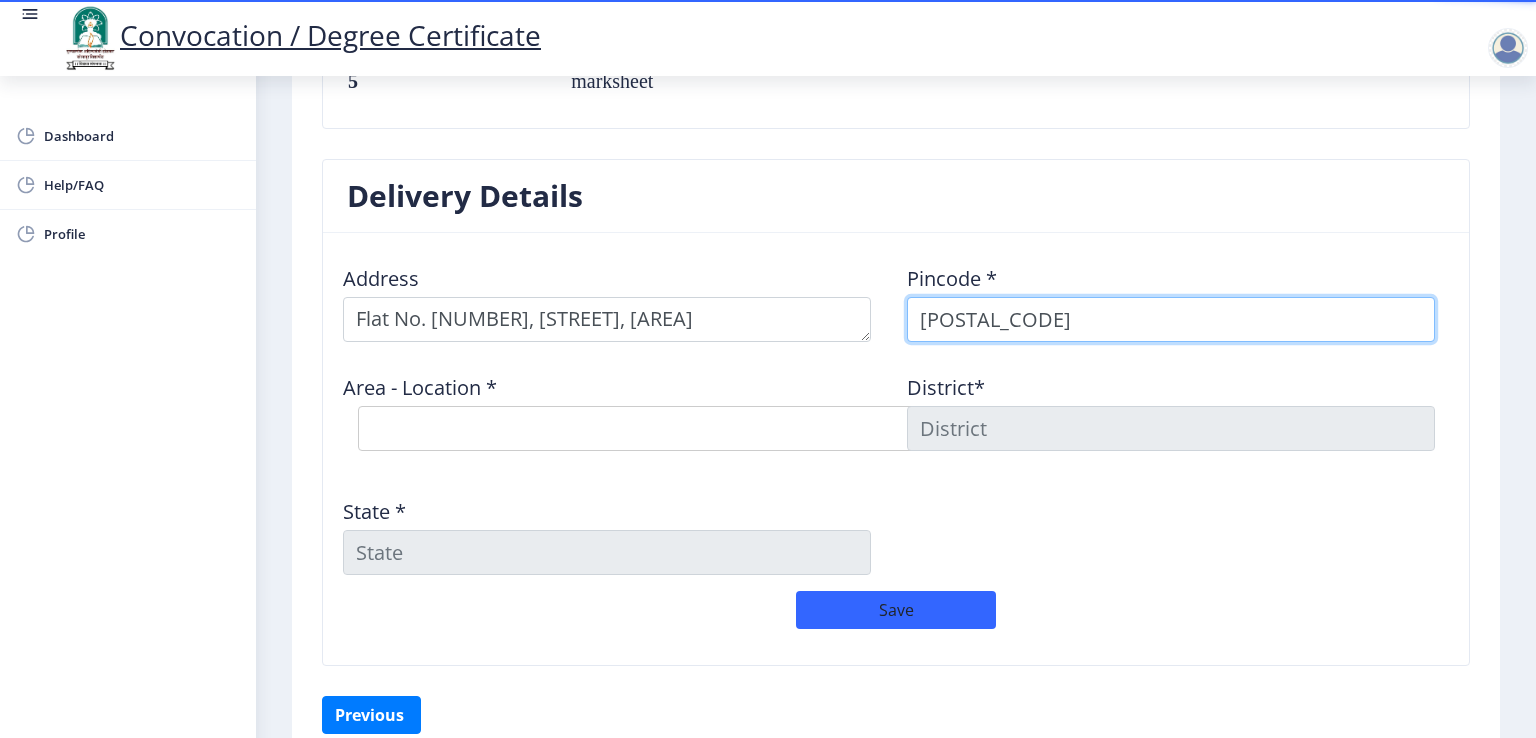 type on "[POSTAL_CODE]" 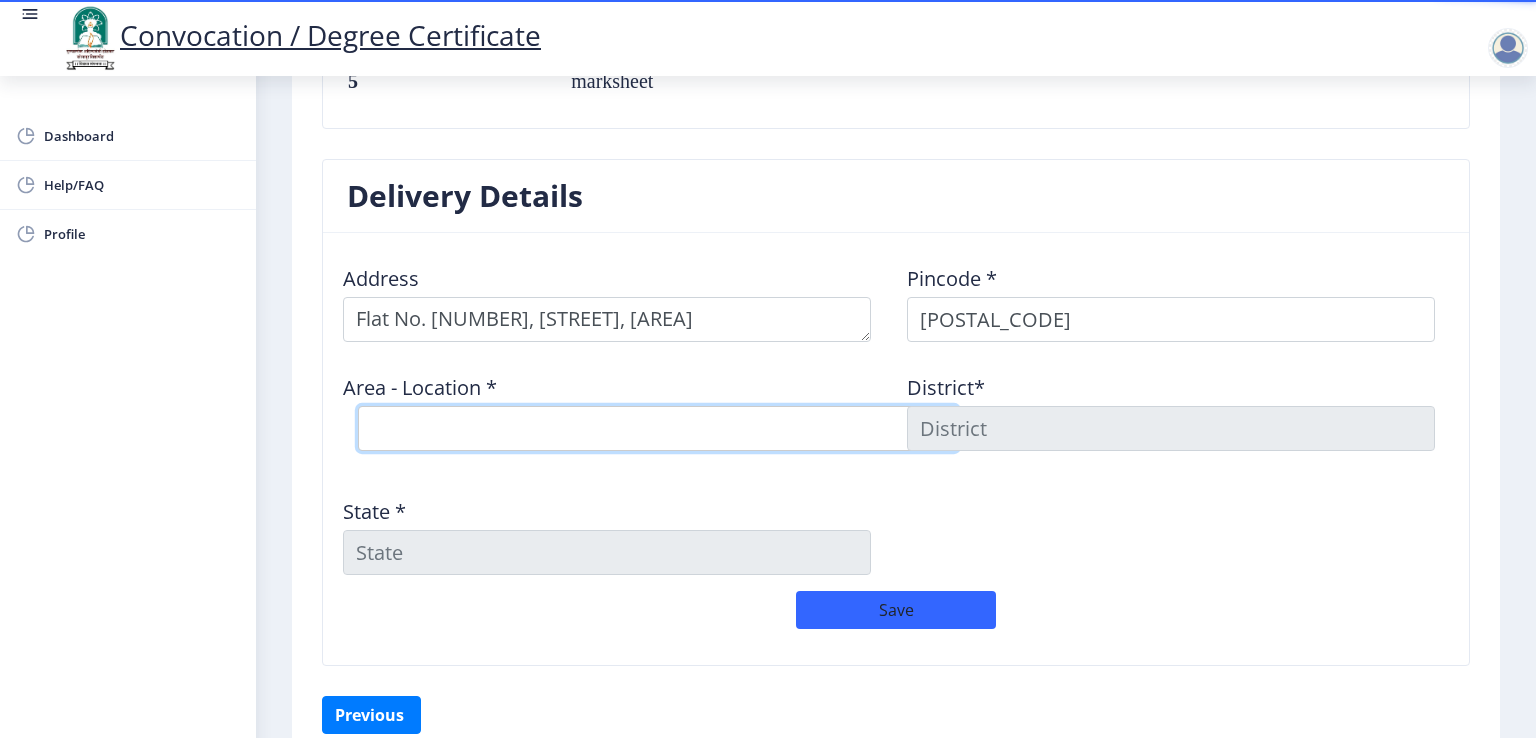 click on "Select Area Location [AREA] [AREA] [AREA] [AREA]" at bounding box center [658, 428] 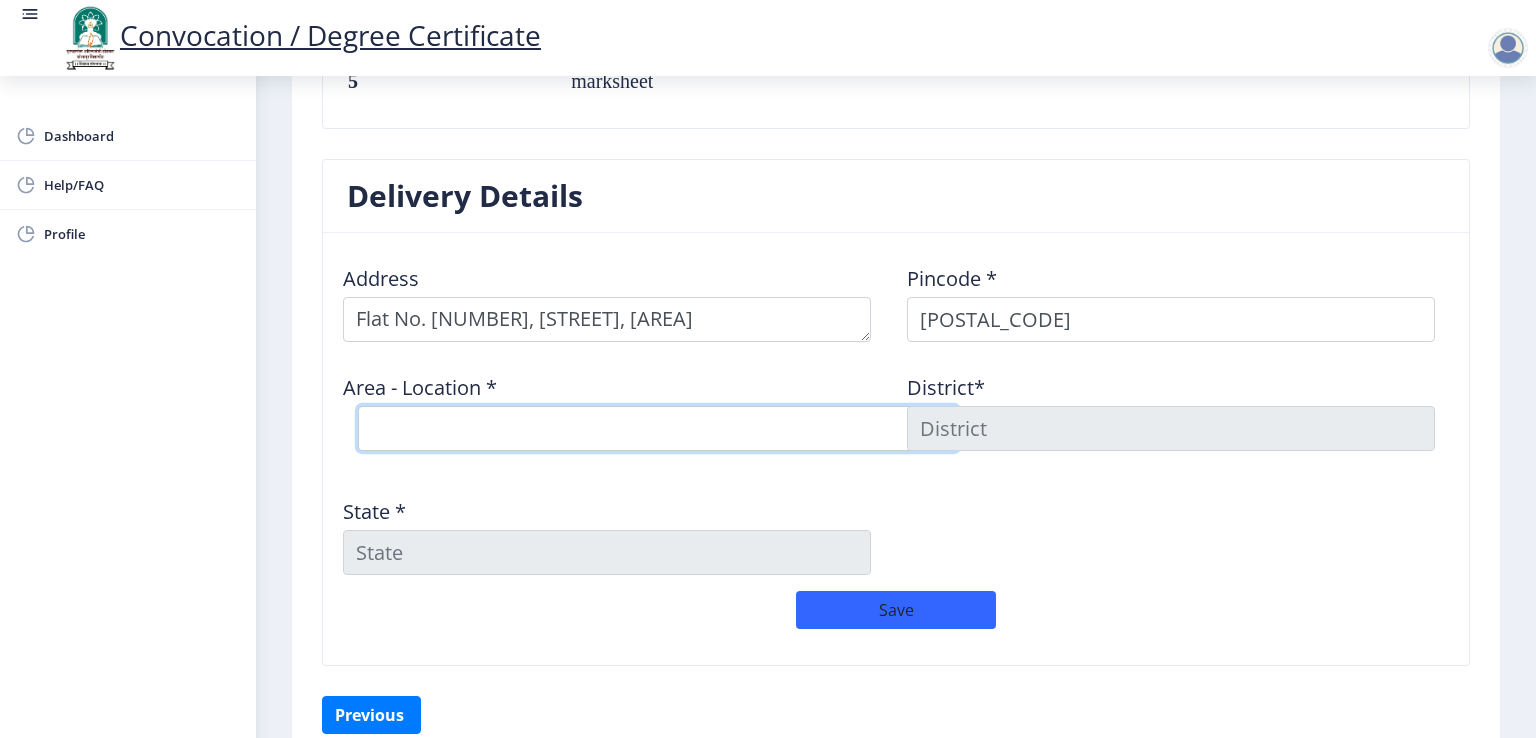 select on "1: Object" 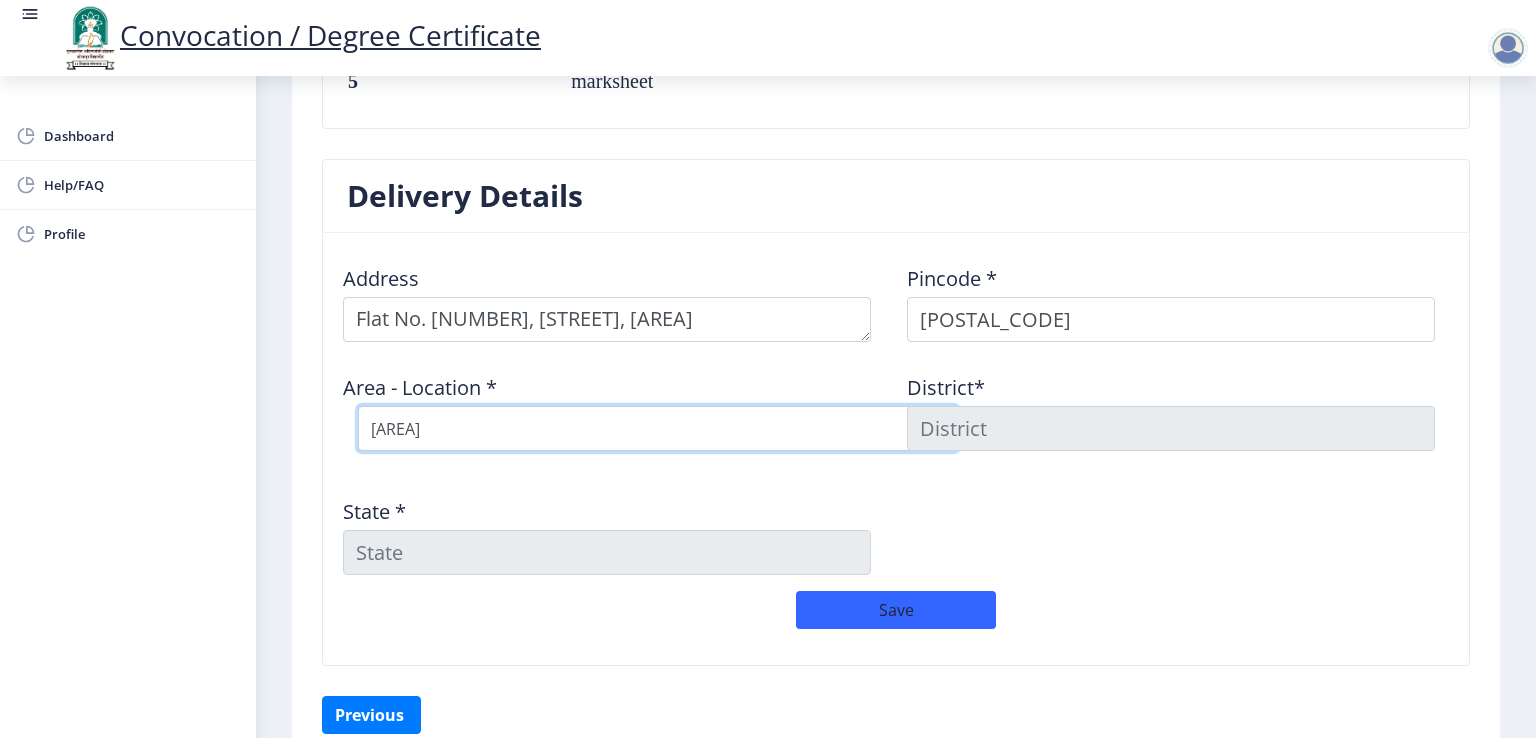 click on "Select Area Location [AREA] [AREA] [AREA] [AREA]" at bounding box center [658, 428] 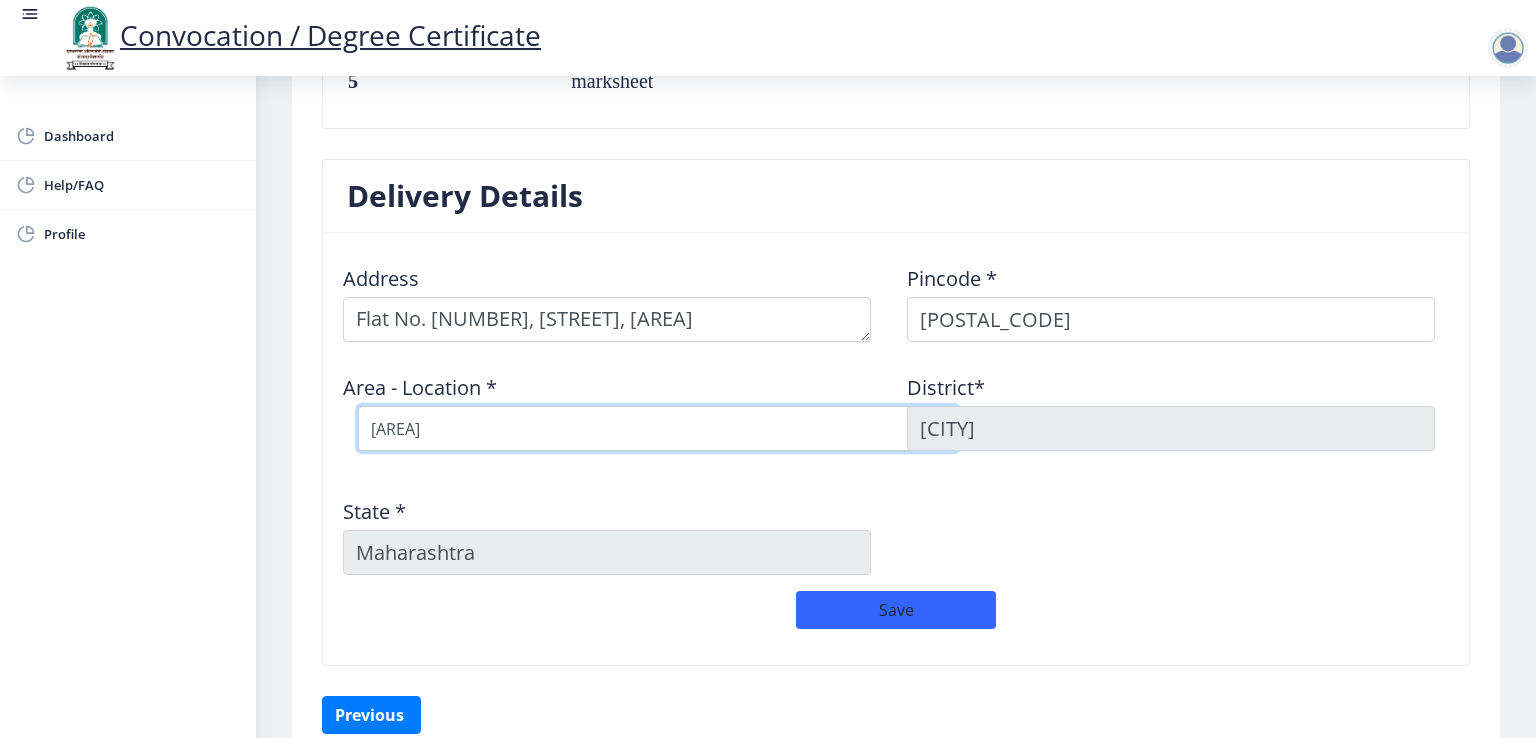 click on "Select Area Location [AREA] [AREA] [AREA] [AREA]" at bounding box center (658, 428) 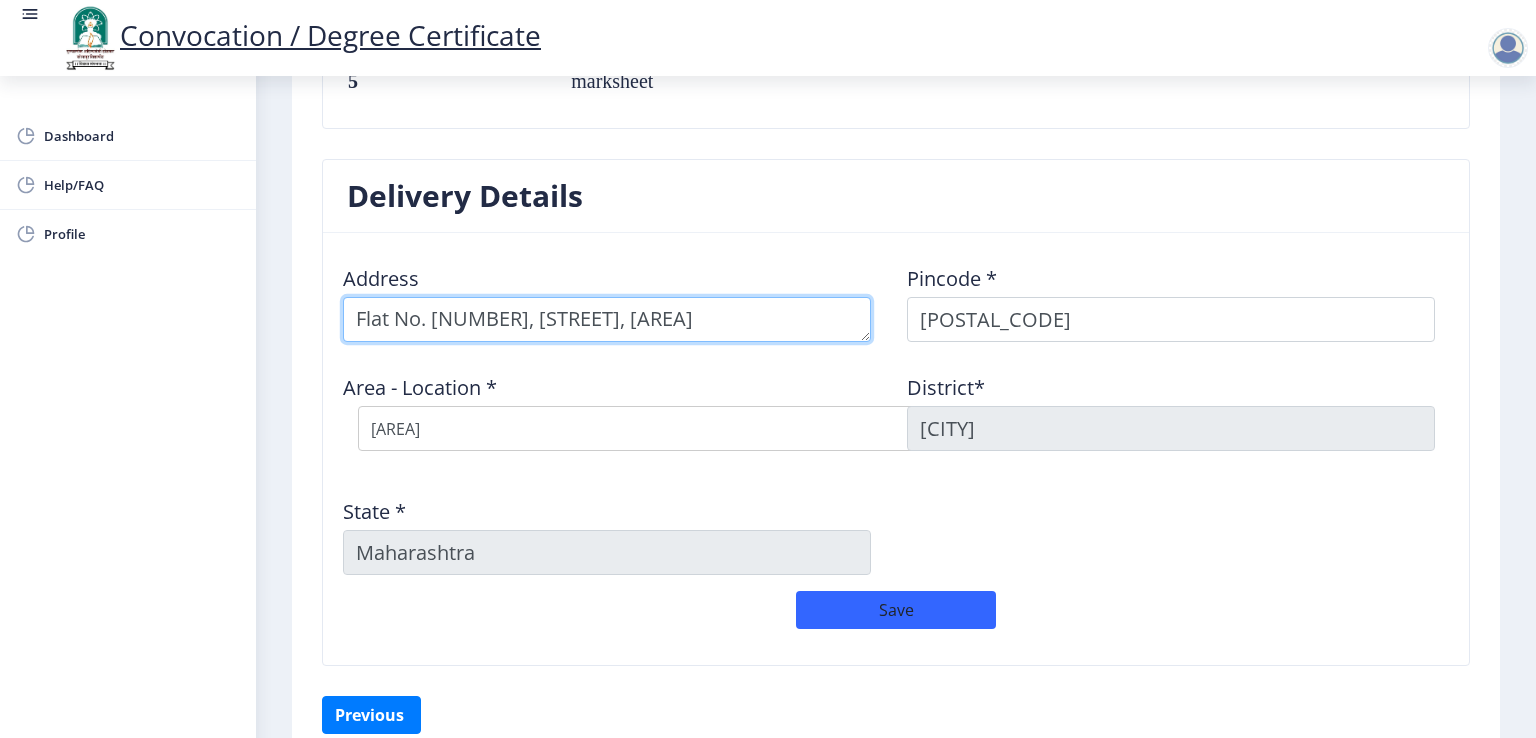 click at bounding box center (607, 319) 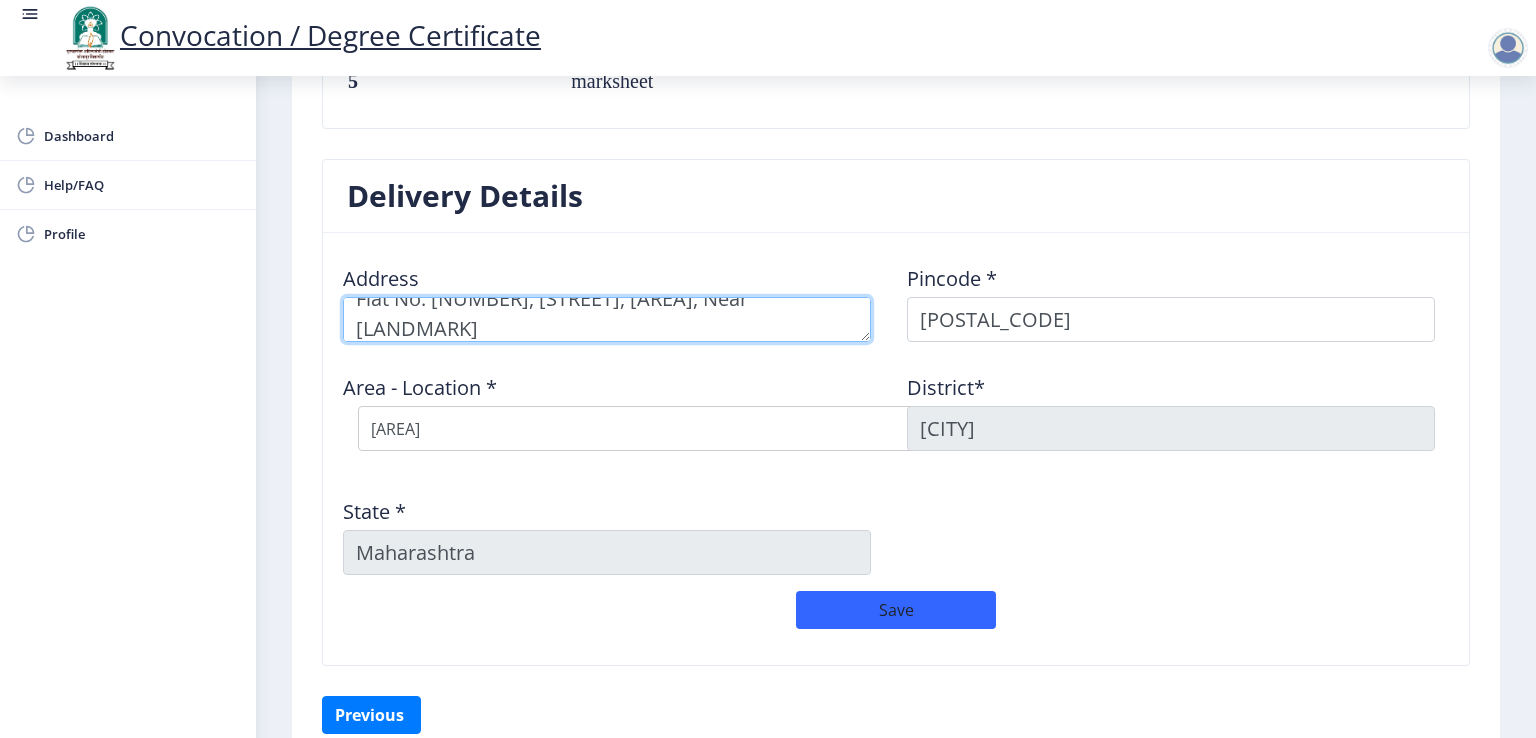 scroll, scrollTop: 6, scrollLeft: 0, axis: vertical 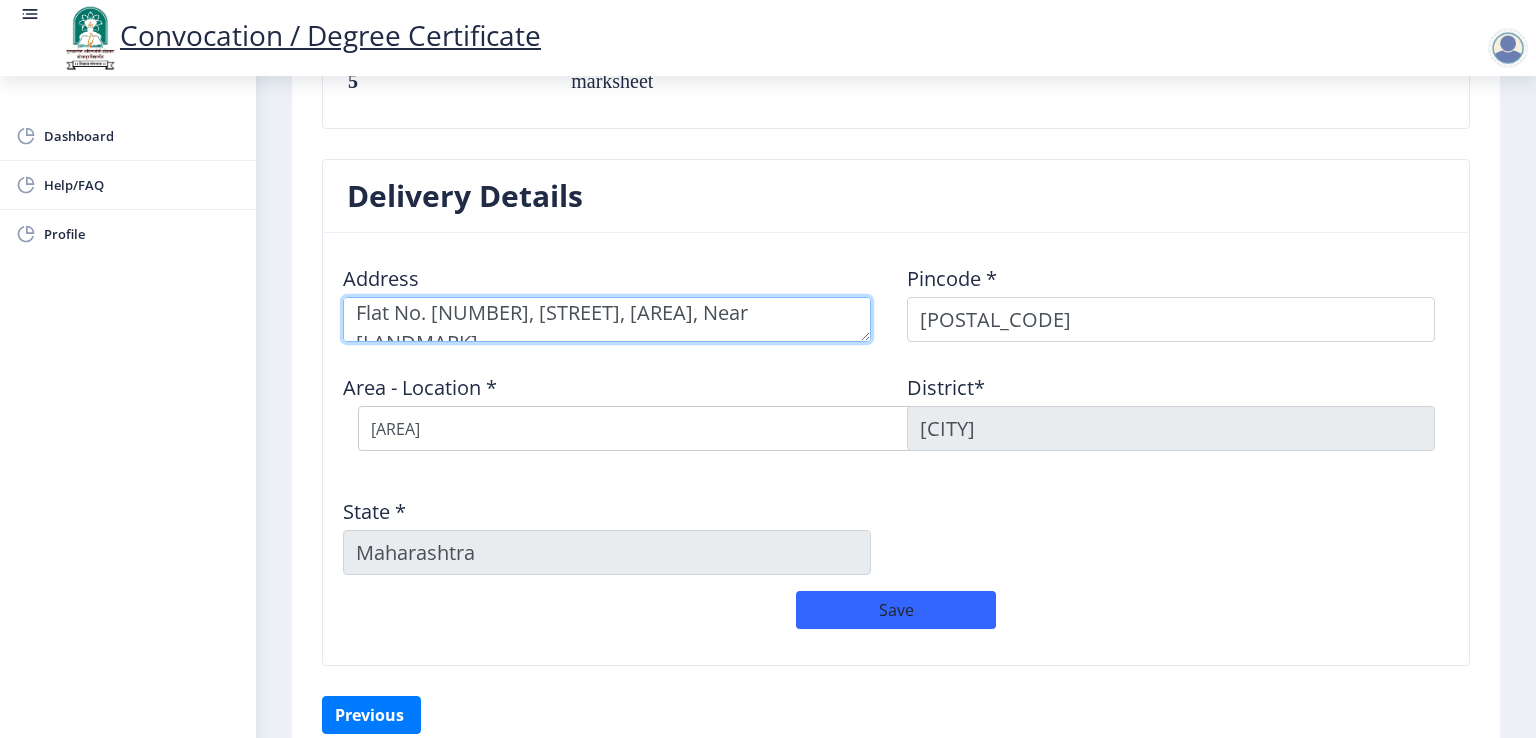 type on "Flat No. [NUMBER], [STREET], [AREA], Near [LANDMARK]" 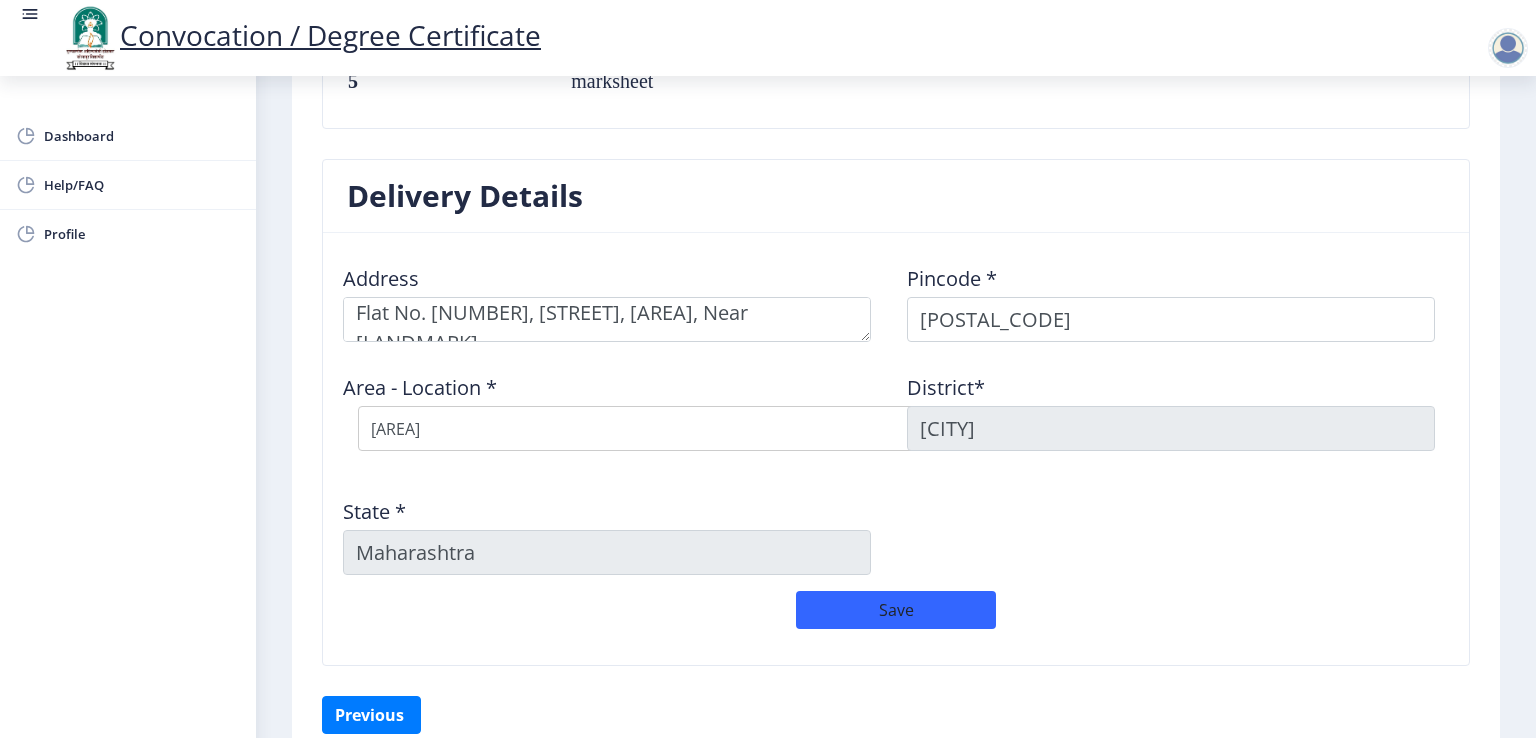 click on "Pincode * [POSTAL_CODE]" 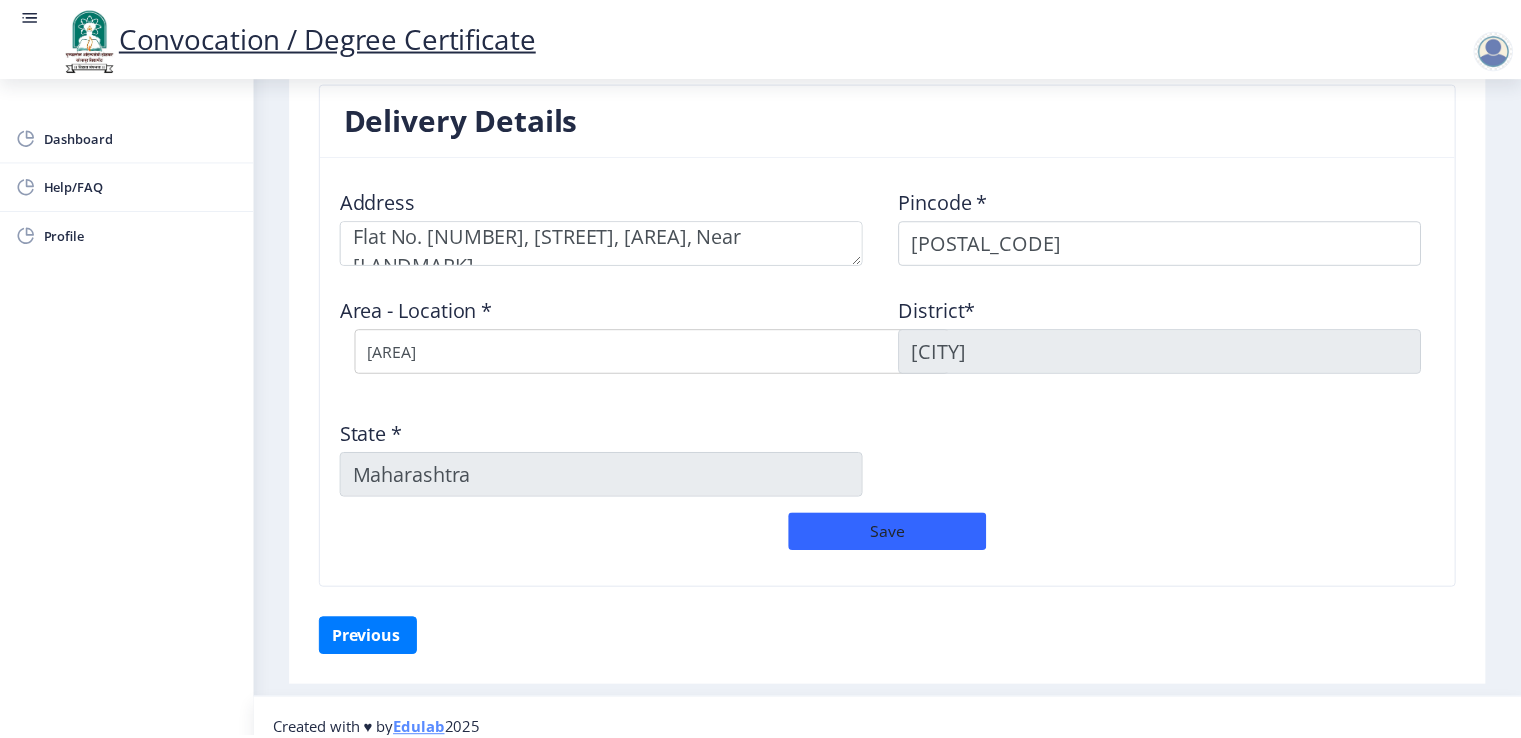 scroll, scrollTop: 1614, scrollLeft: 0, axis: vertical 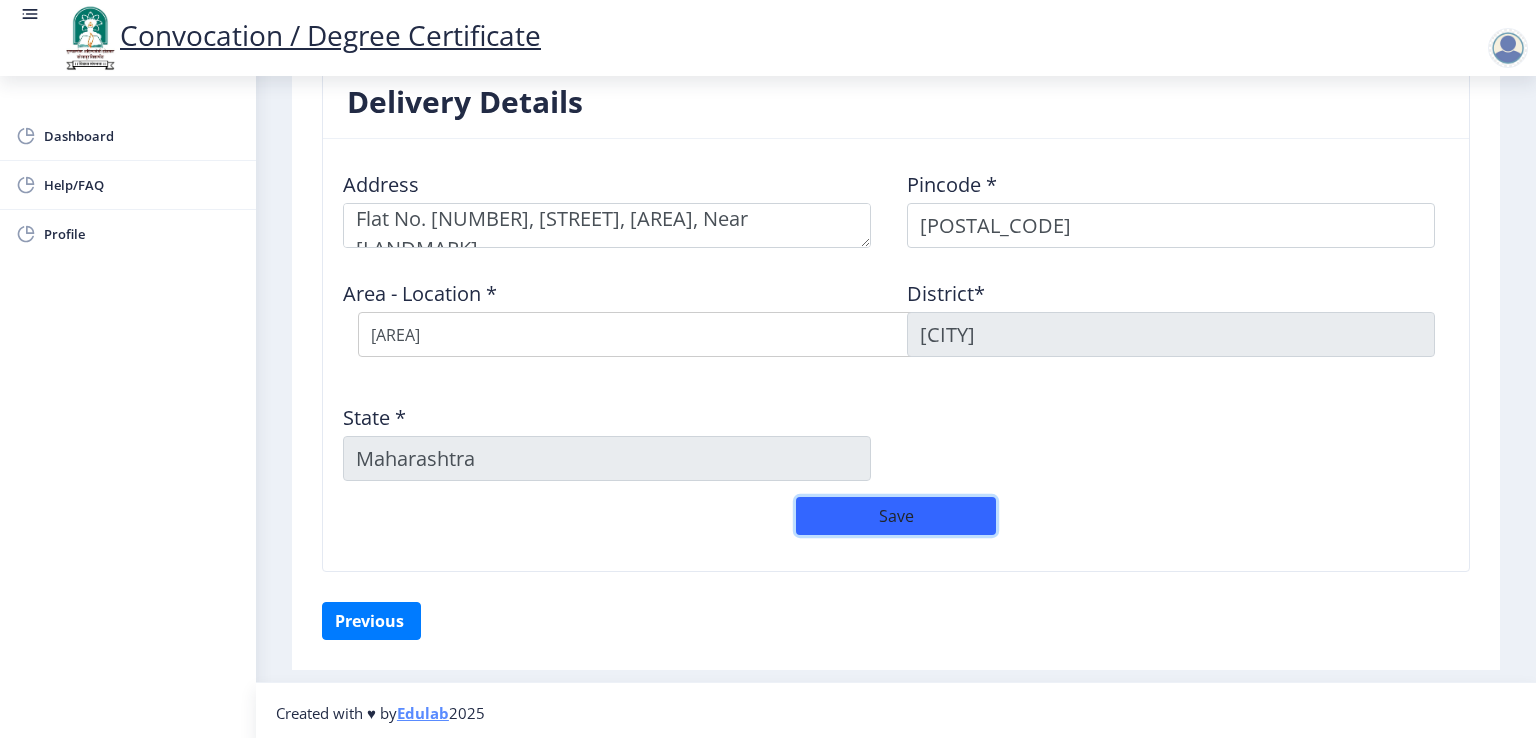 click on "Save" 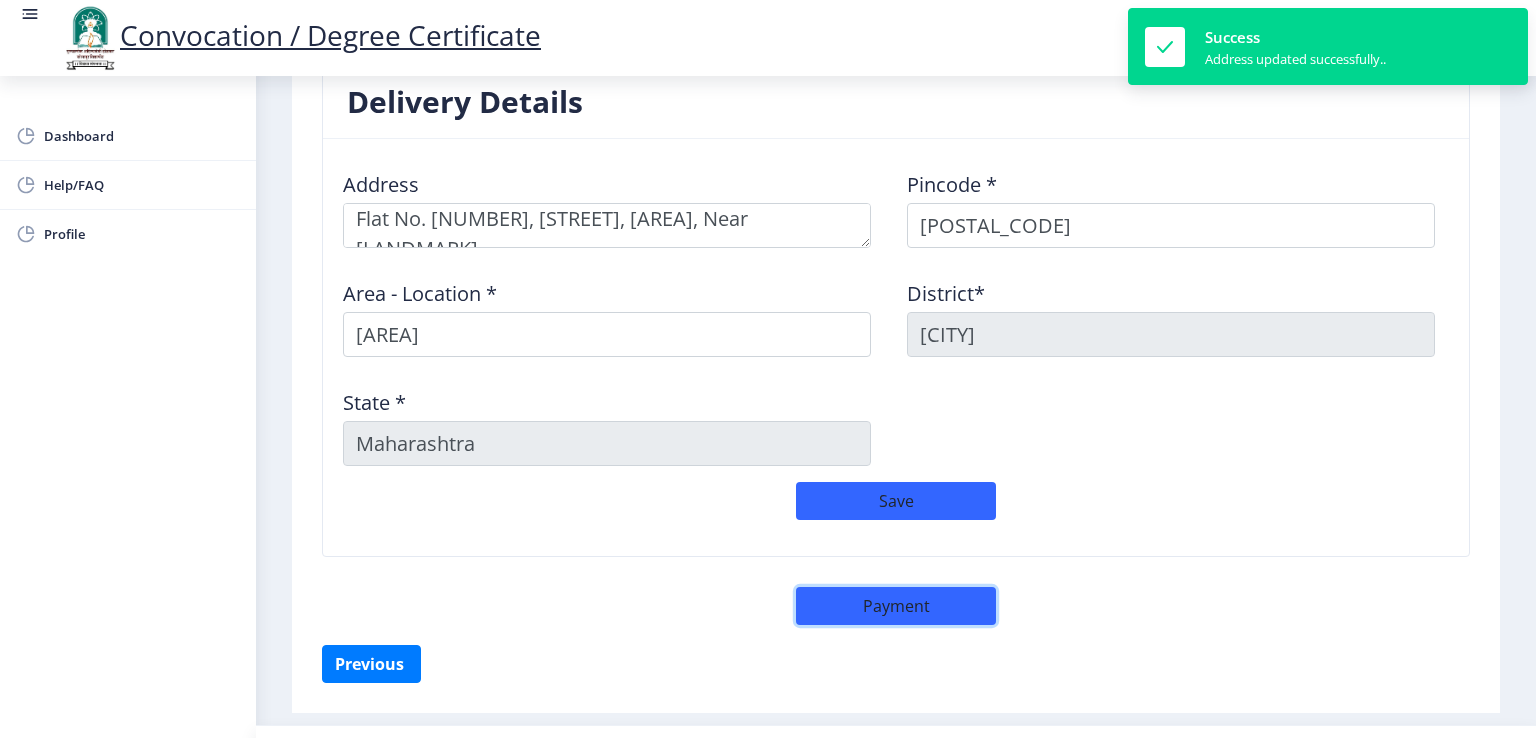 click on "Payment" 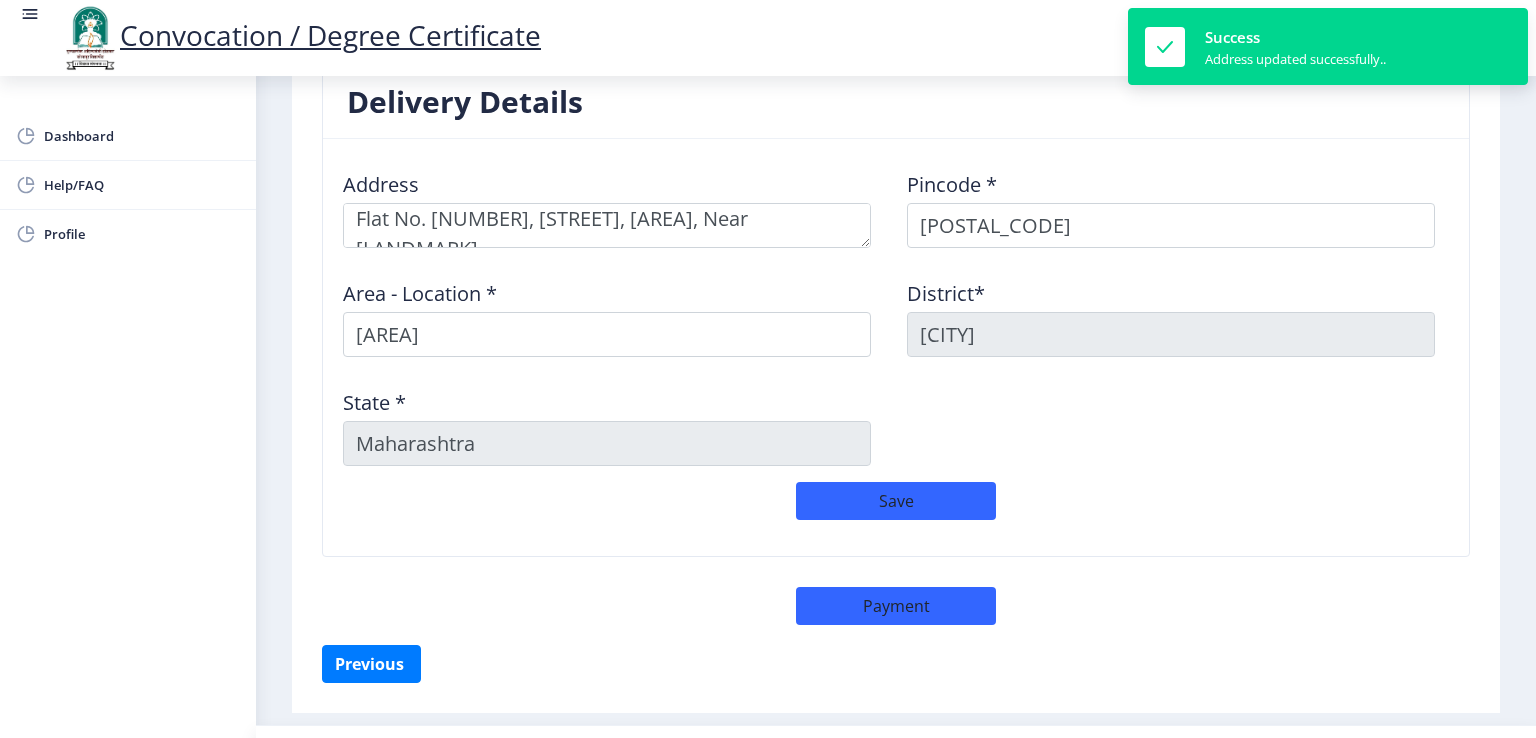 select on "sealed" 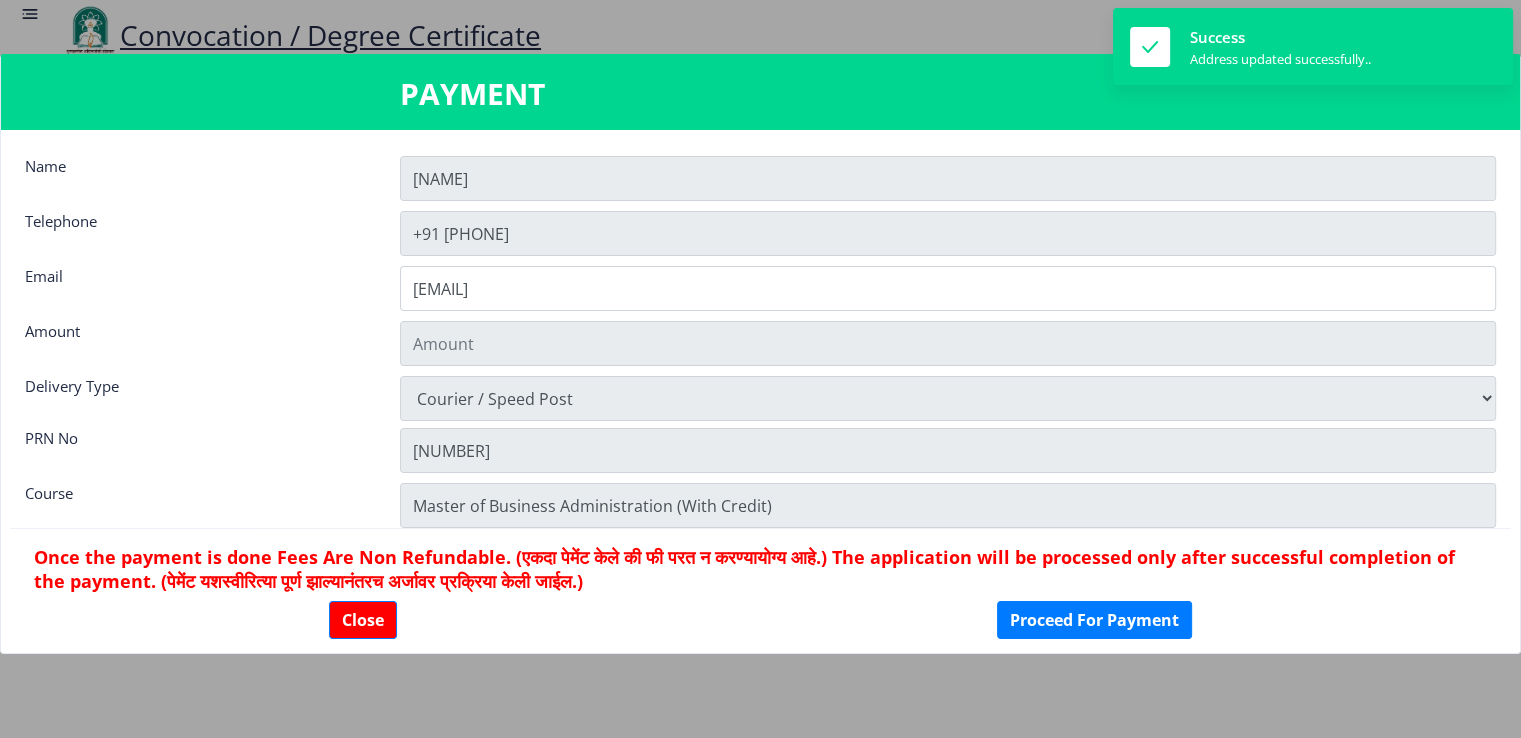 type on "2885" 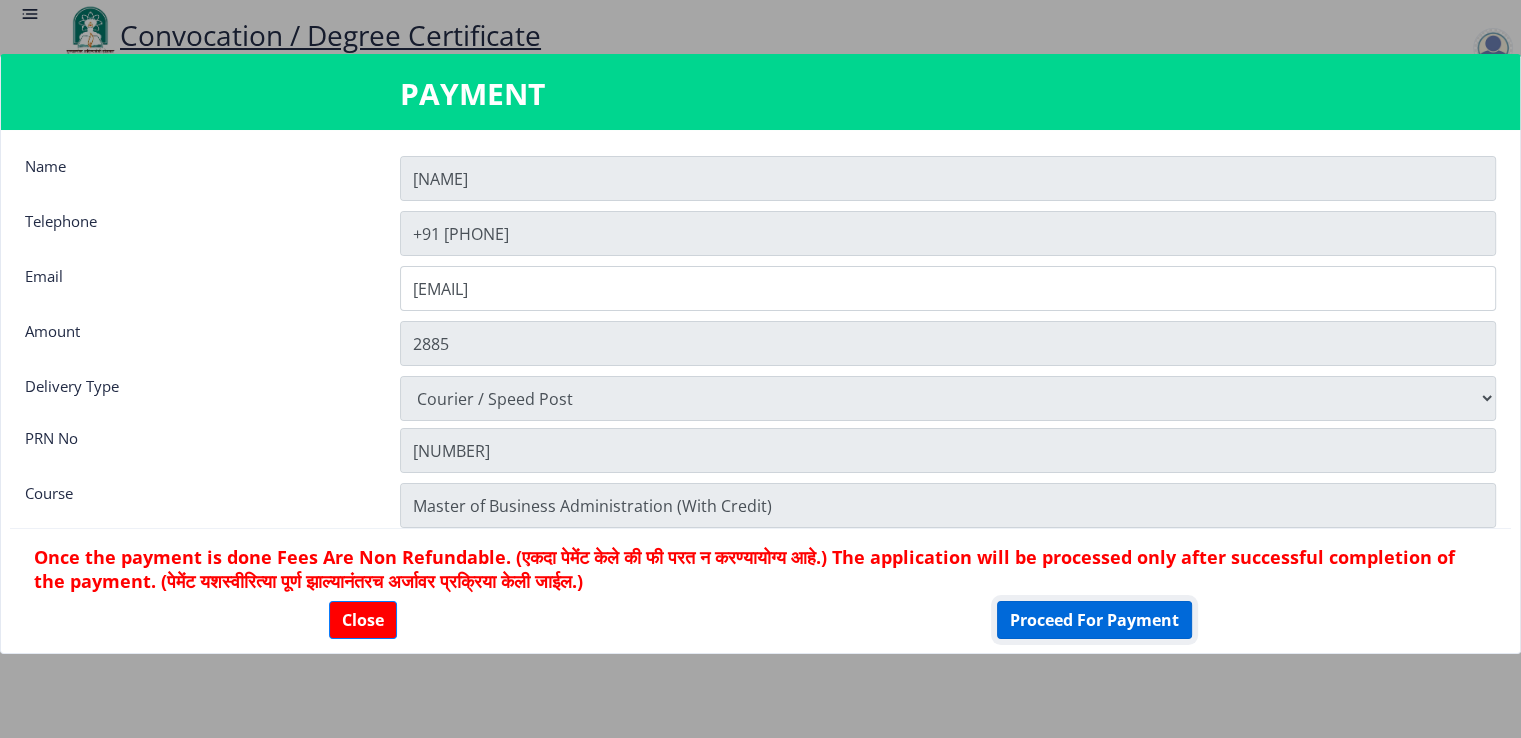 click on "Proceed For Payment" 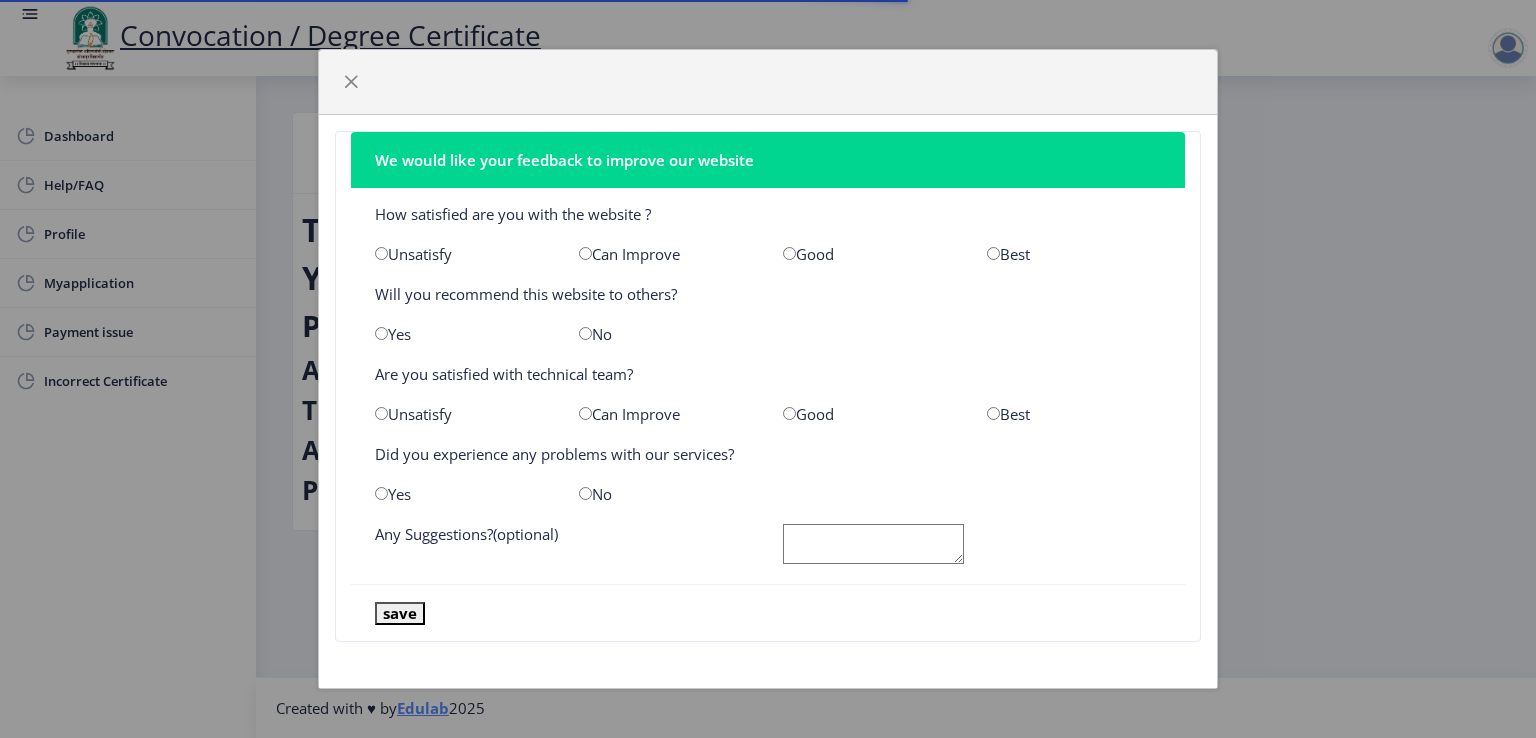 scroll, scrollTop: 0, scrollLeft: 0, axis: both 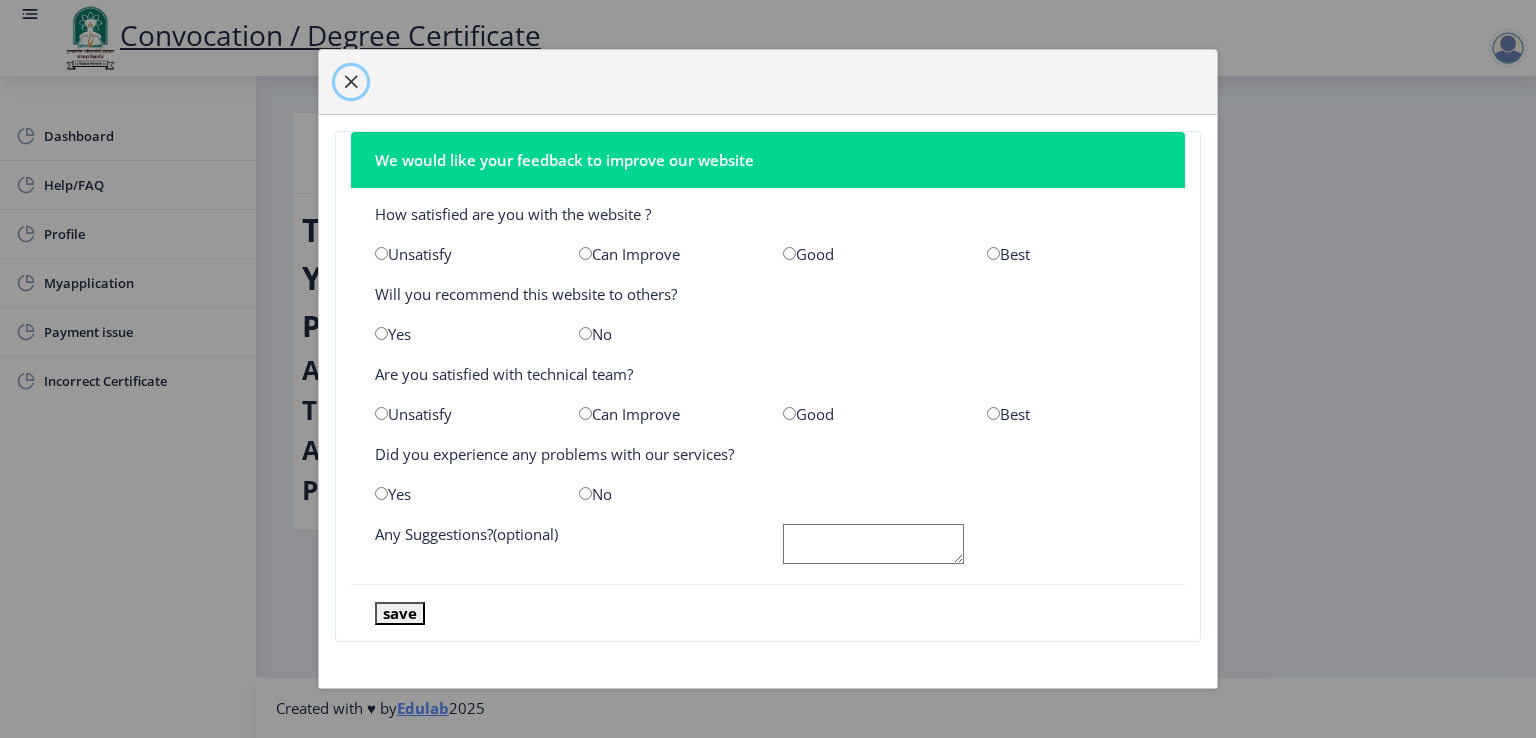 click 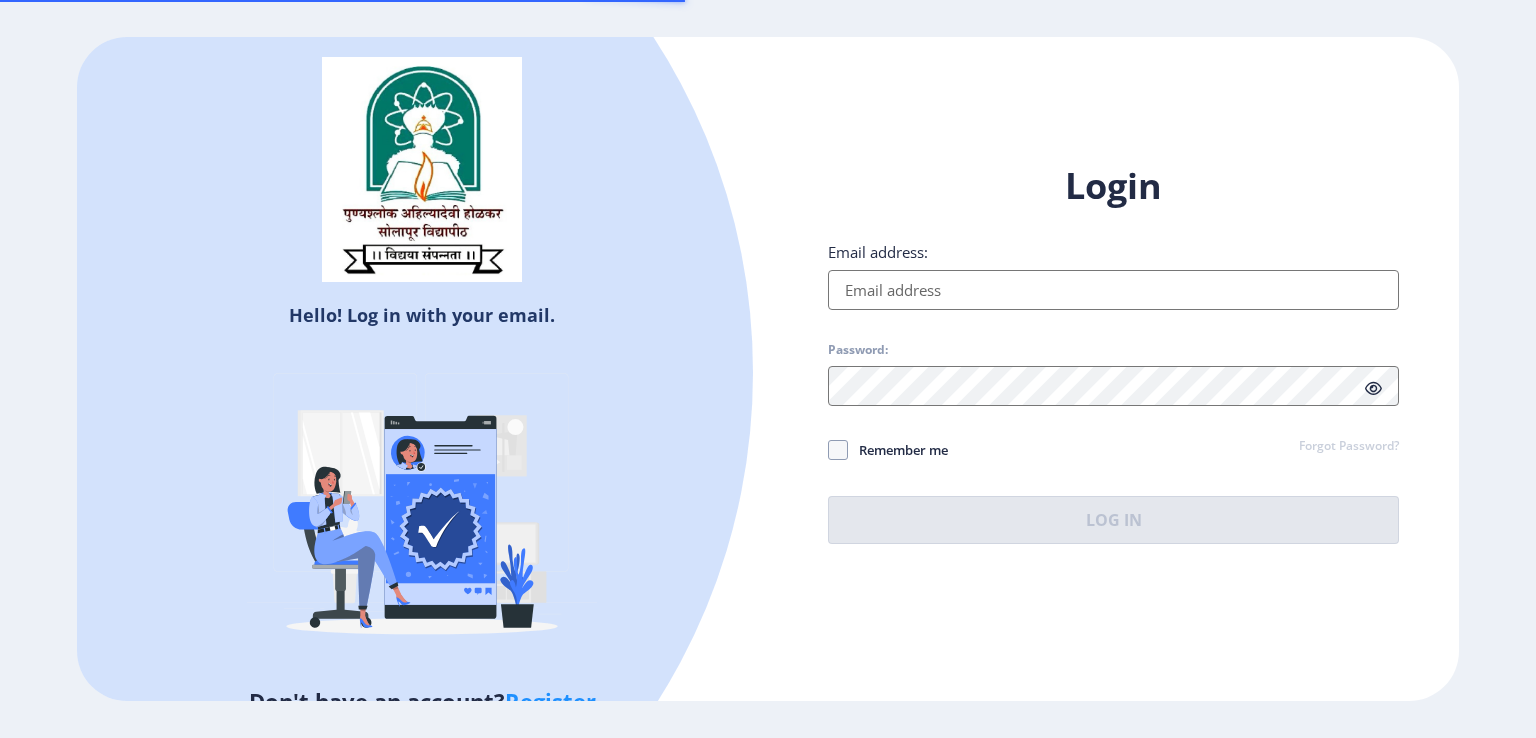 scroll, scrollTop: 0, scrollLeft: 0, axis: both 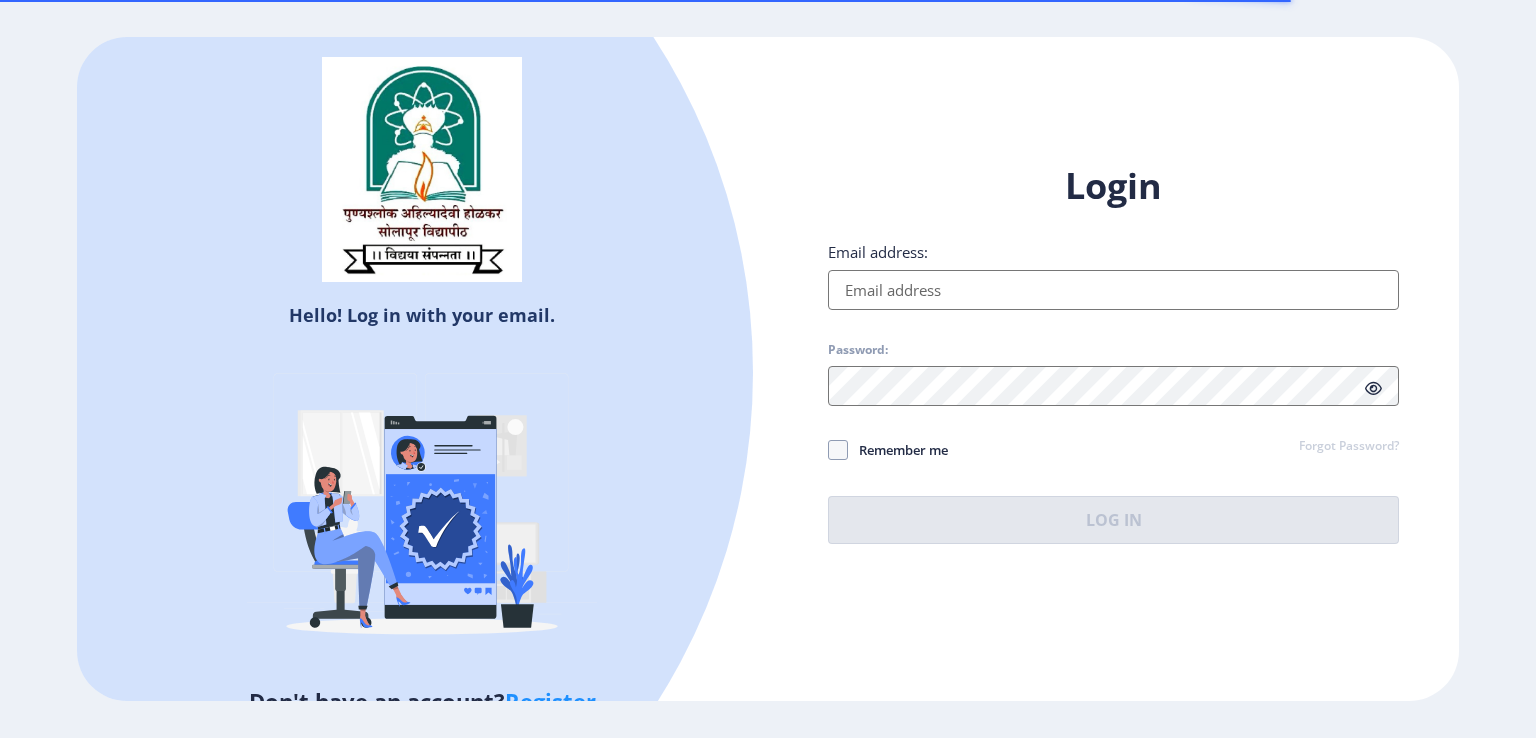 click on "Email address:" at bounding box center (1113, 290) 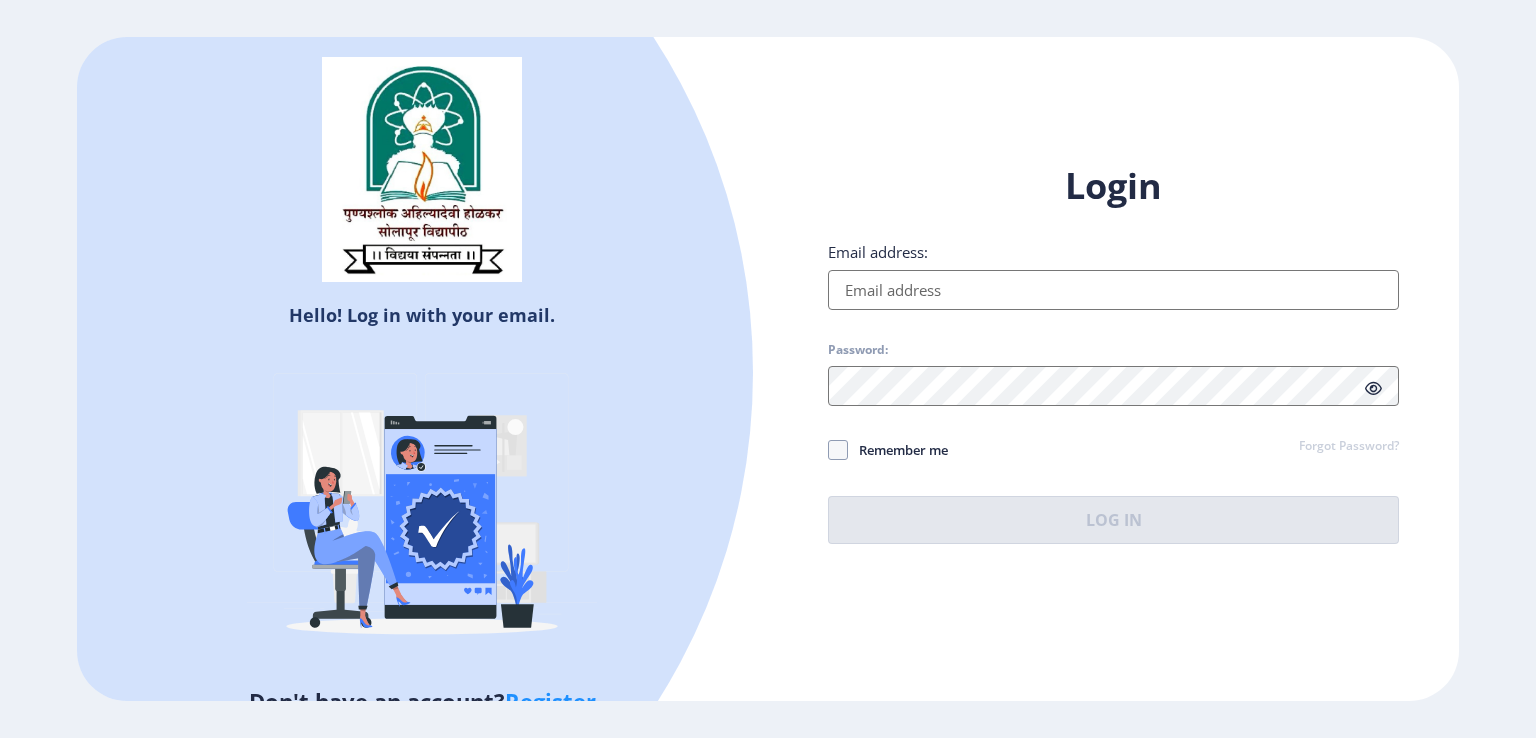 type on "[USERNAME]@[DOMAIN].com" 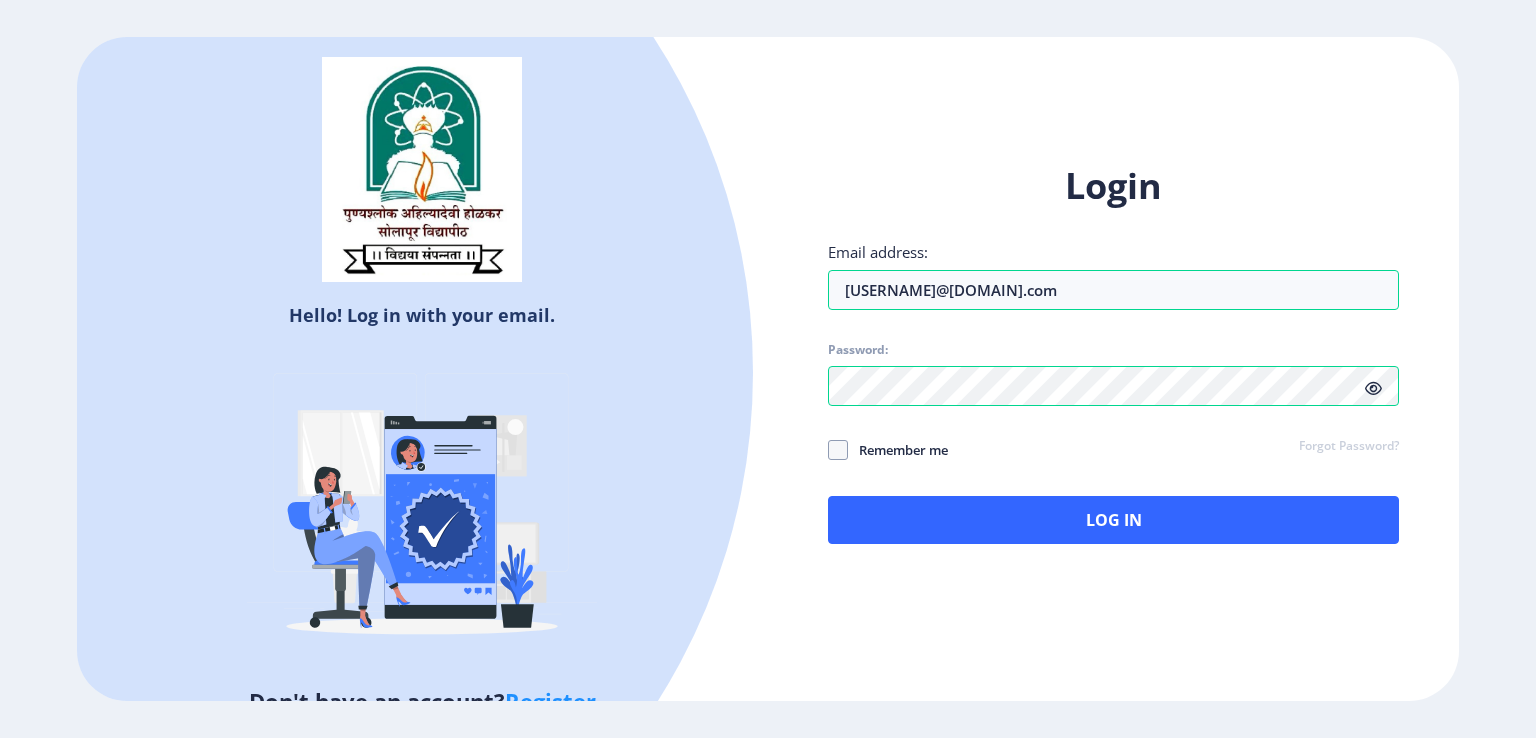 click 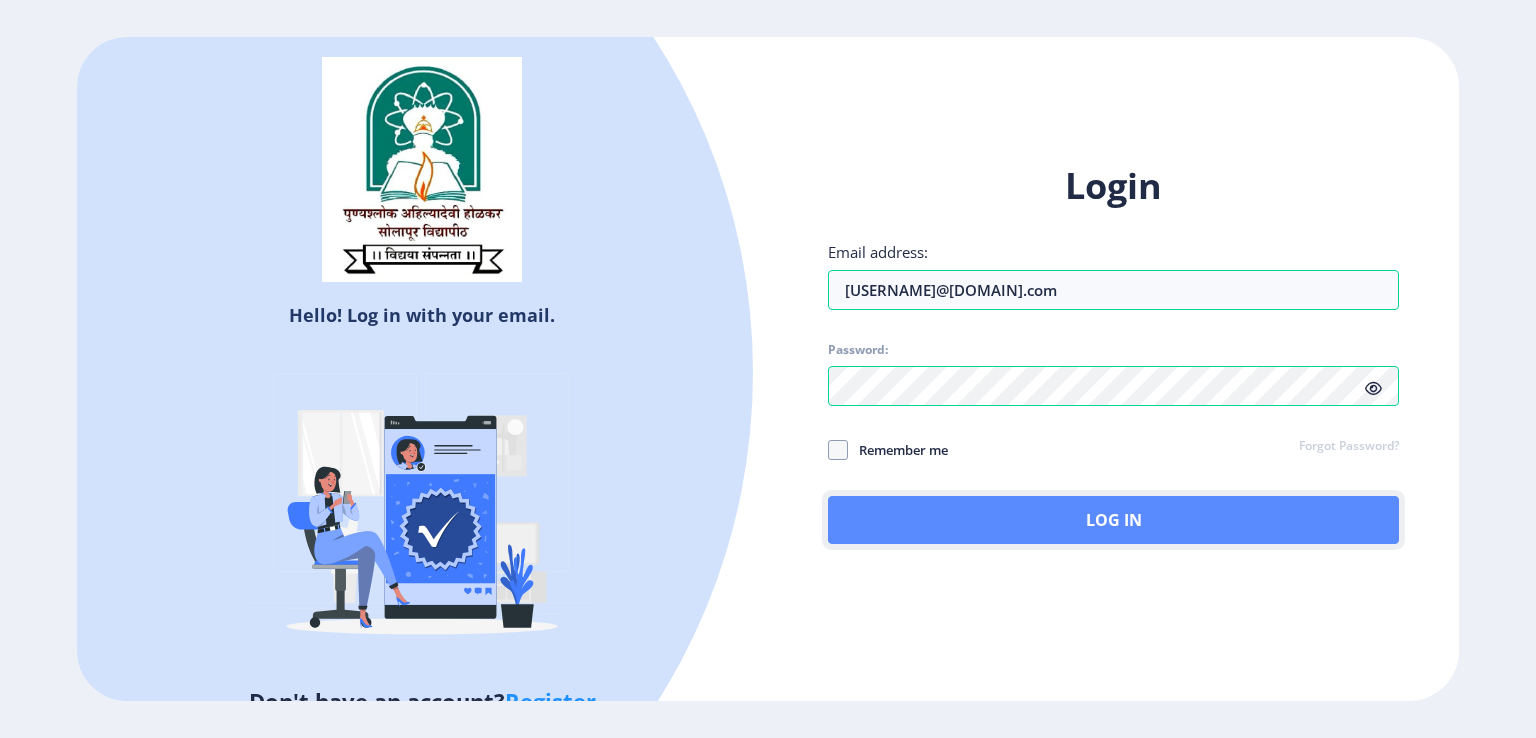 click on "Log In" 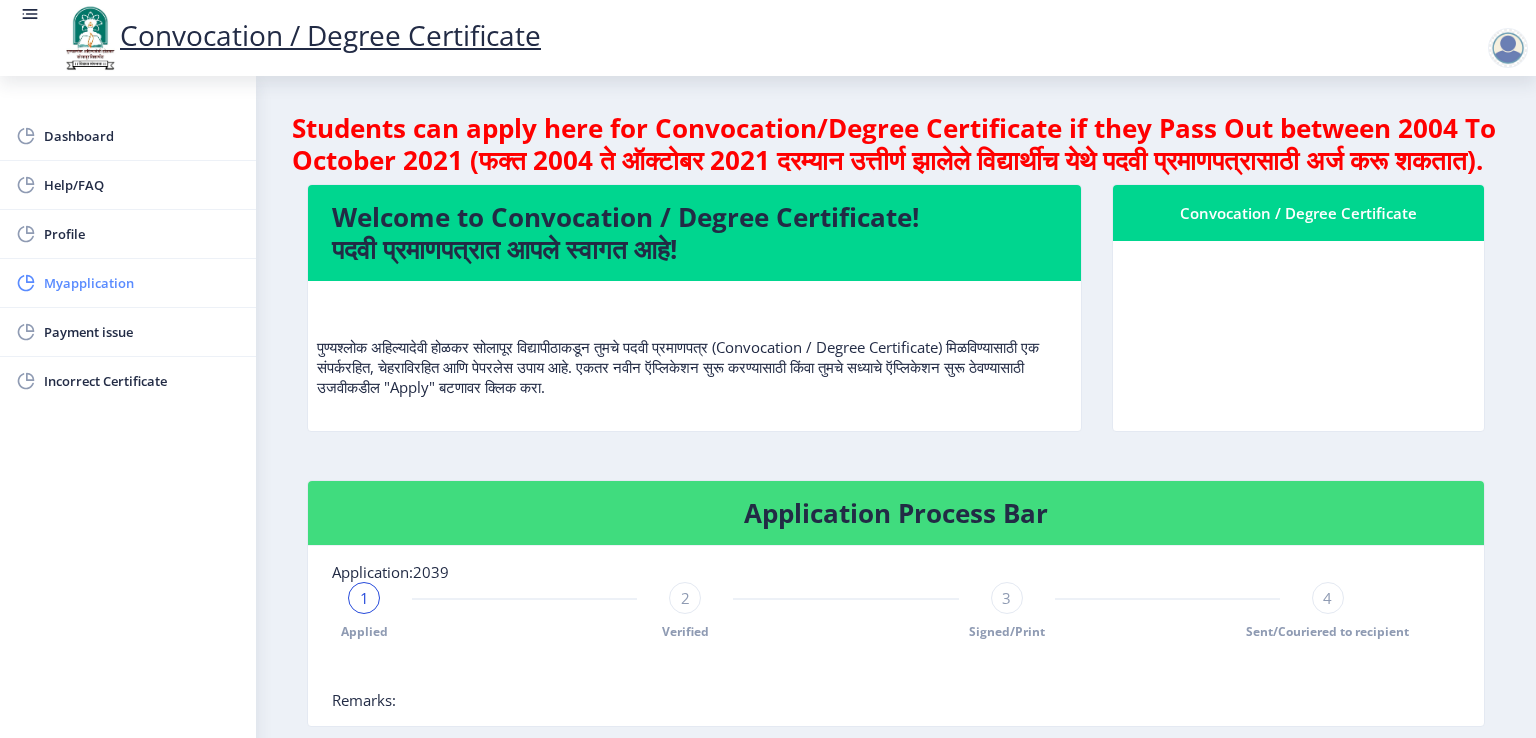 click on "Myapplication" 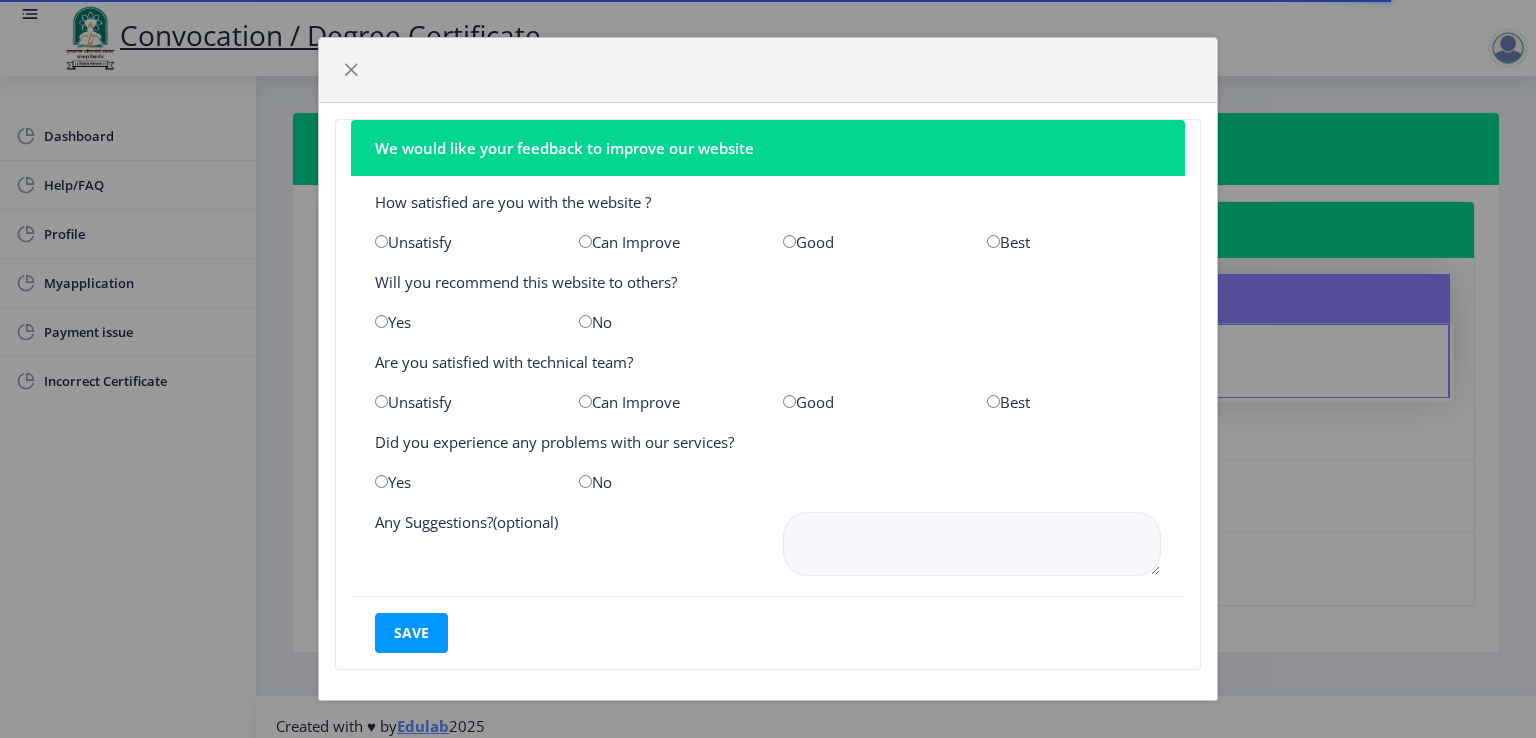click on "We would like your feedback to improve our website  How satisfied are you with the website ?   Unsatisfy   Can Improve   Good   Best   Will you recommend this website to others?   Yes   No   Are you satisfied with technical team?   Unsatisfy   Can Improve   Good   Best   Did you experience any problems with our services?   Yes   No   Any Suggestions?(optional)  save" 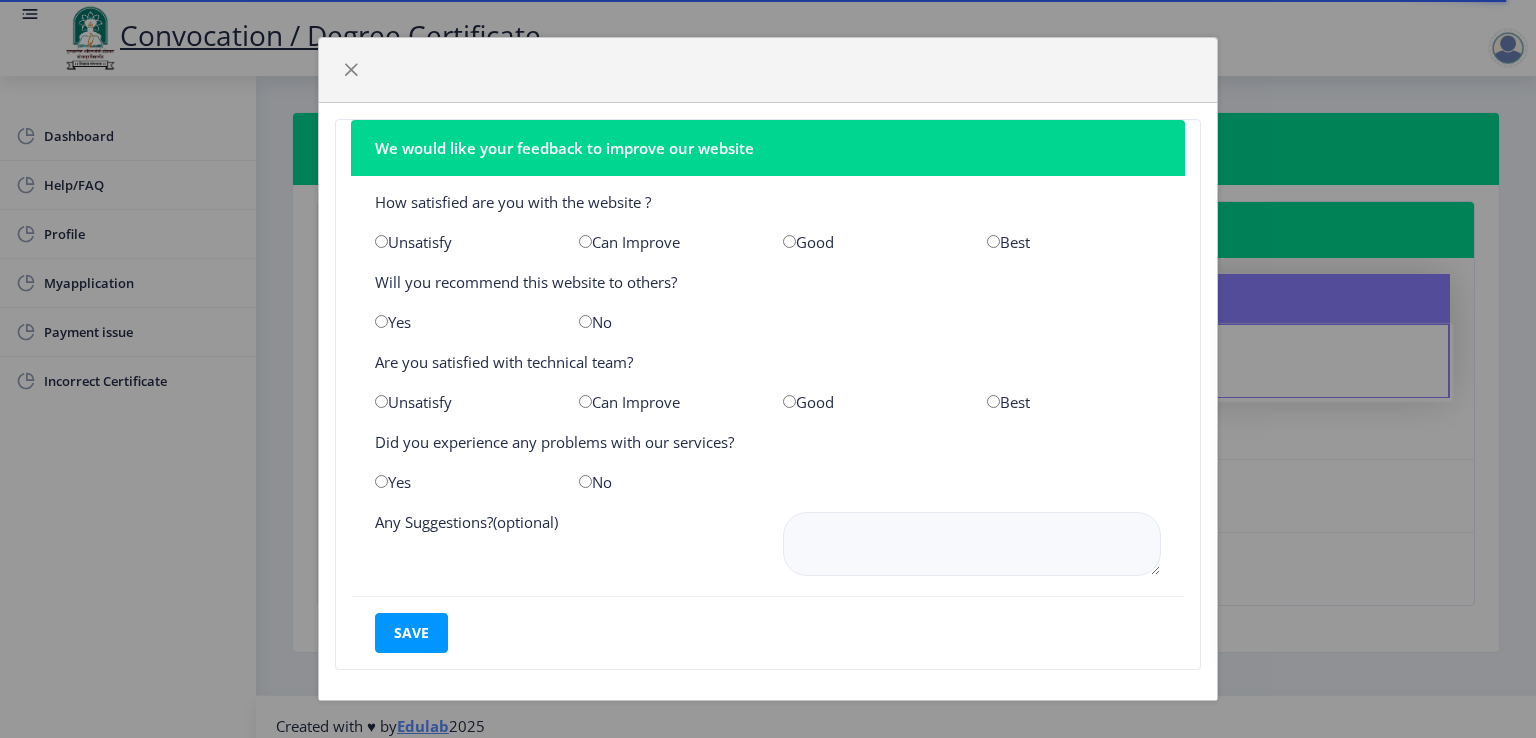 click at bounding box center (789, 241) 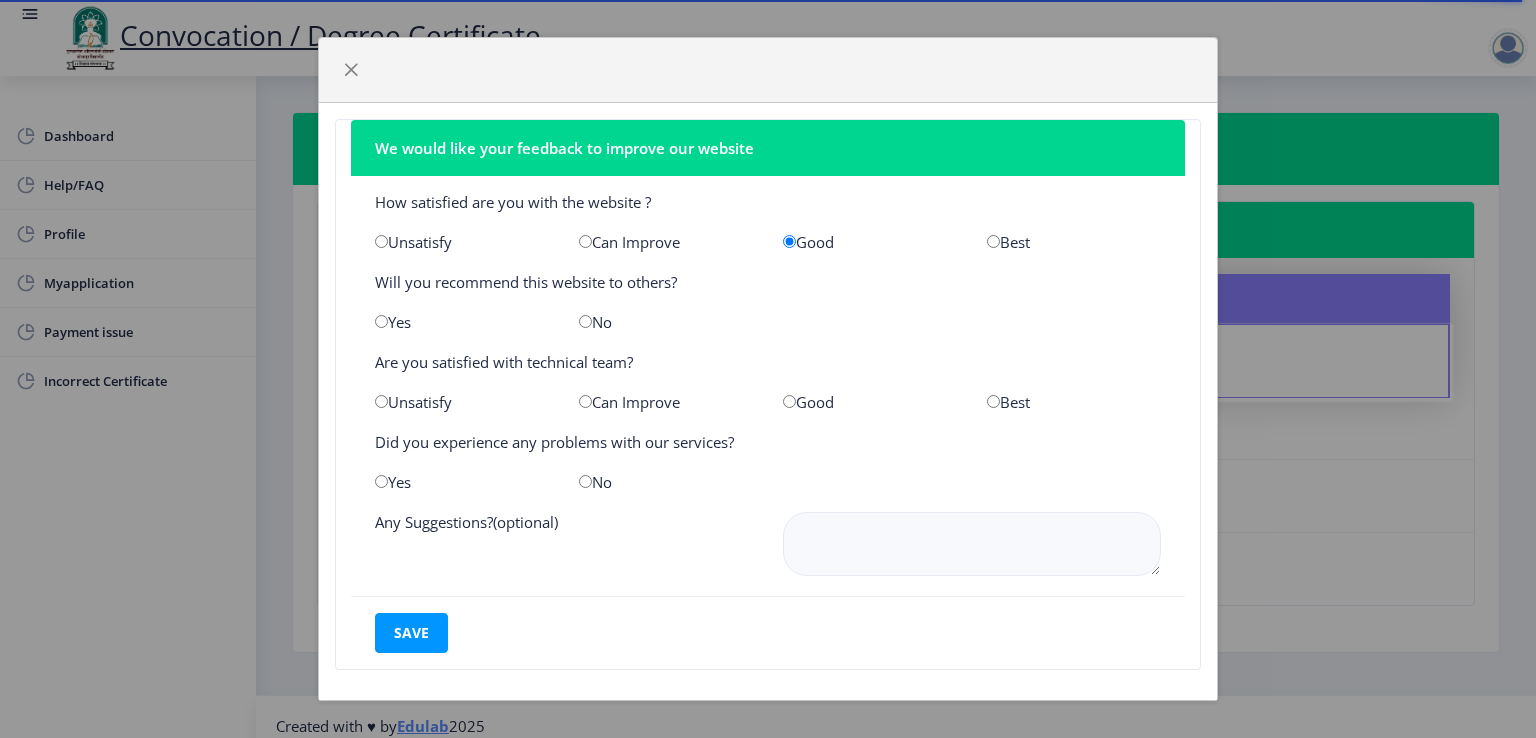 click on "Yes" 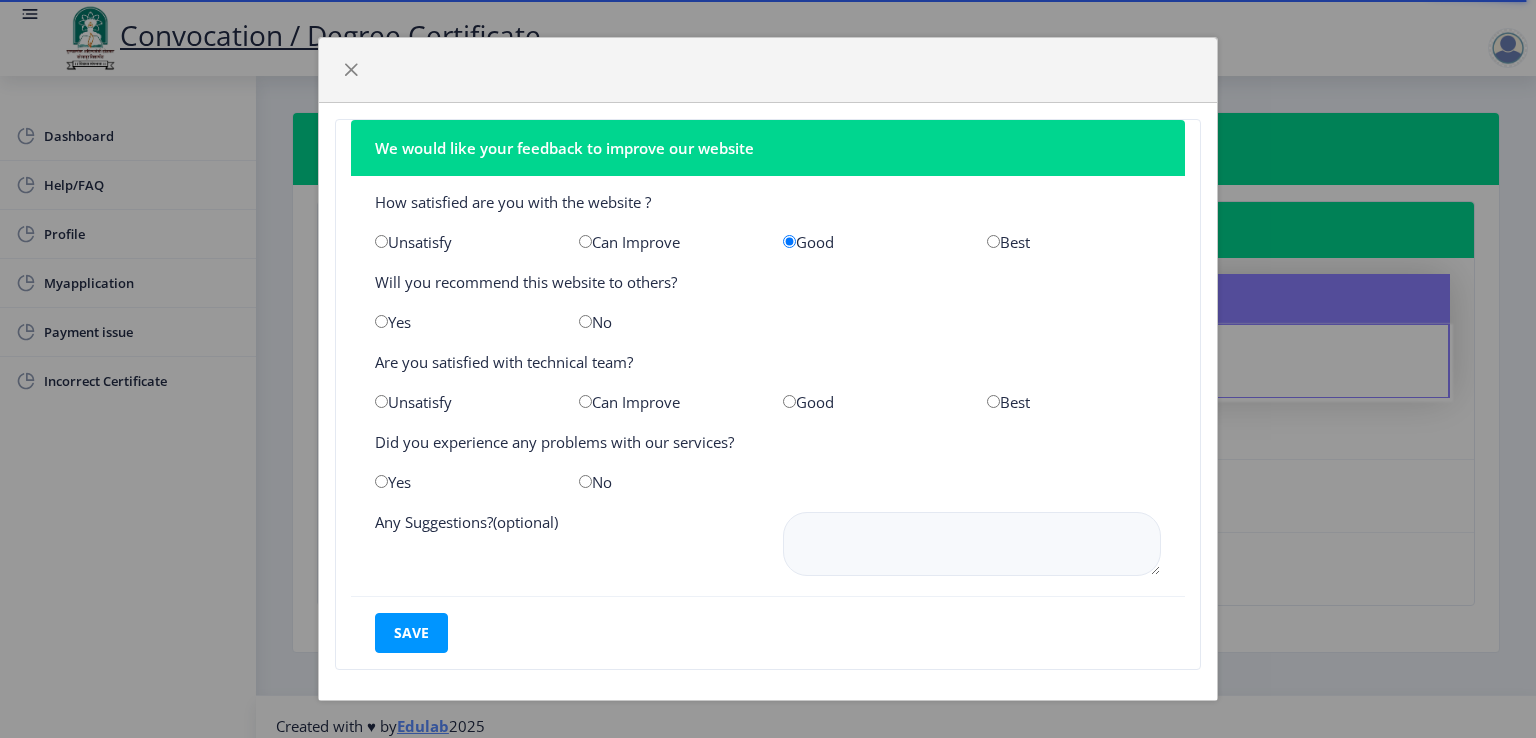 click at bounding box center [381, 321] 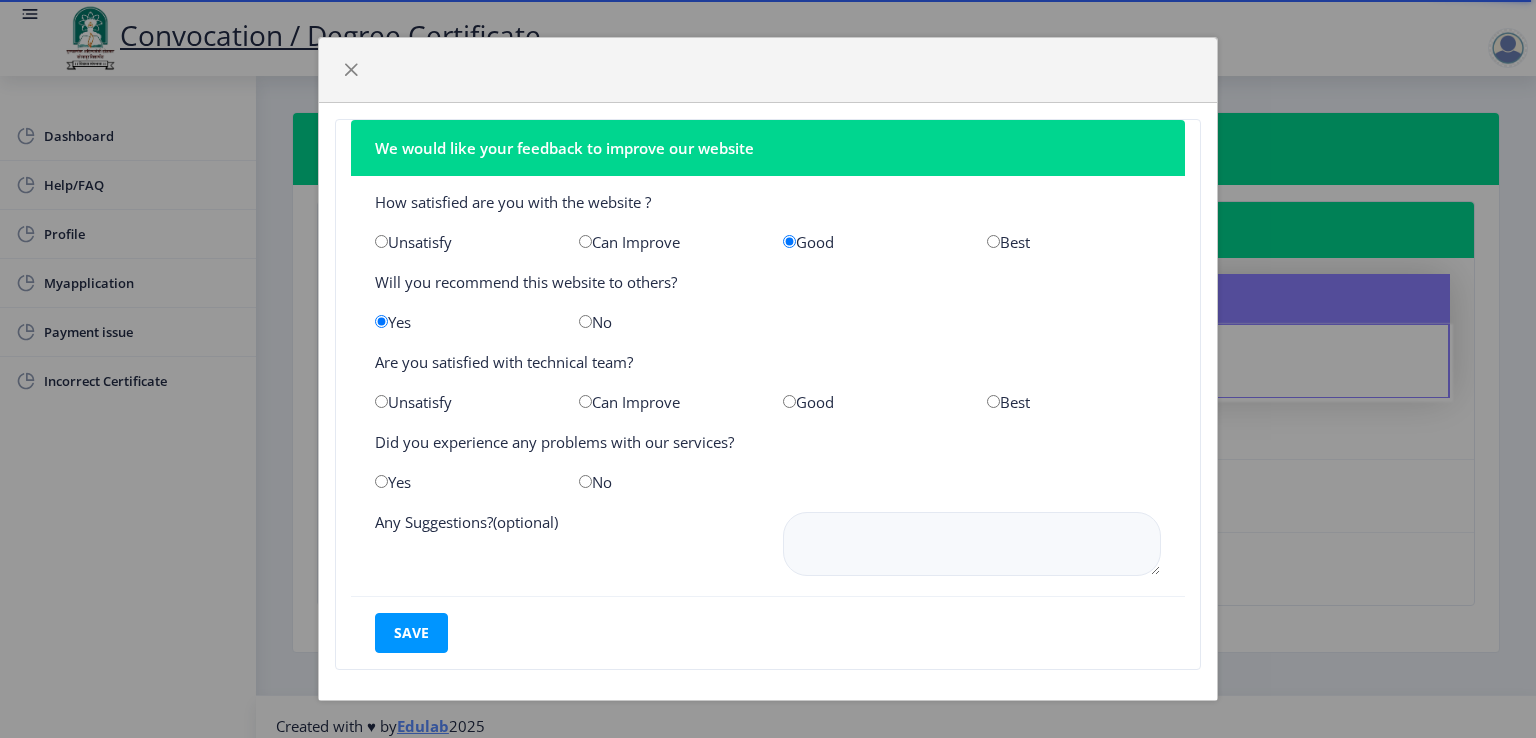 click on "Good" 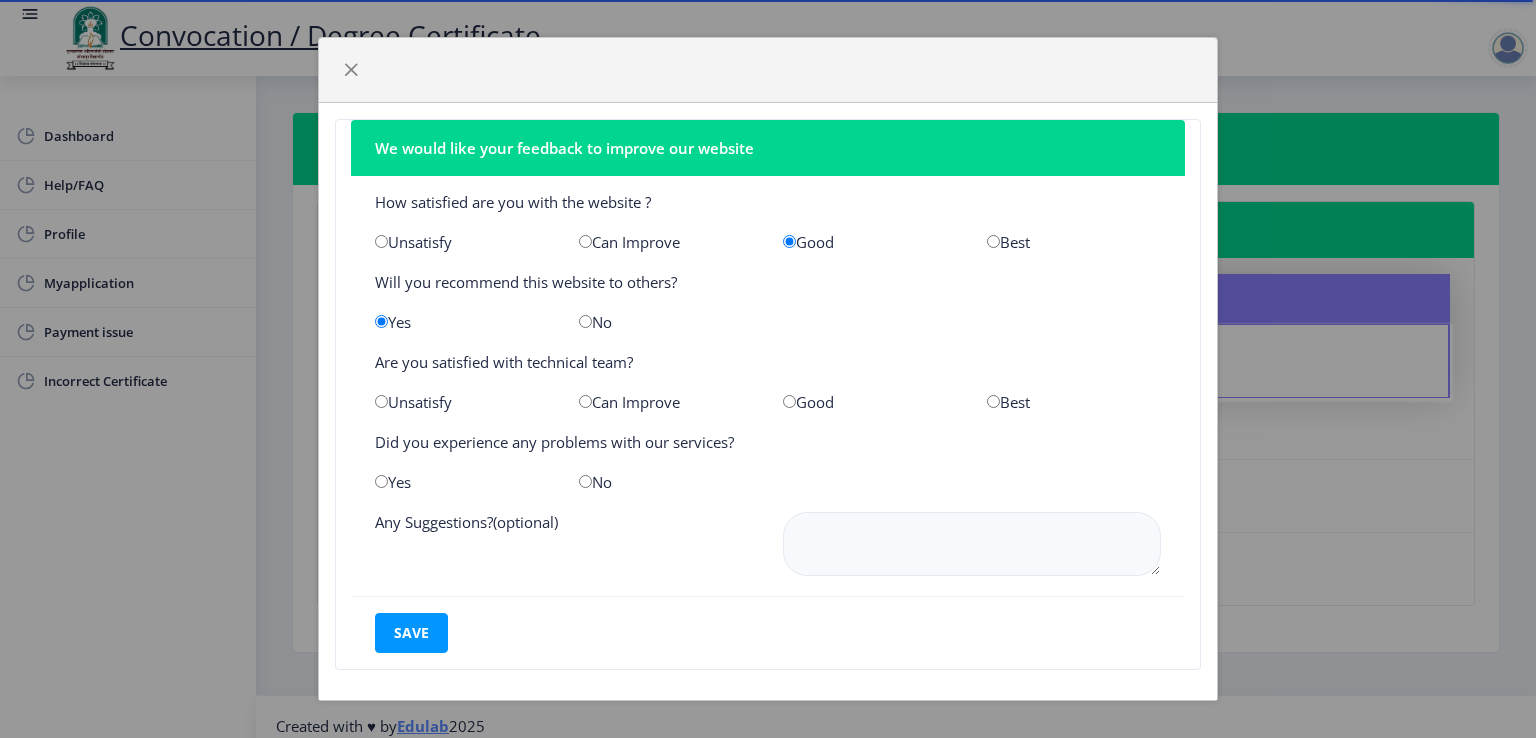 click at bounding box center (789, 401) 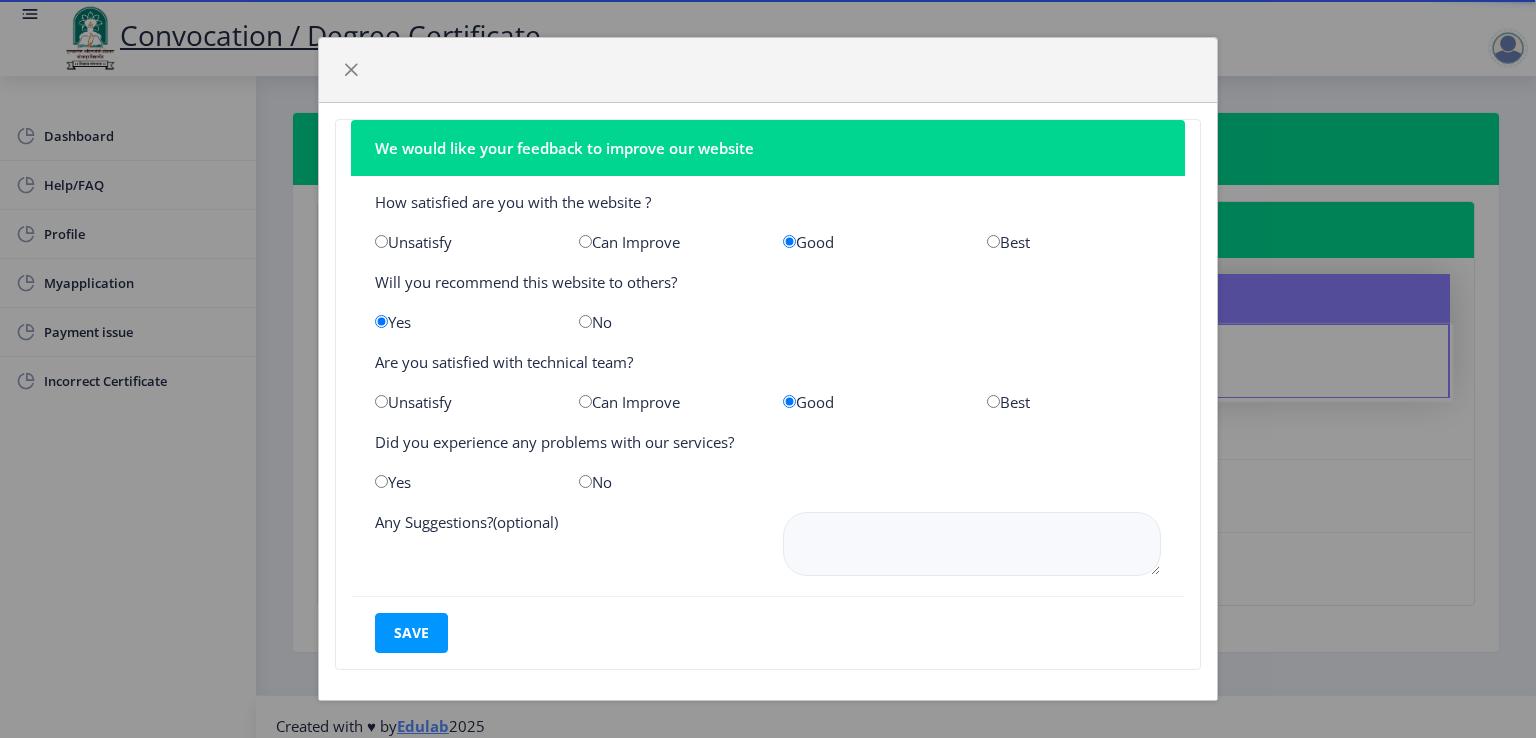 click at bounding box center [585, 481] 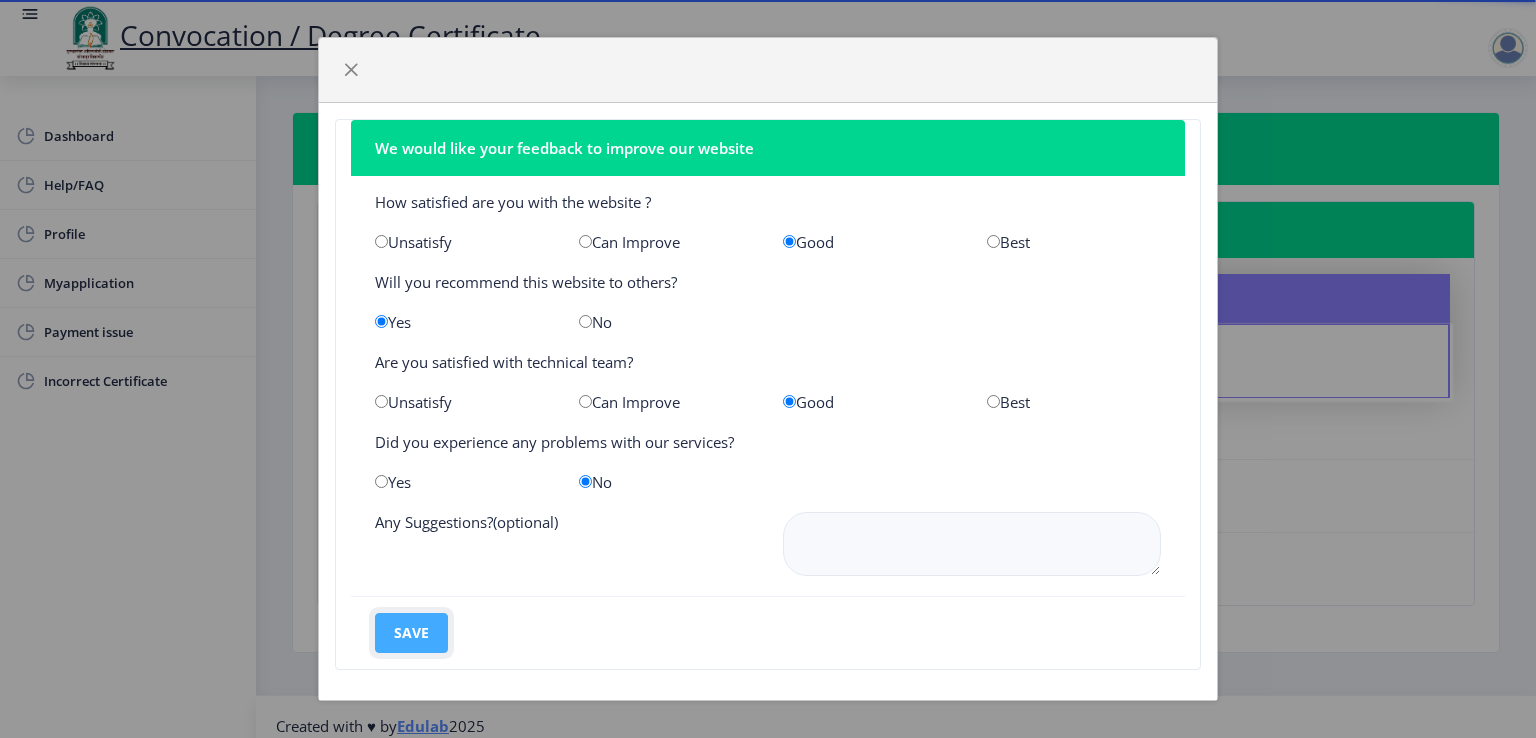 click on "save" 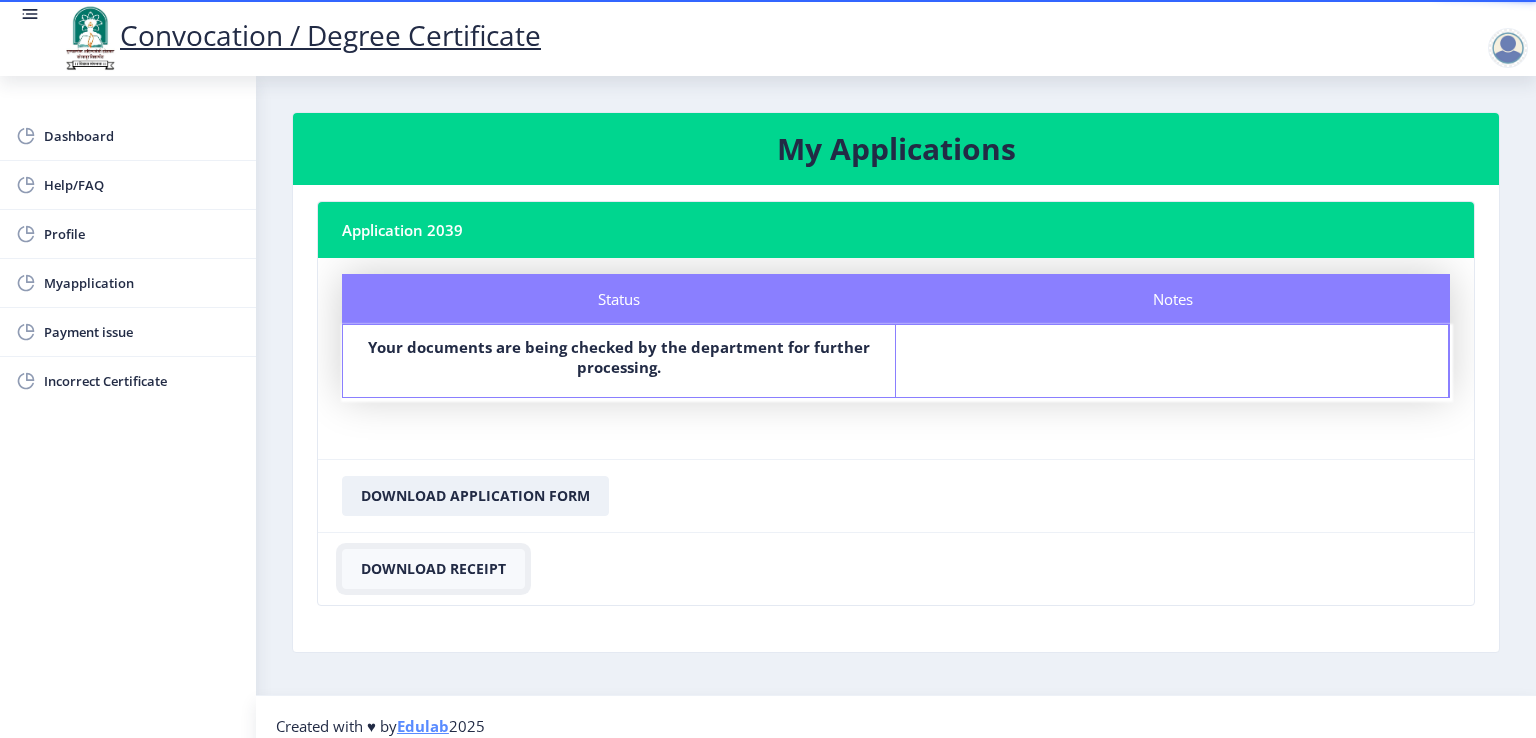click on "Download Receipt" 